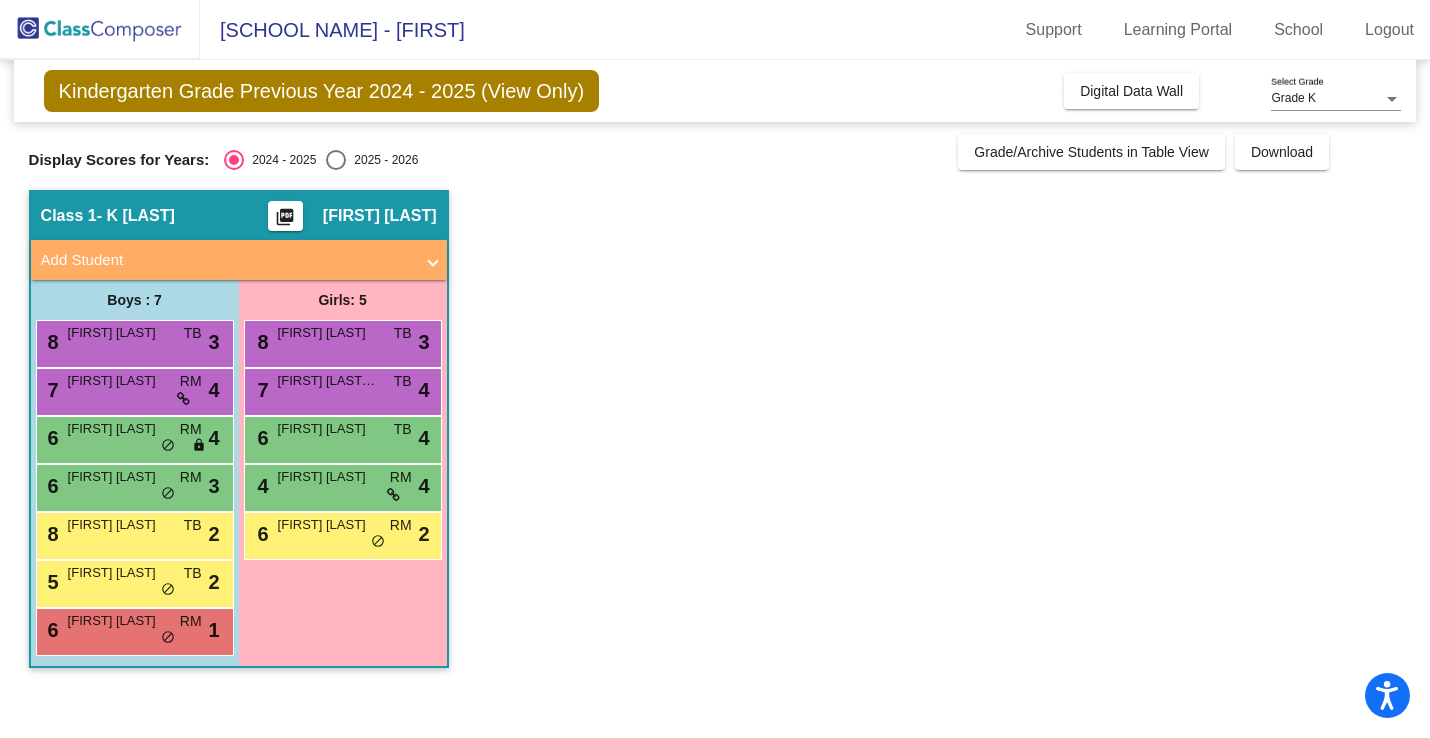 scroll, scrollTop: 0, scrollLeft: 0, axis: both 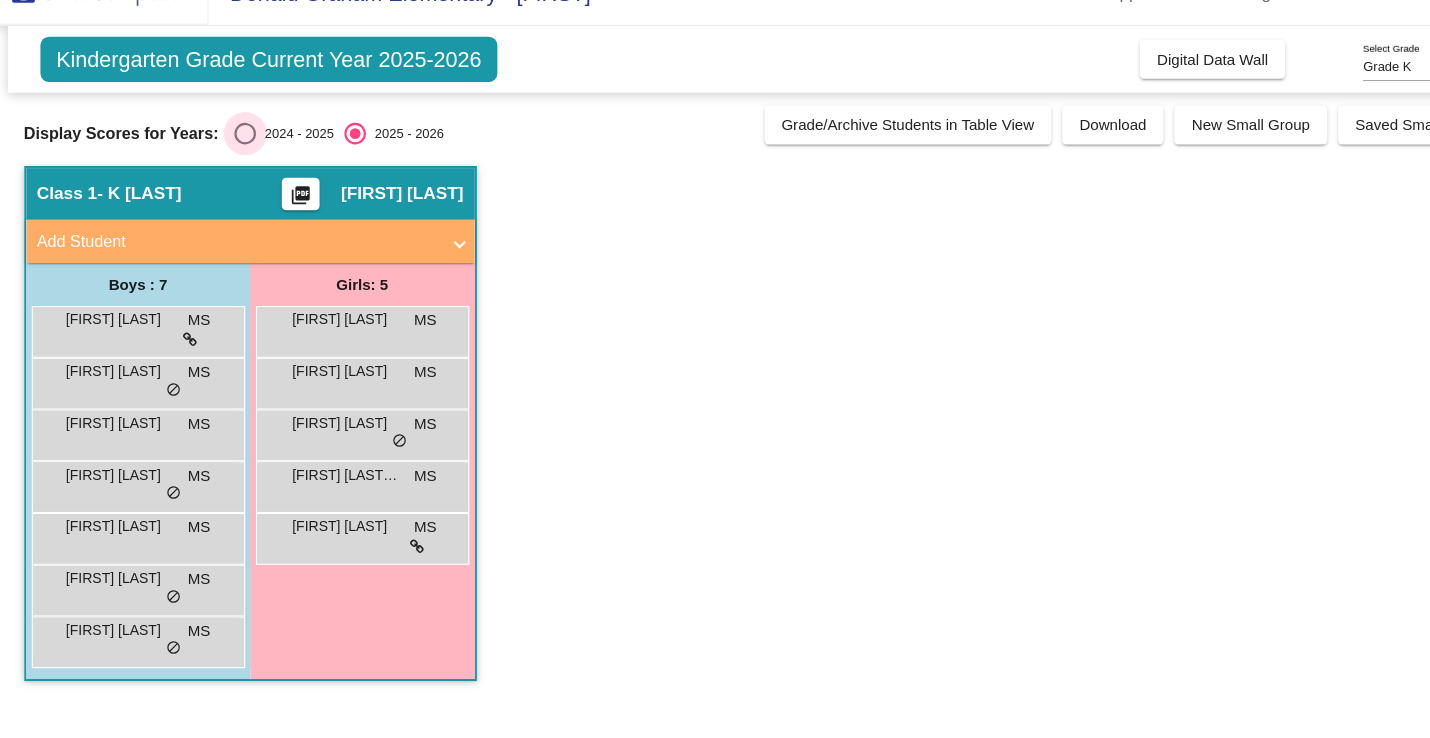 click at bounding box center (234, 160) 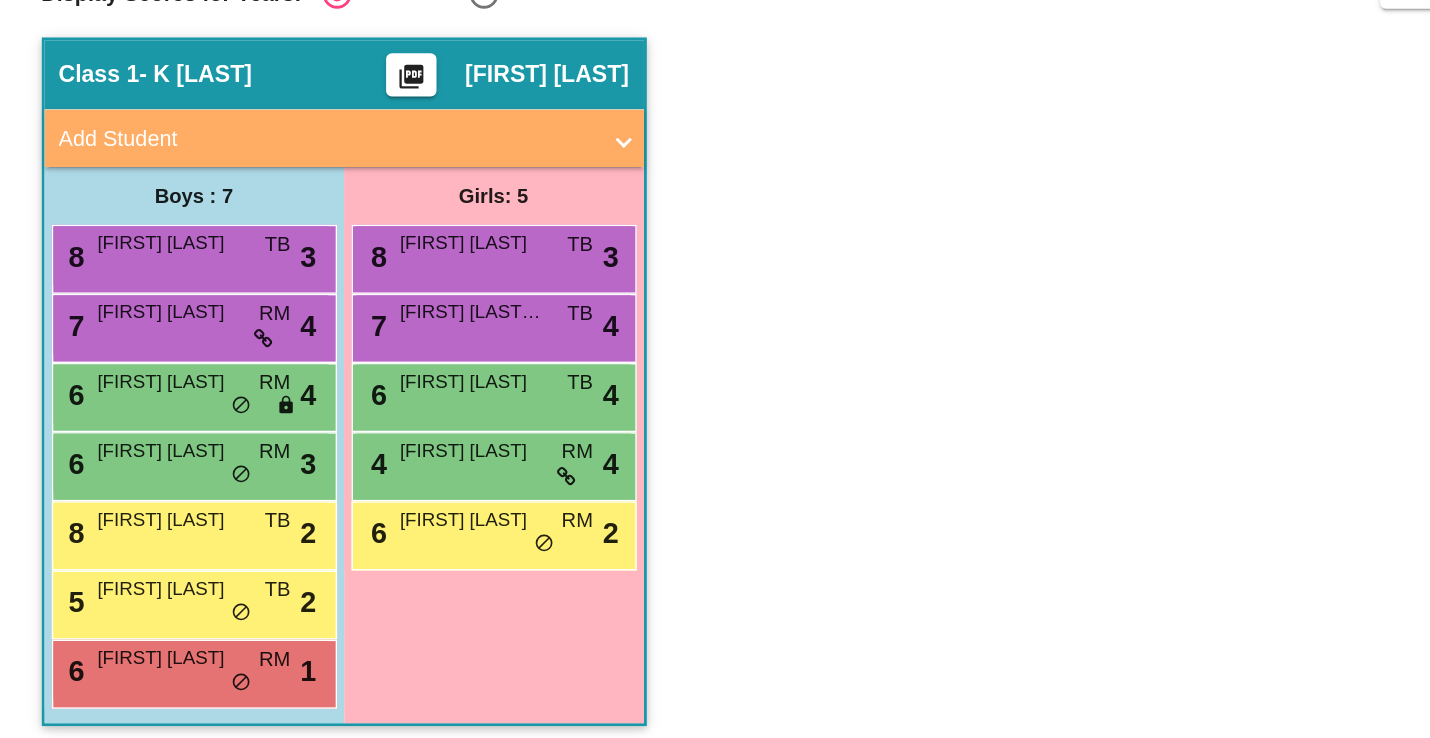 scroll, scrollTop: 0, scrollLeft: 0, axis: both 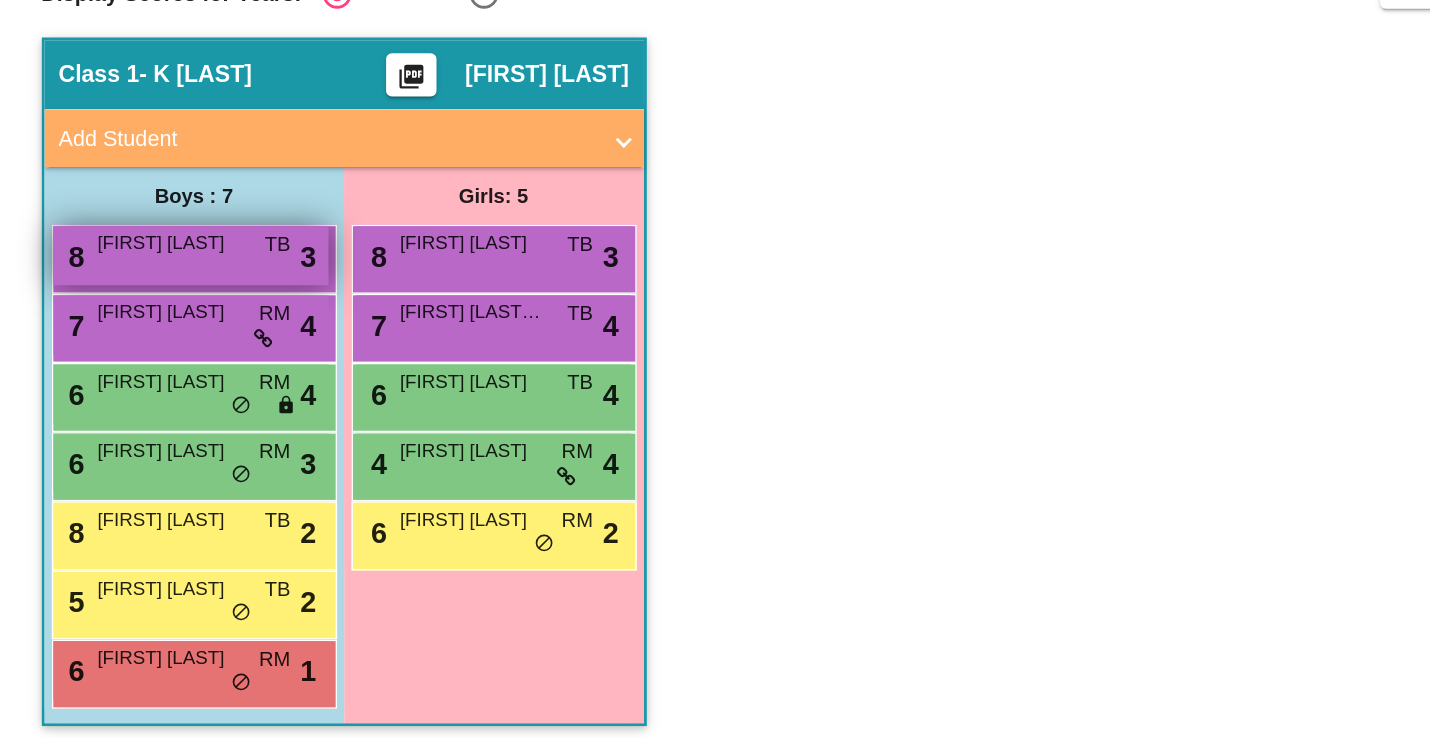 click on "8 [FIRST] [LAST] TB lock do_not_disturb_alt 3" at bounding box center [132, 341] 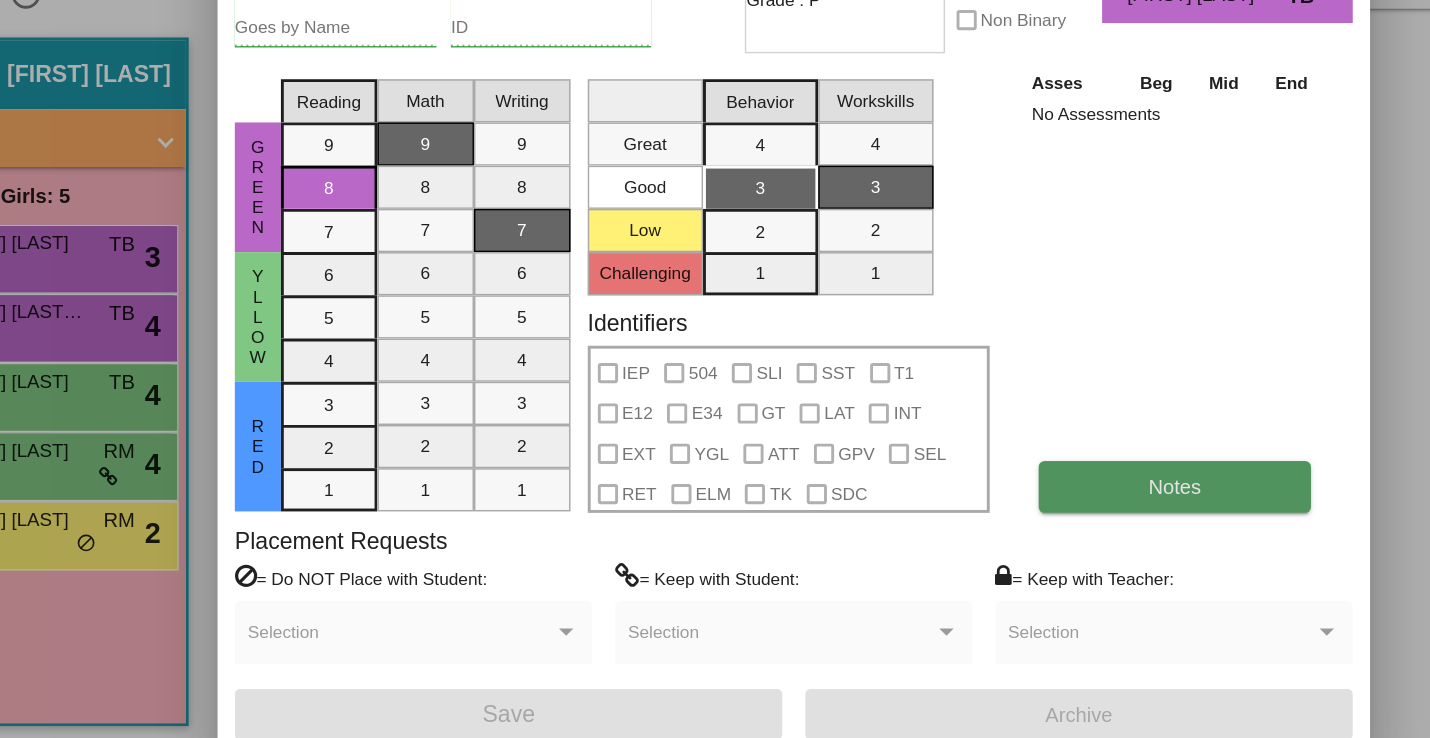 click on "Notes" at bounding box center (1133, 502) 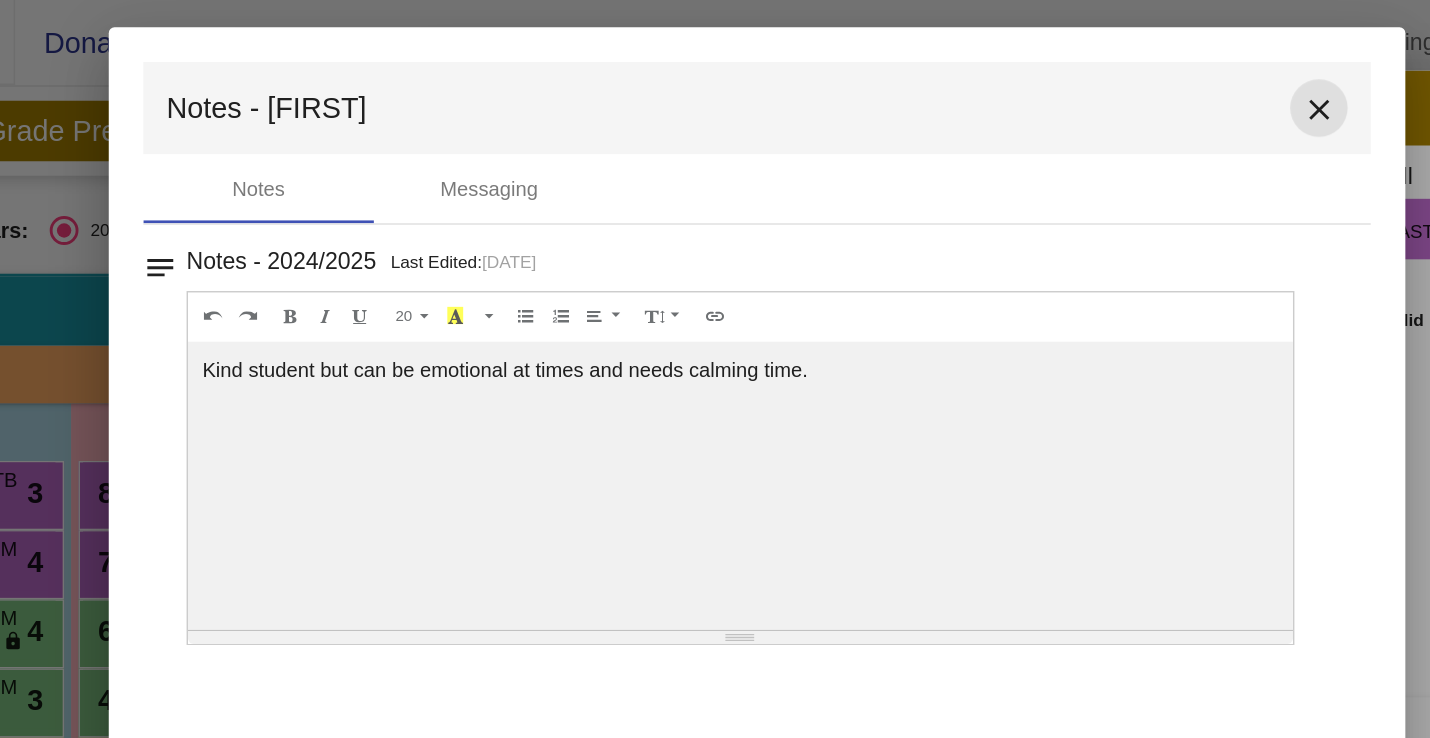 click on "close" at bounding box center (1105, 76) 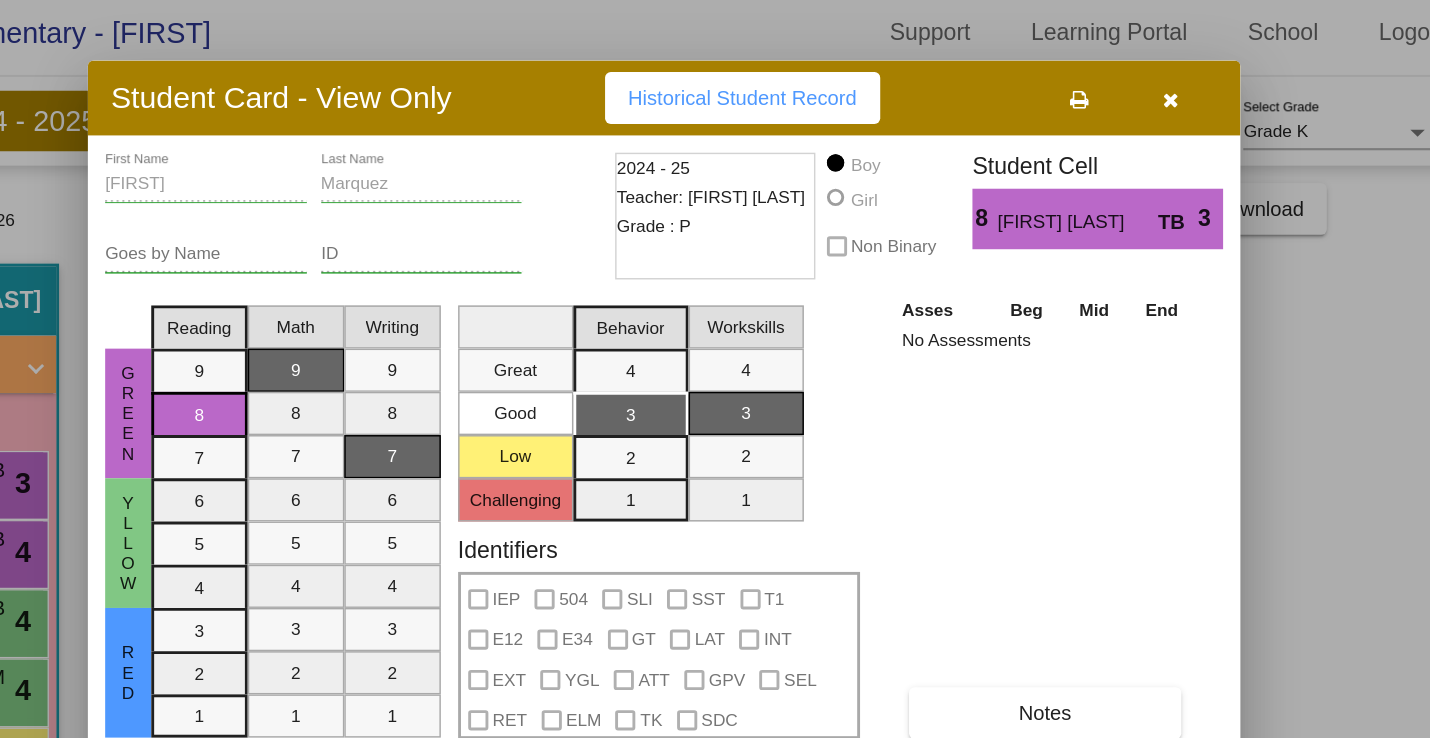 click at bounding box center [1221, 76] 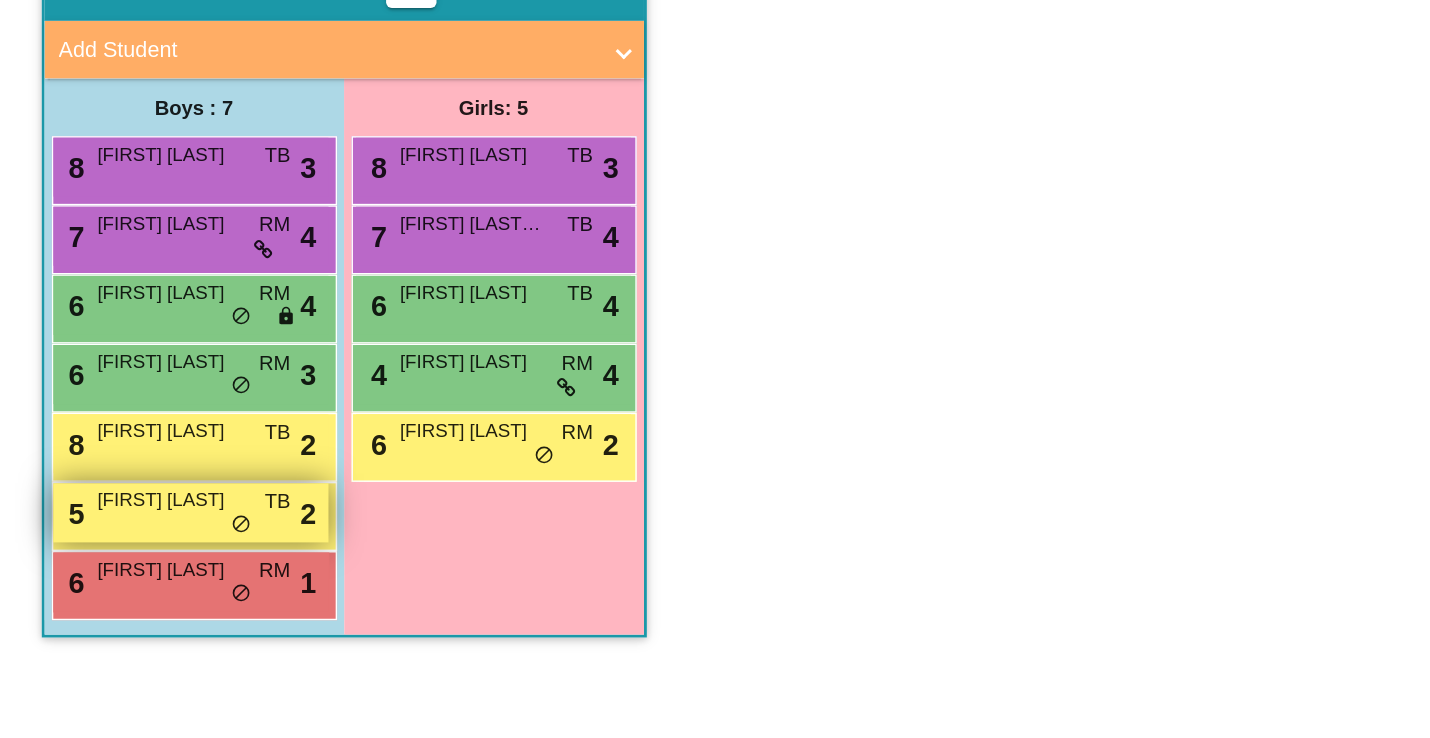 click on "5 Leo Mendez TB lock do_not_disturb_alt 2" at bounding box center (132, 581) 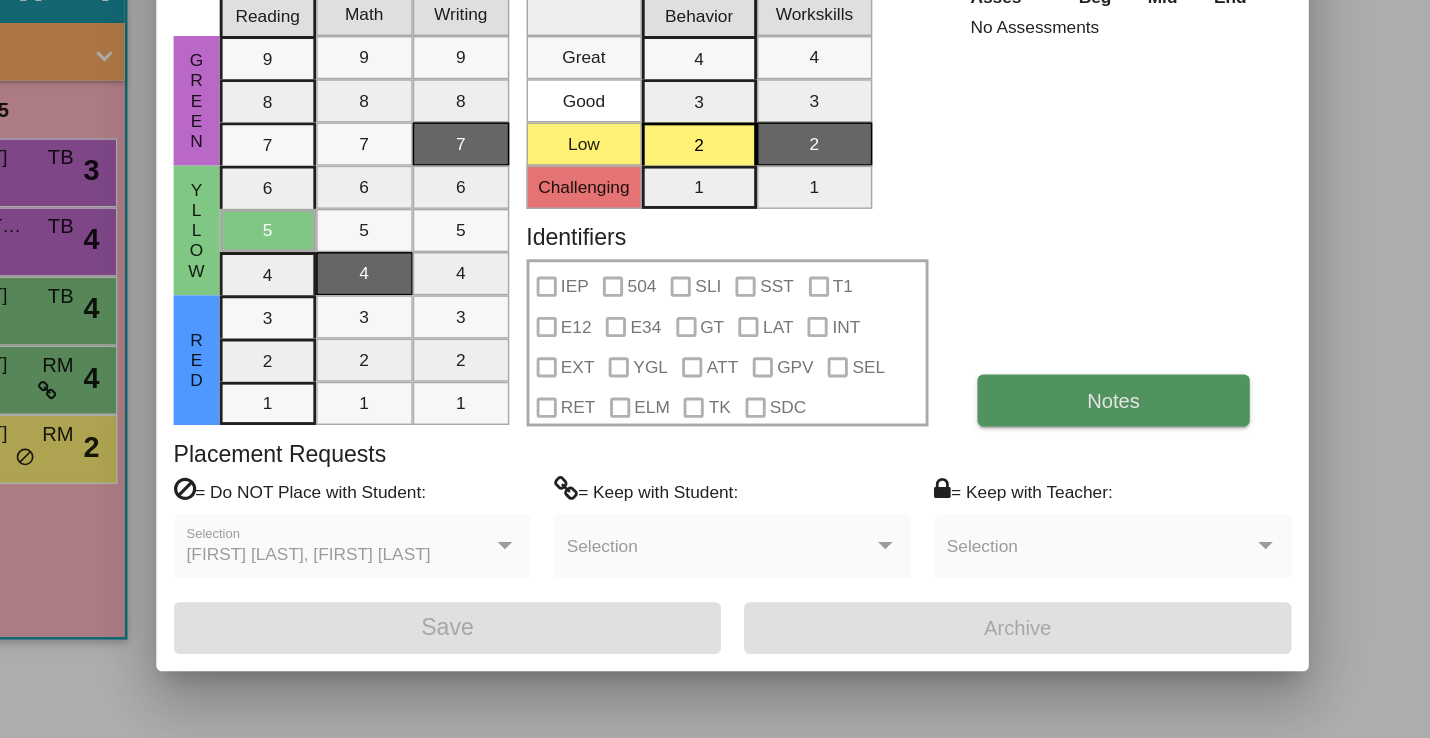click on "Notes" at bounding box center [1133, 502] 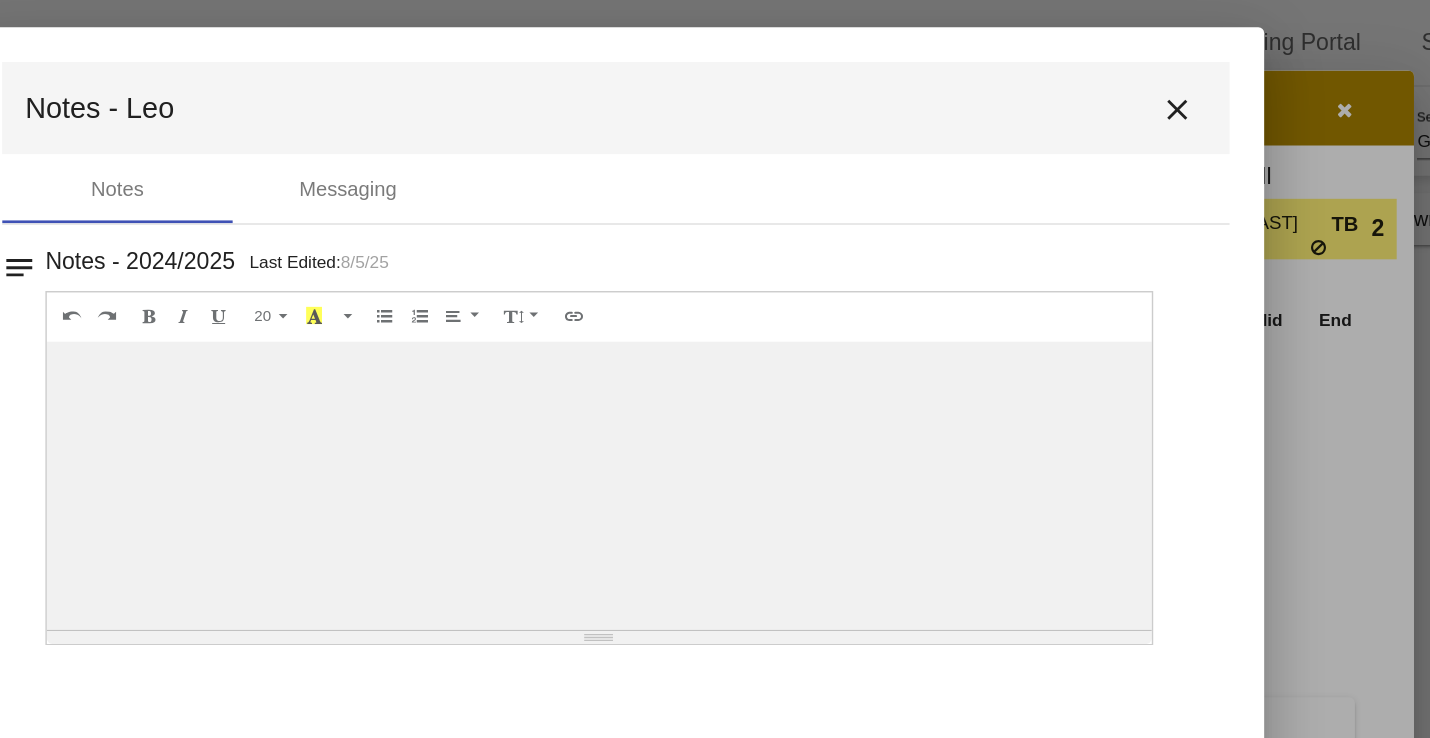 click on "close" at bounding box center [1105, 76] 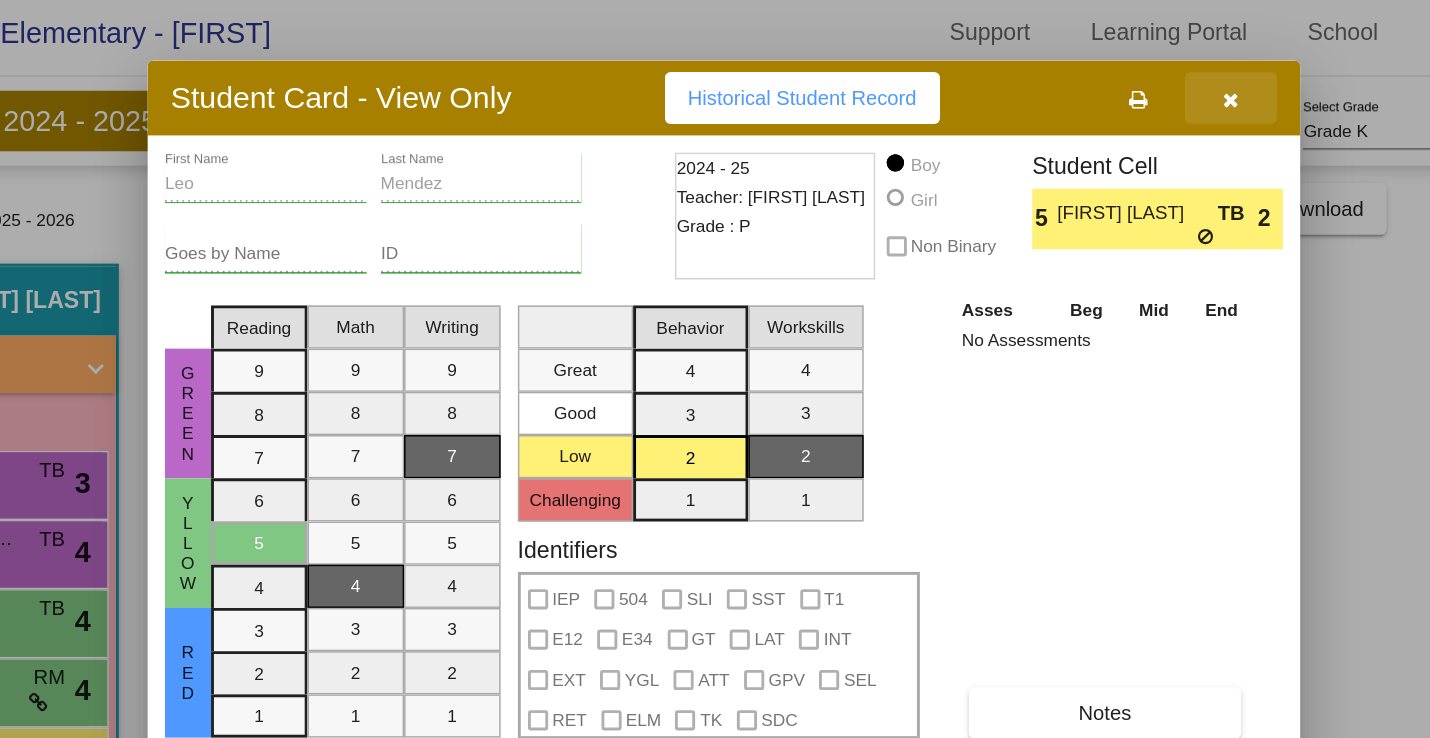 click at bounding box center [1221, 76] 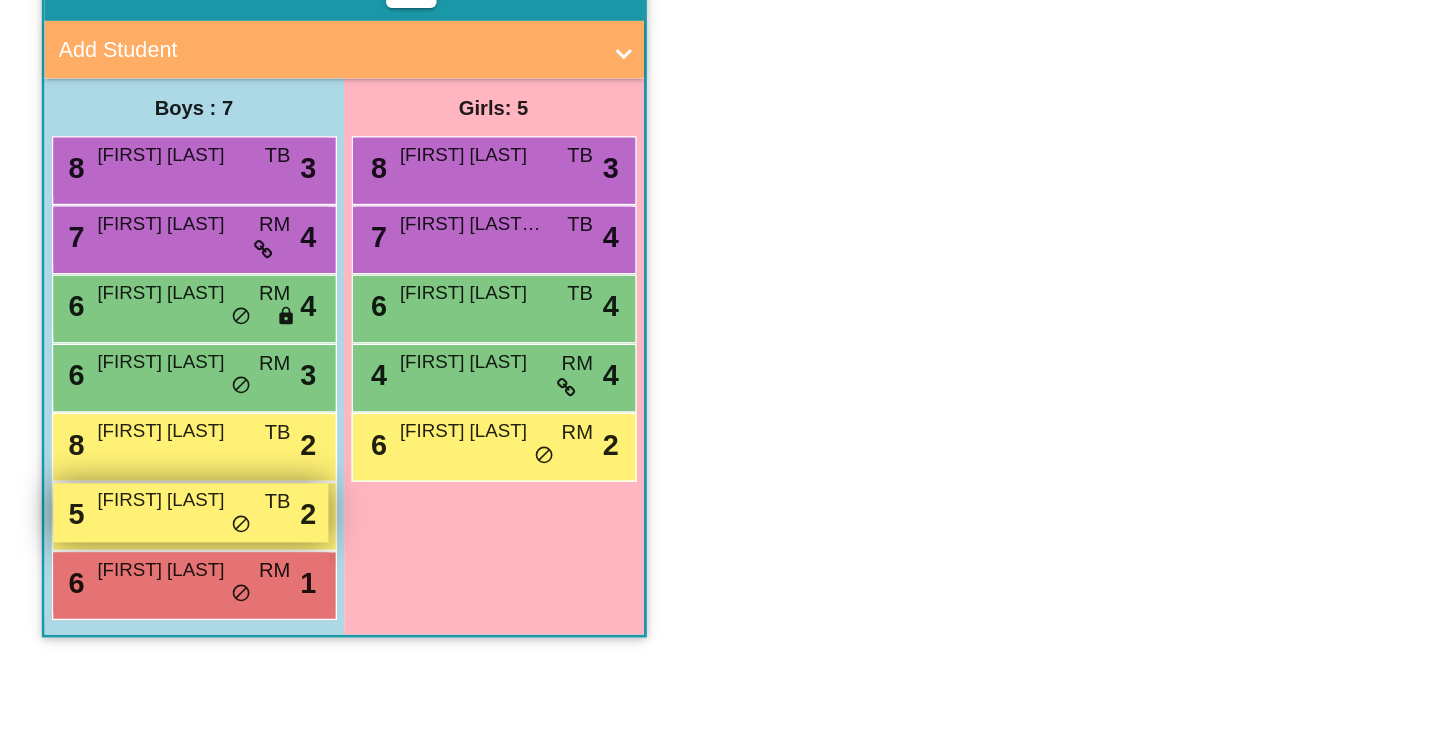 click on "5 Leo Mendez TB lock do_not_disturb_alt 2" at bounding box center (132, 581) 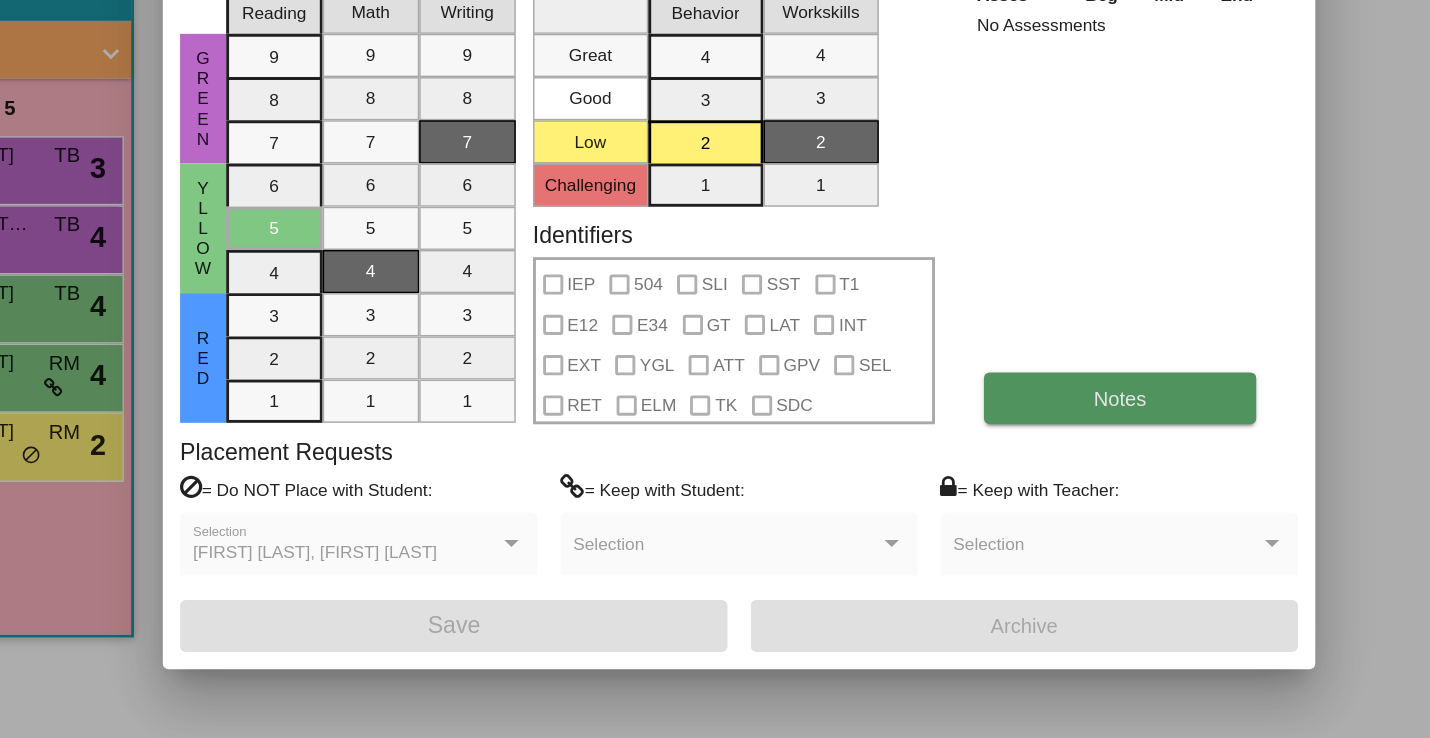 click on "Notes" at bounding box center (1133, 502) 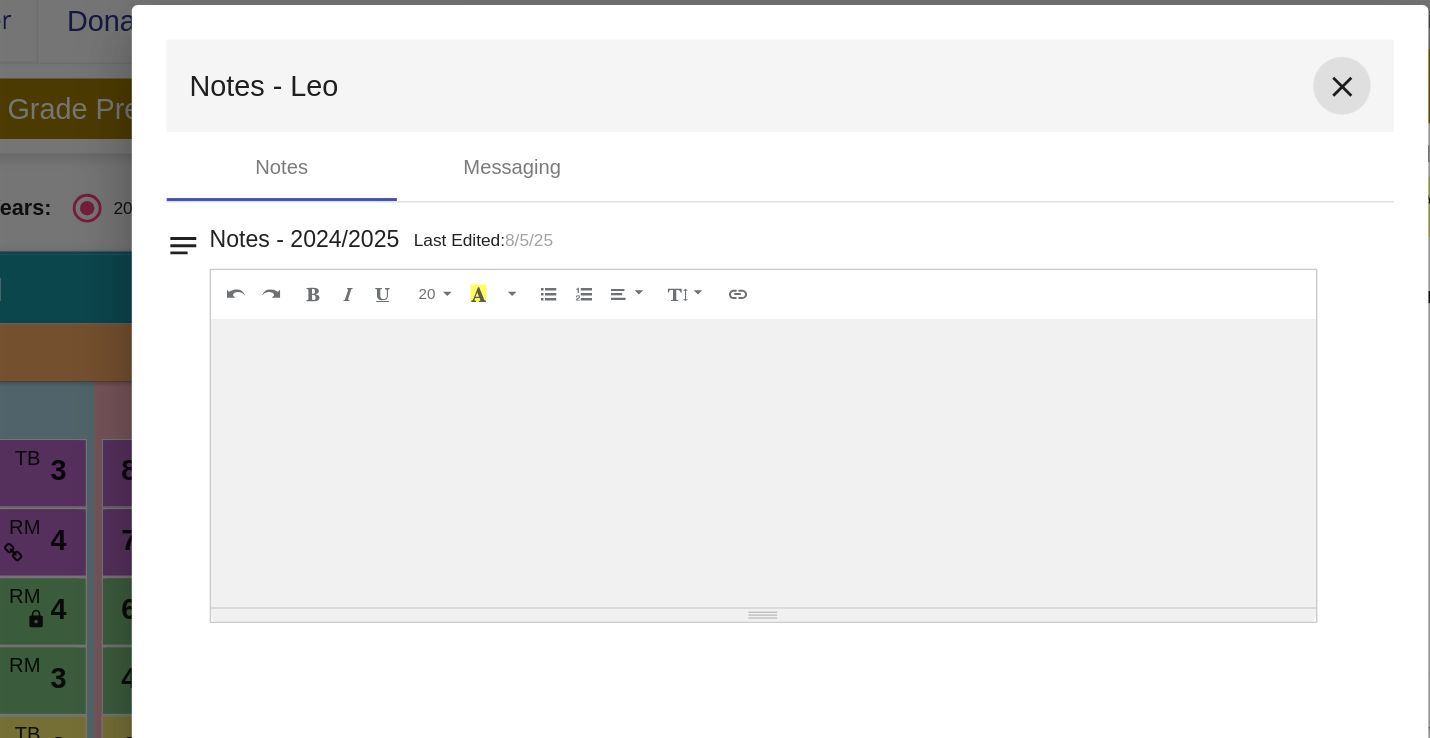 click on "close" at bounding box center (1105, 76) 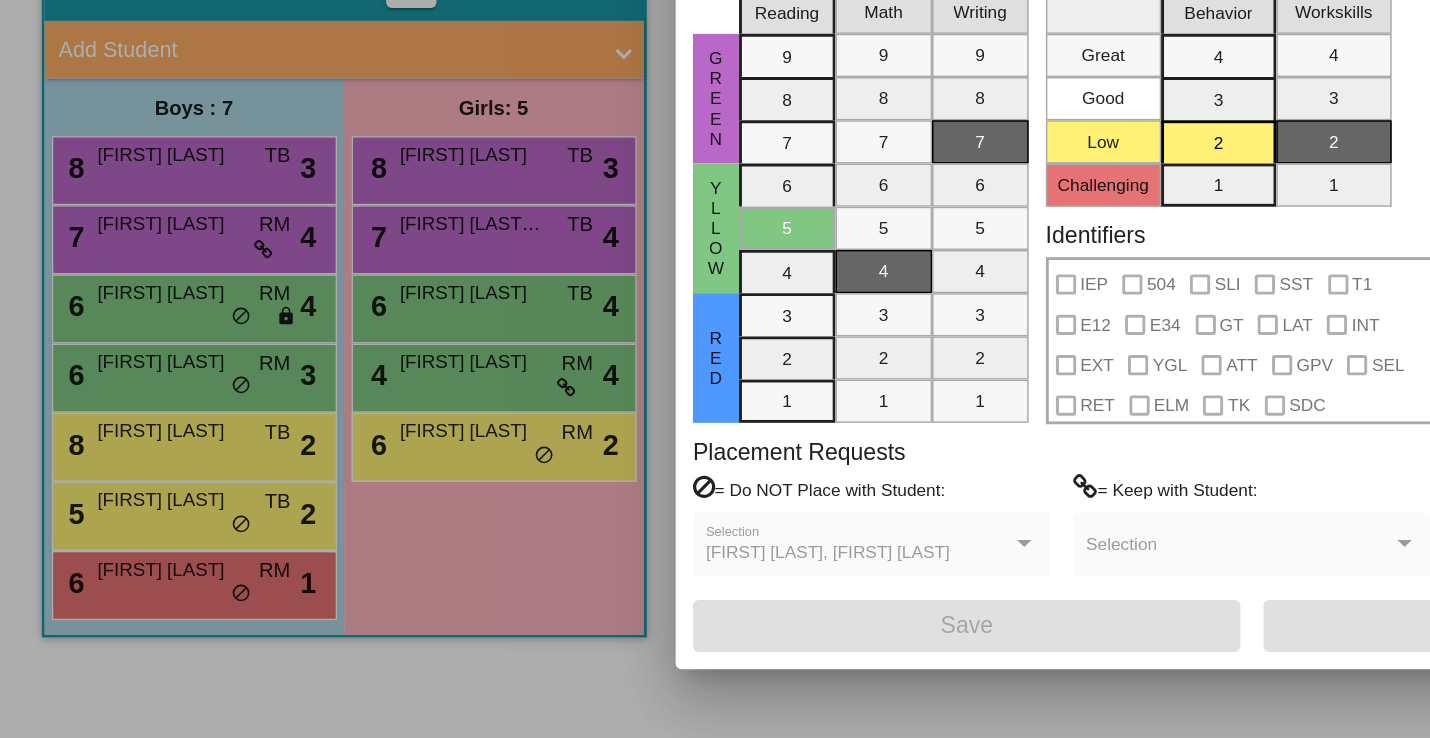 click at bounding box center [715, 369] 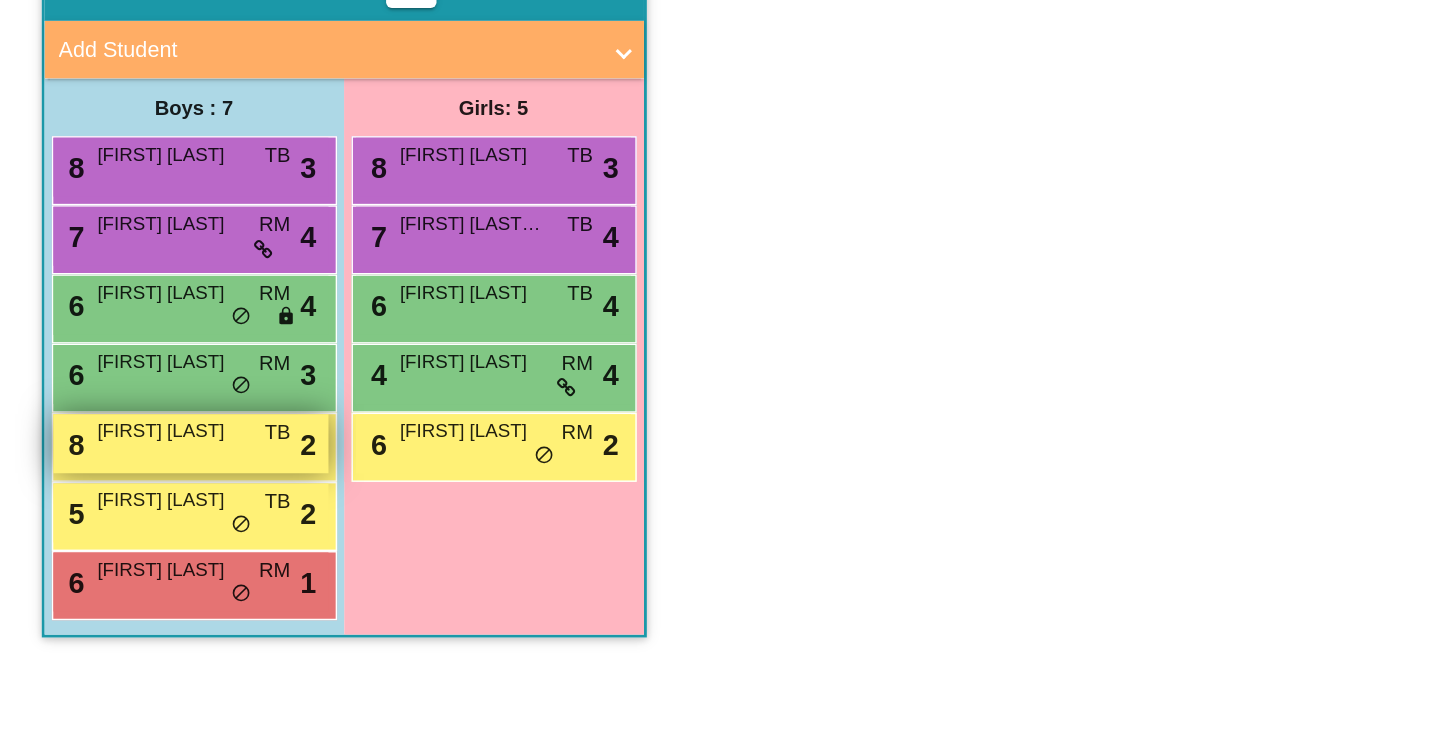 click on "8 Jedidiah Burnett TB lock do_not_disturb_alt 2" at bounding box center (132, 533) 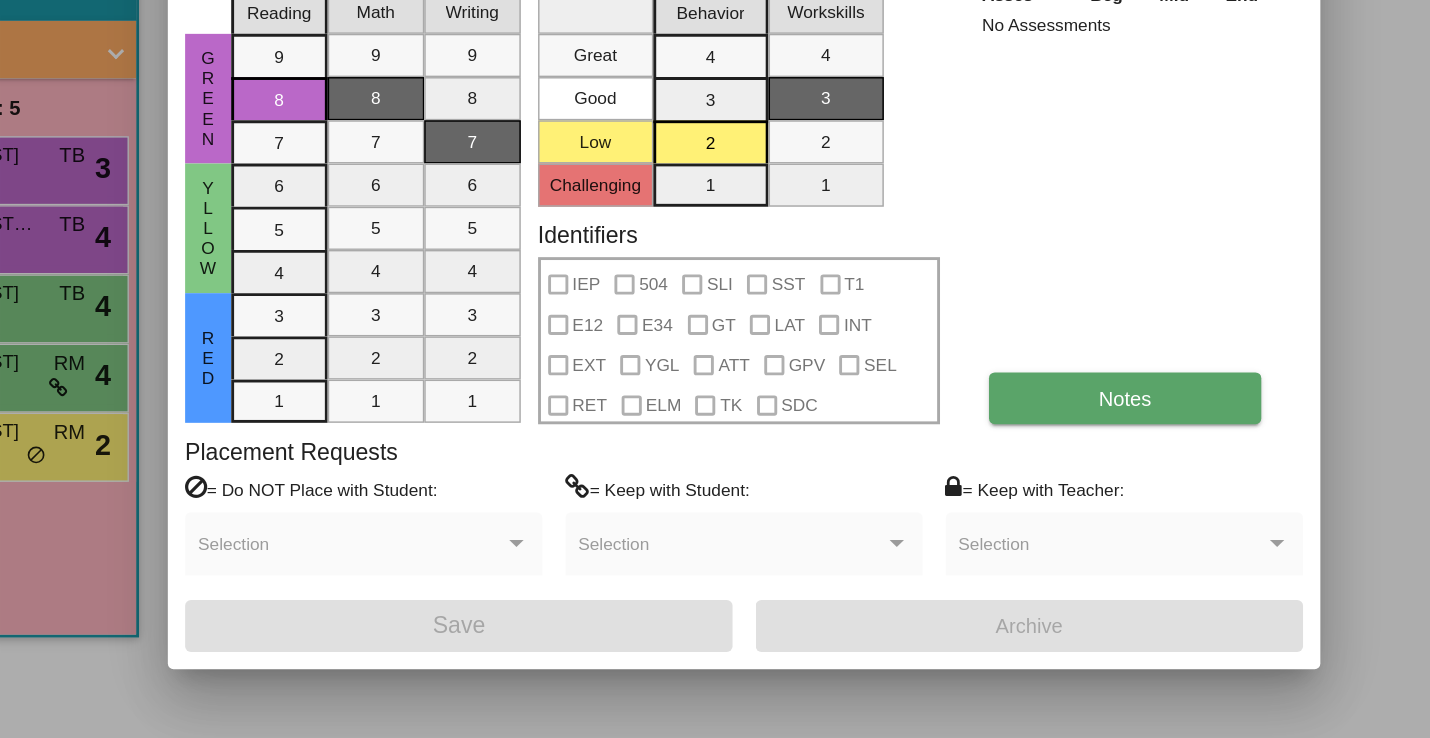 click on "Notes" at bounding box center (1133, 502) 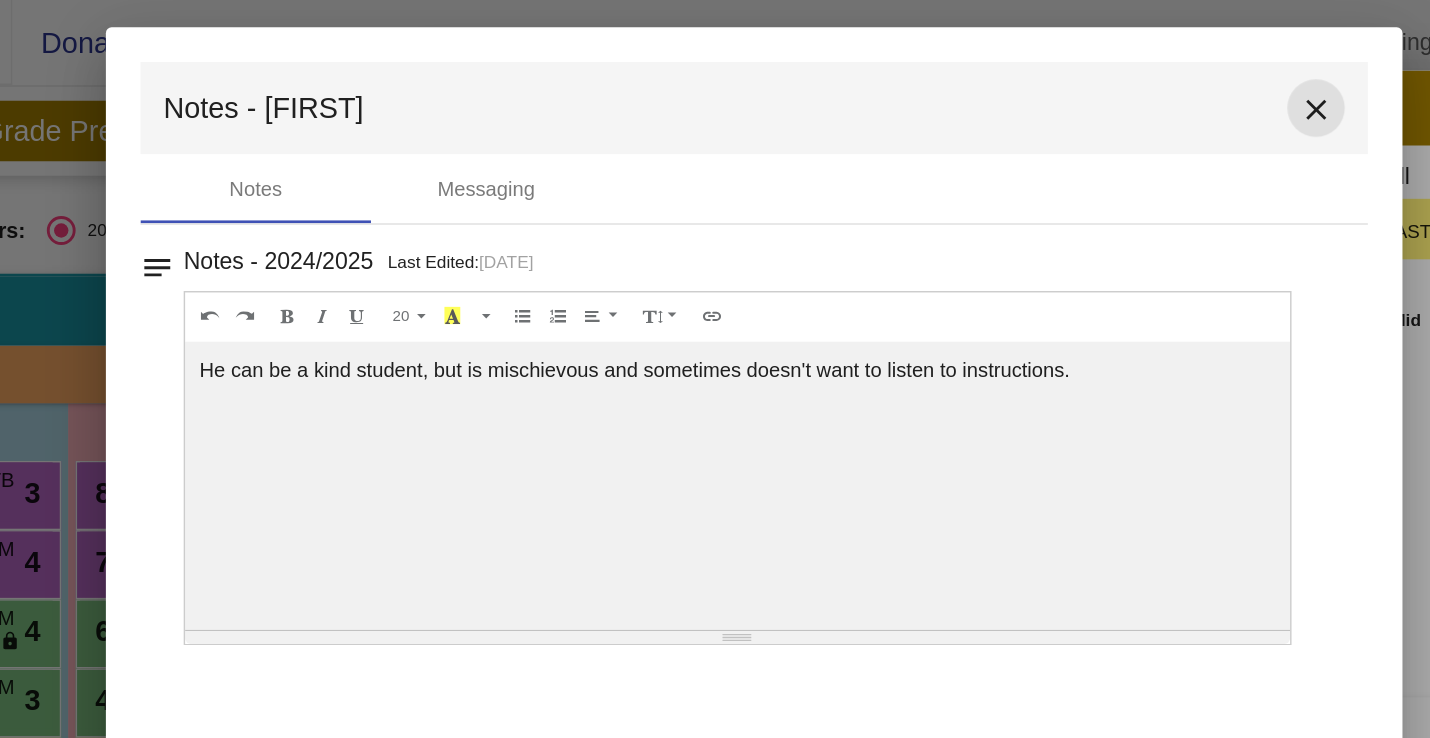 click on "close" at bounding box center (1105, 76) 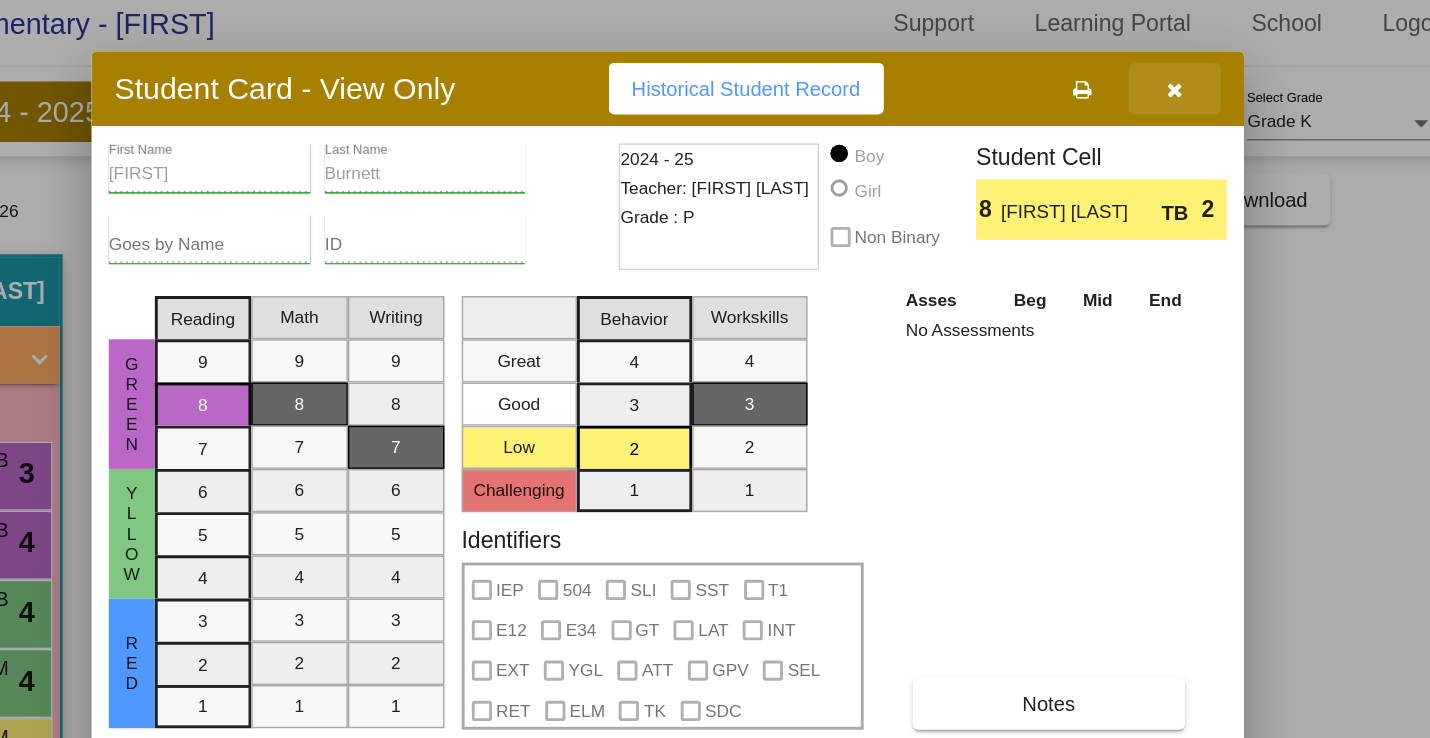 click at bounding box center [1221, 76] 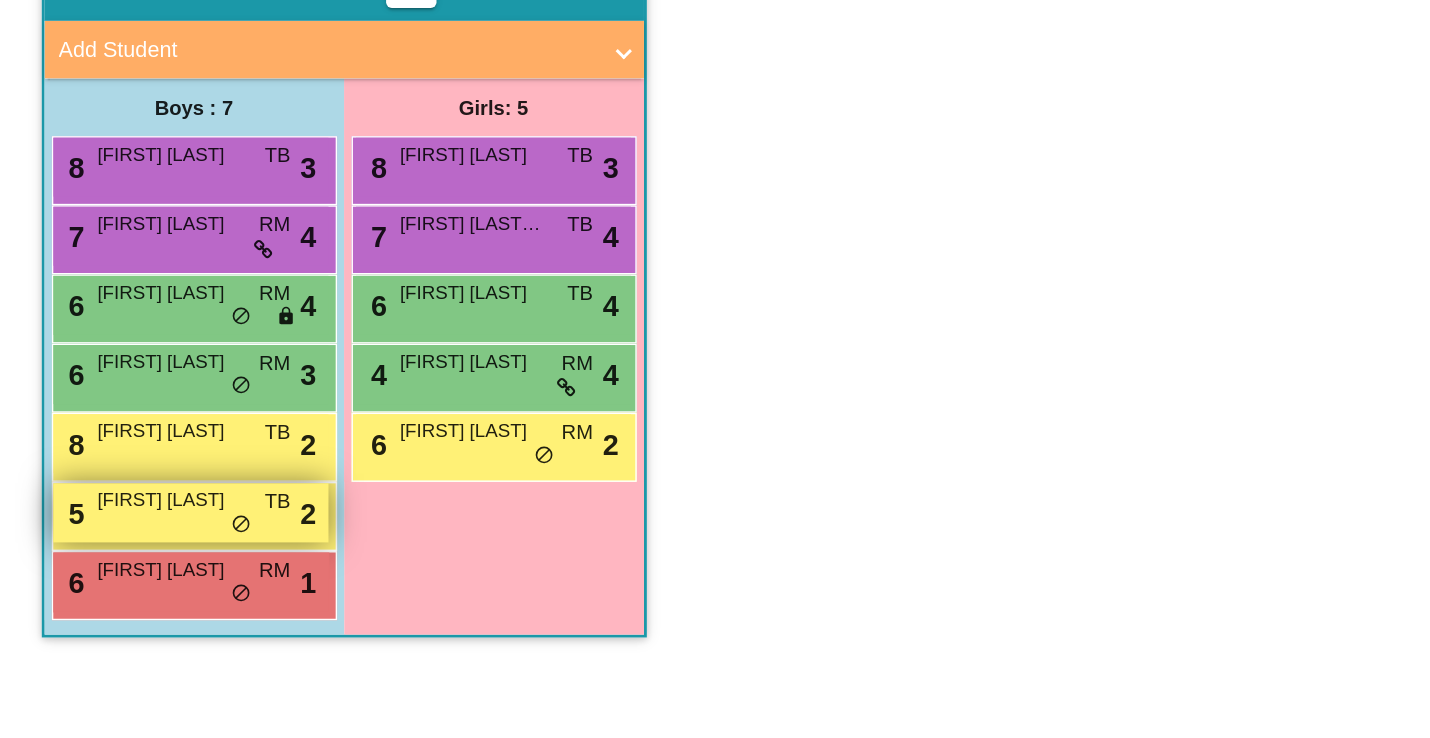 click on "Leo Mendez" at bounding box center (118, 573) 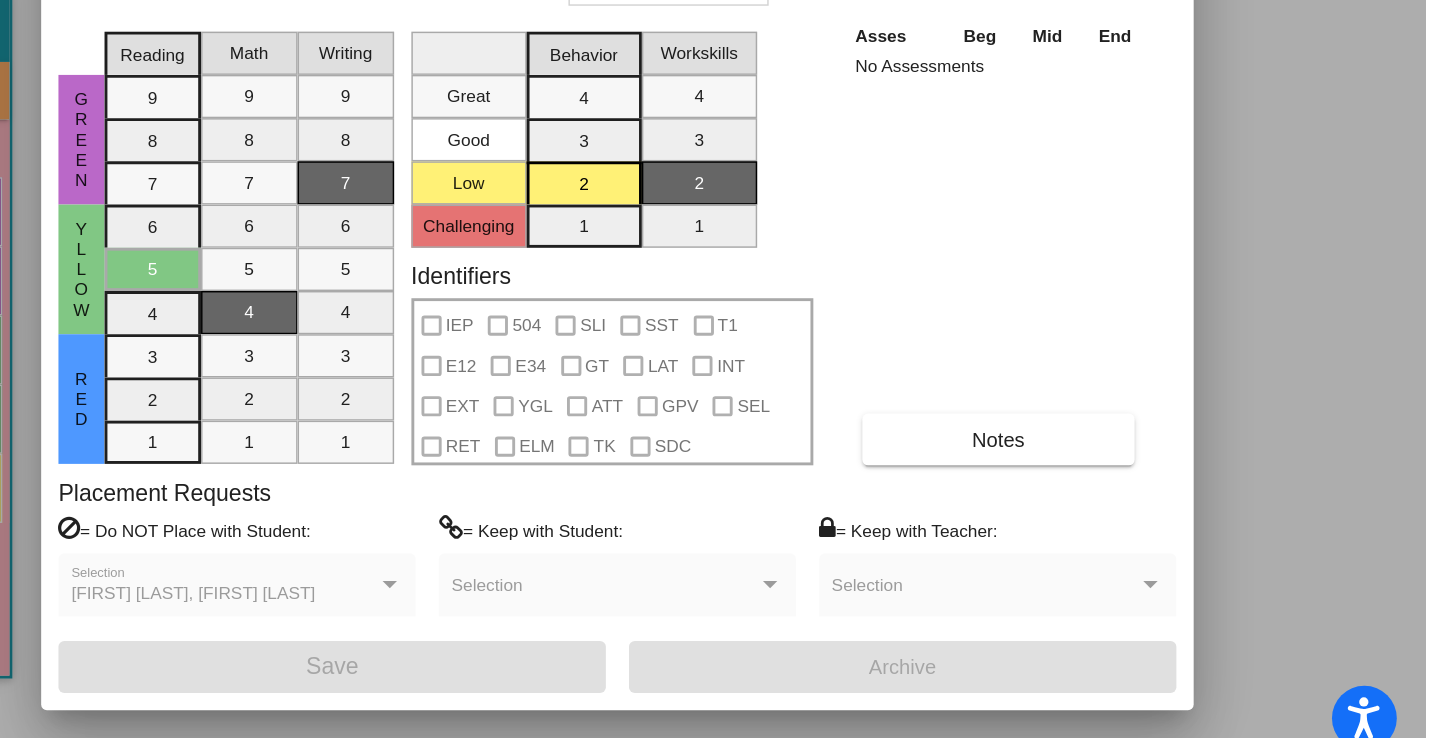 scroll, scrollTop: 0, scrollLeft: 0, axis: both 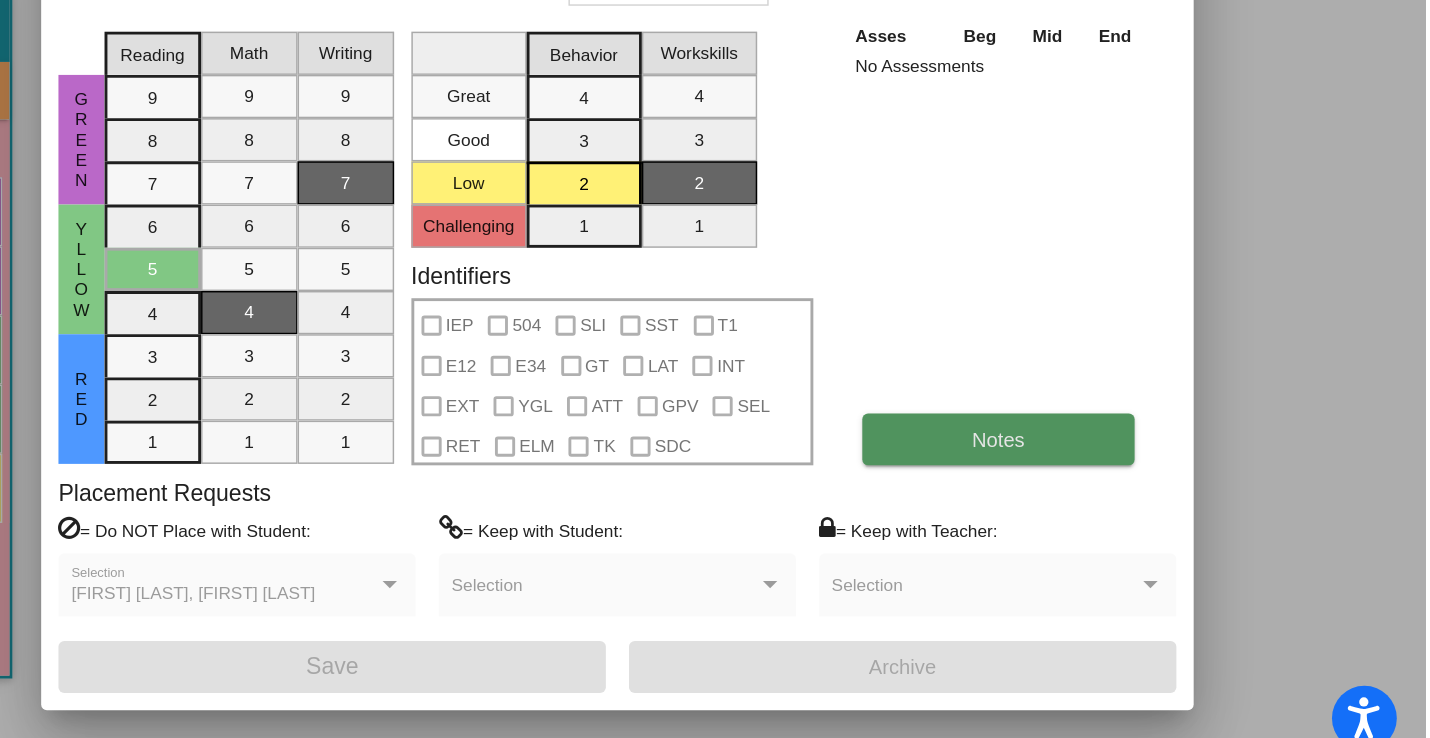 click on "Notes" at bounding box center (1133, 502) 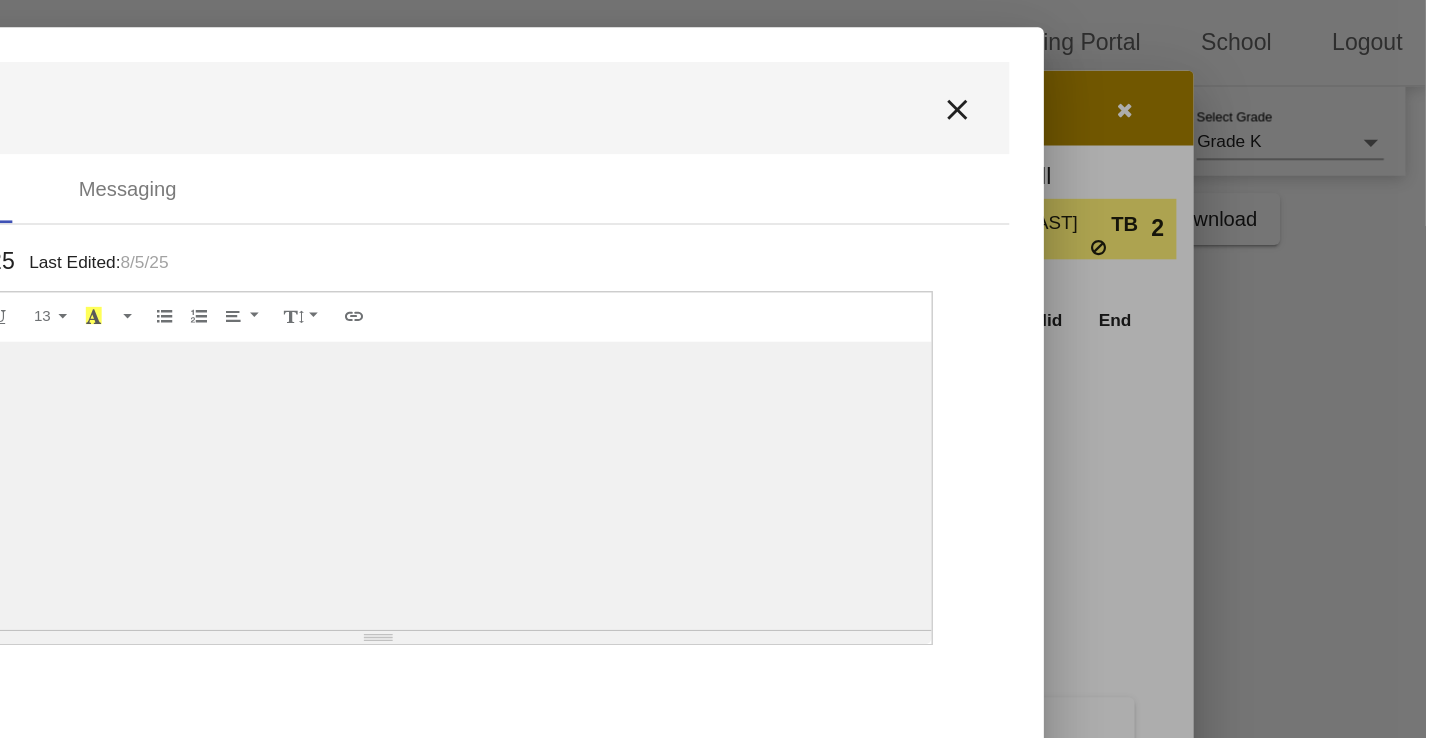 scroll, scrollTop: 0, scrollLeft: 0, axis: both 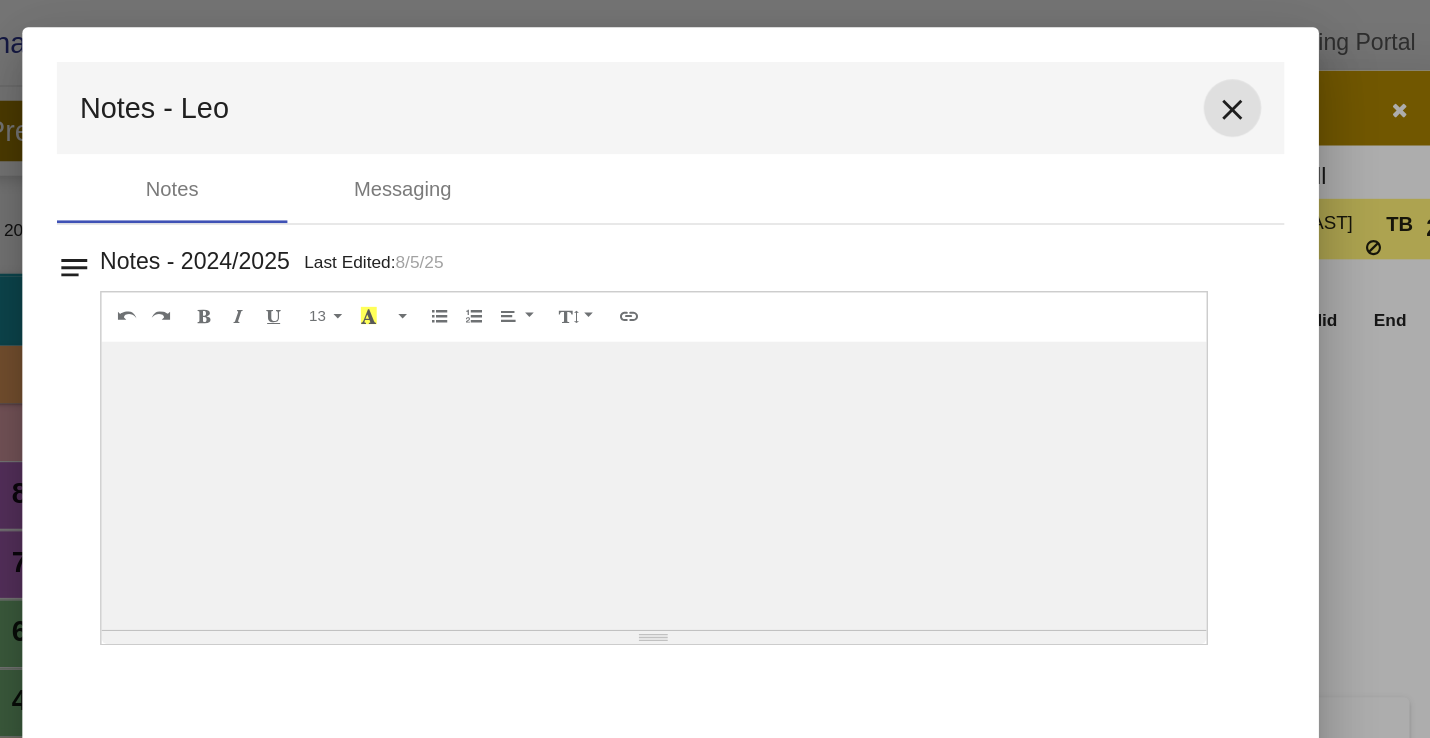 click on "close" at bounding box center [1105, 76] 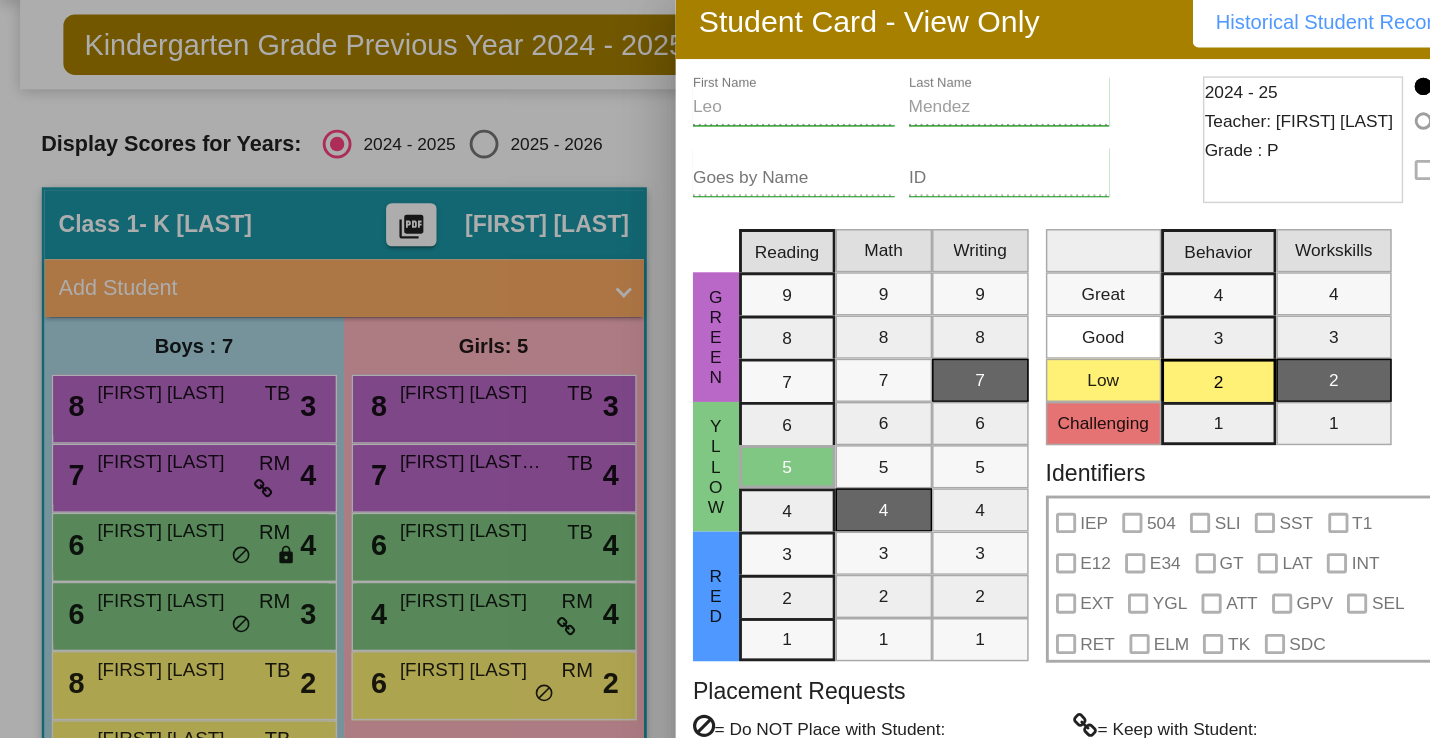 scroll, scrollTop: 0, scrollLeft: 0, axis: both 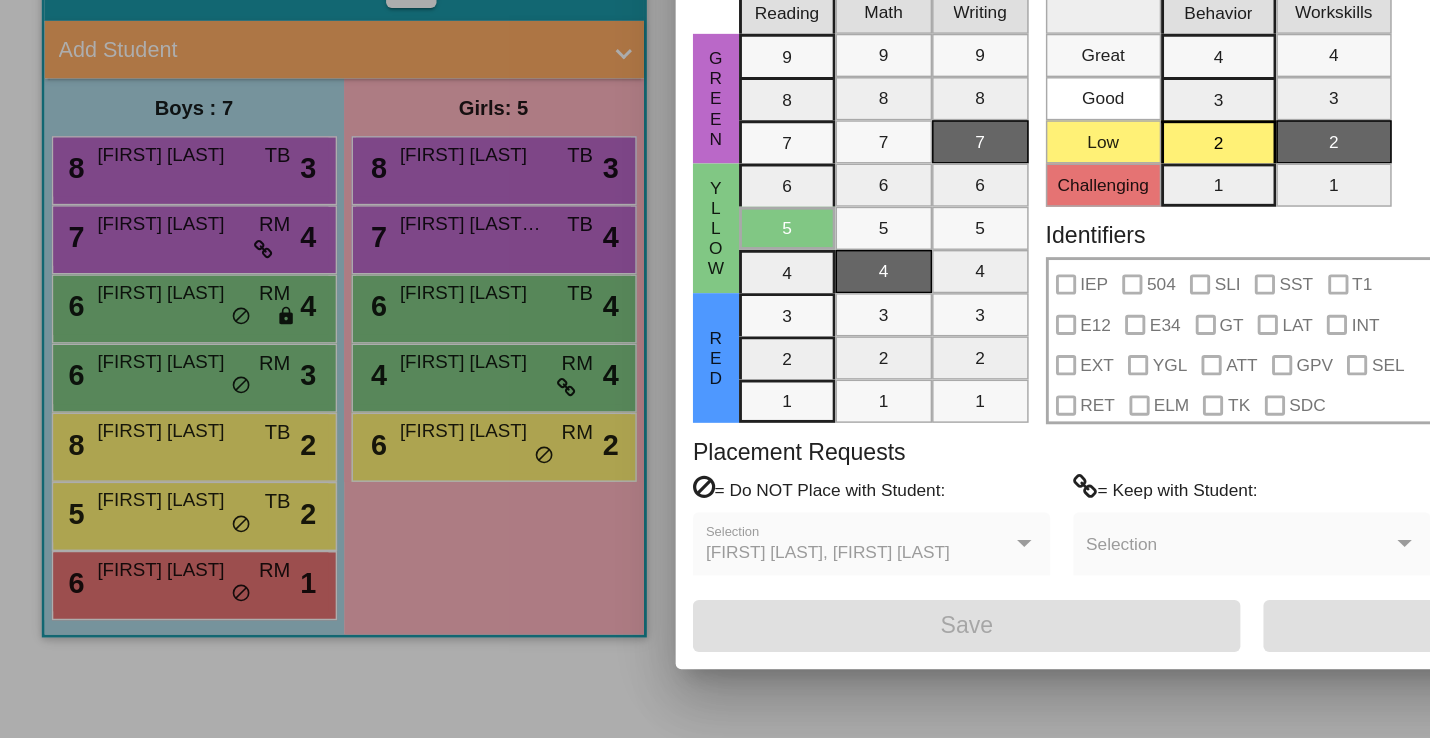 click at bounding box center (715, 369) 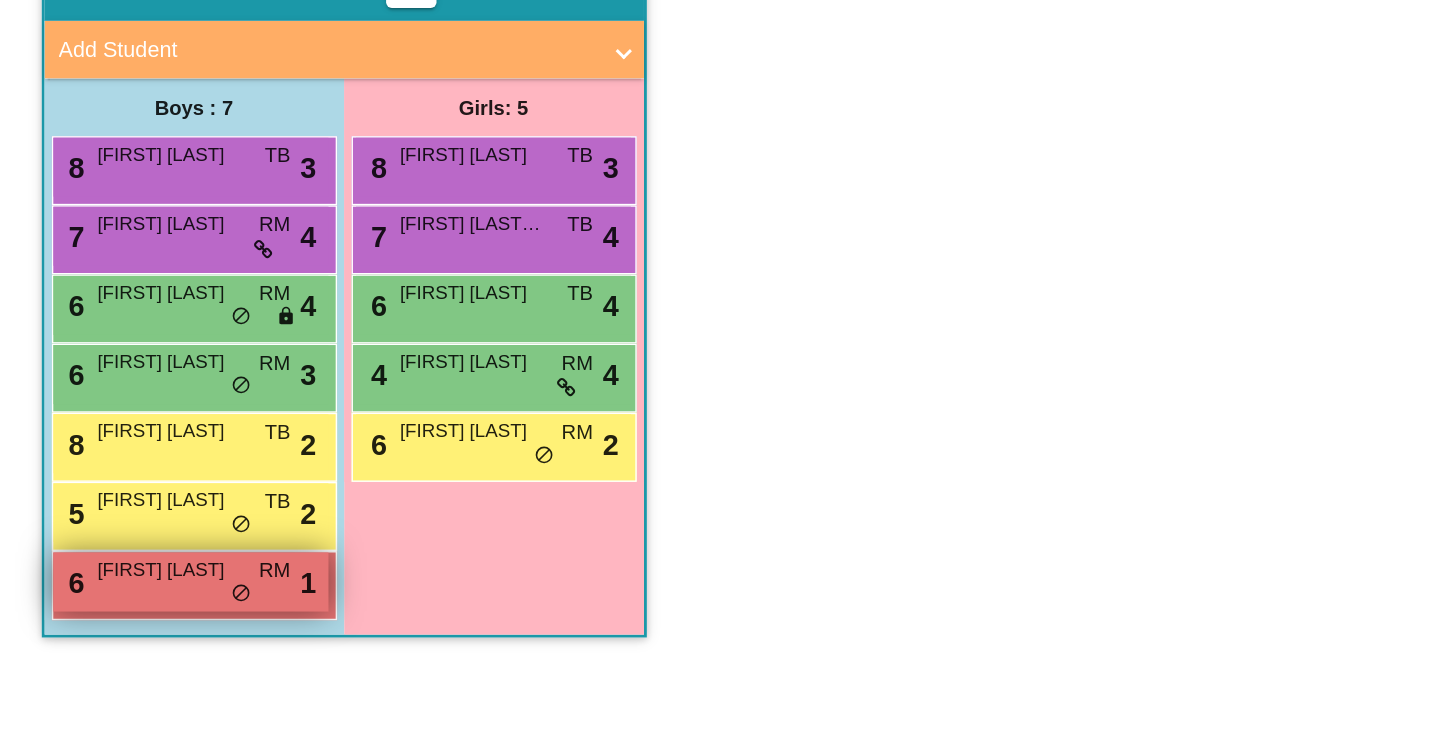 click on "6 Jason Flores RM lock do_not_disturb_alt 1" at bounding box center (132, 629) 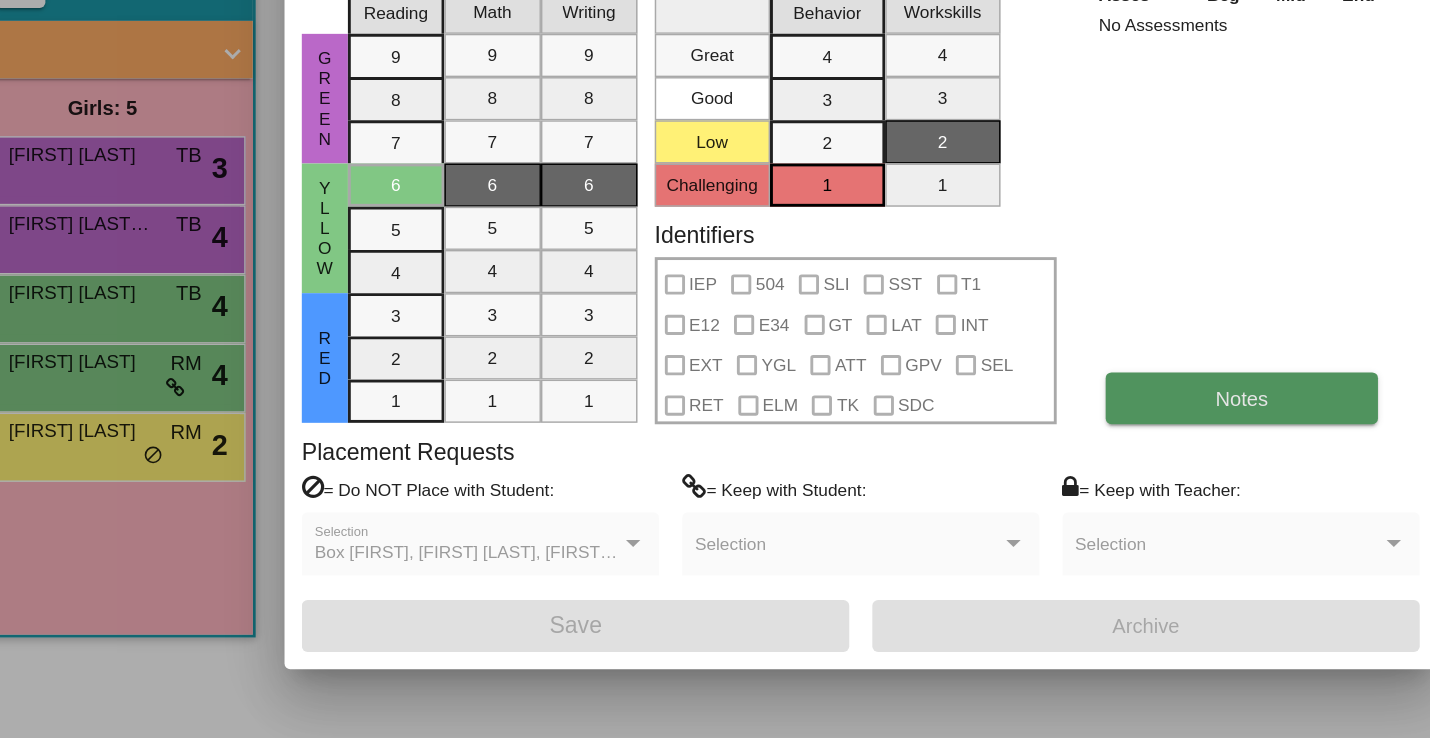 click on "Notes" at bounding box center (1133, 502) 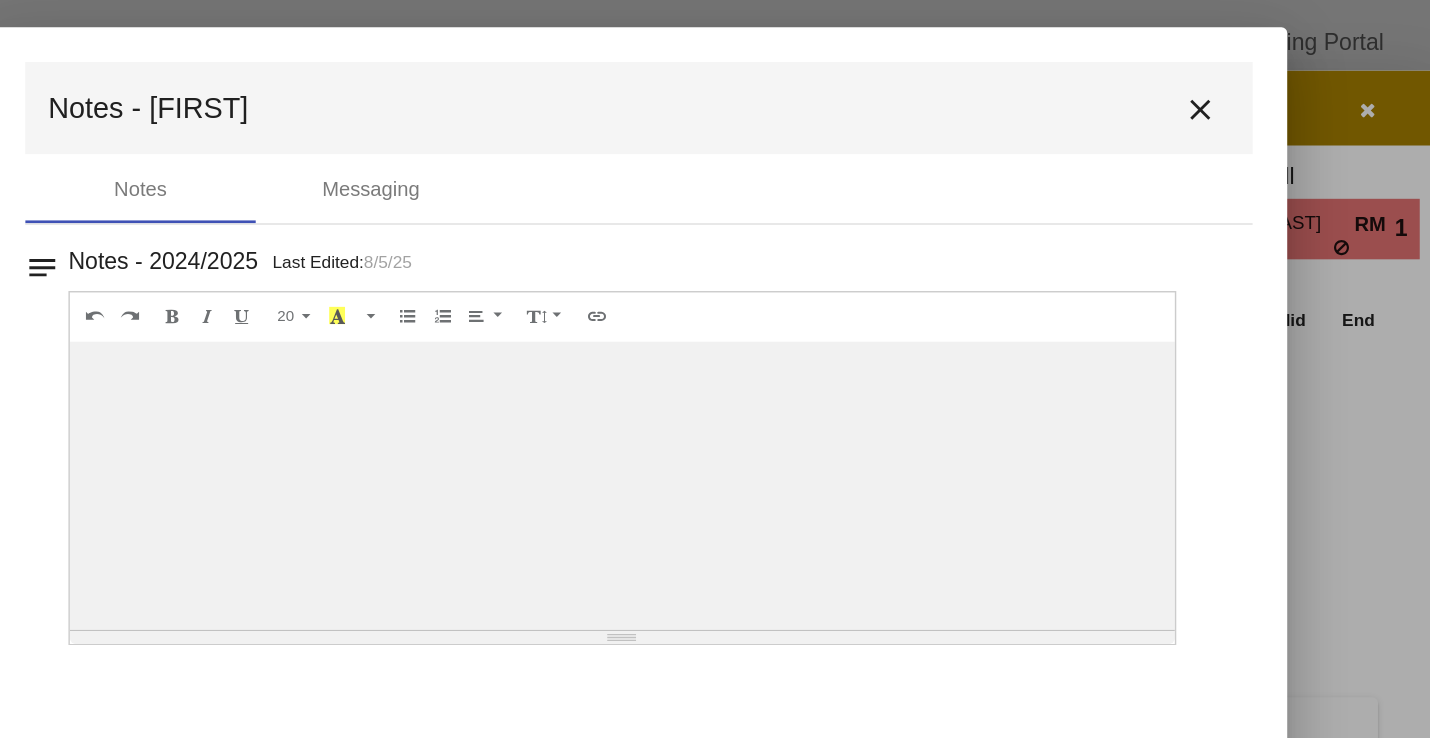scroll, scrollTop: 0, scrollLeft: 0, axis: both 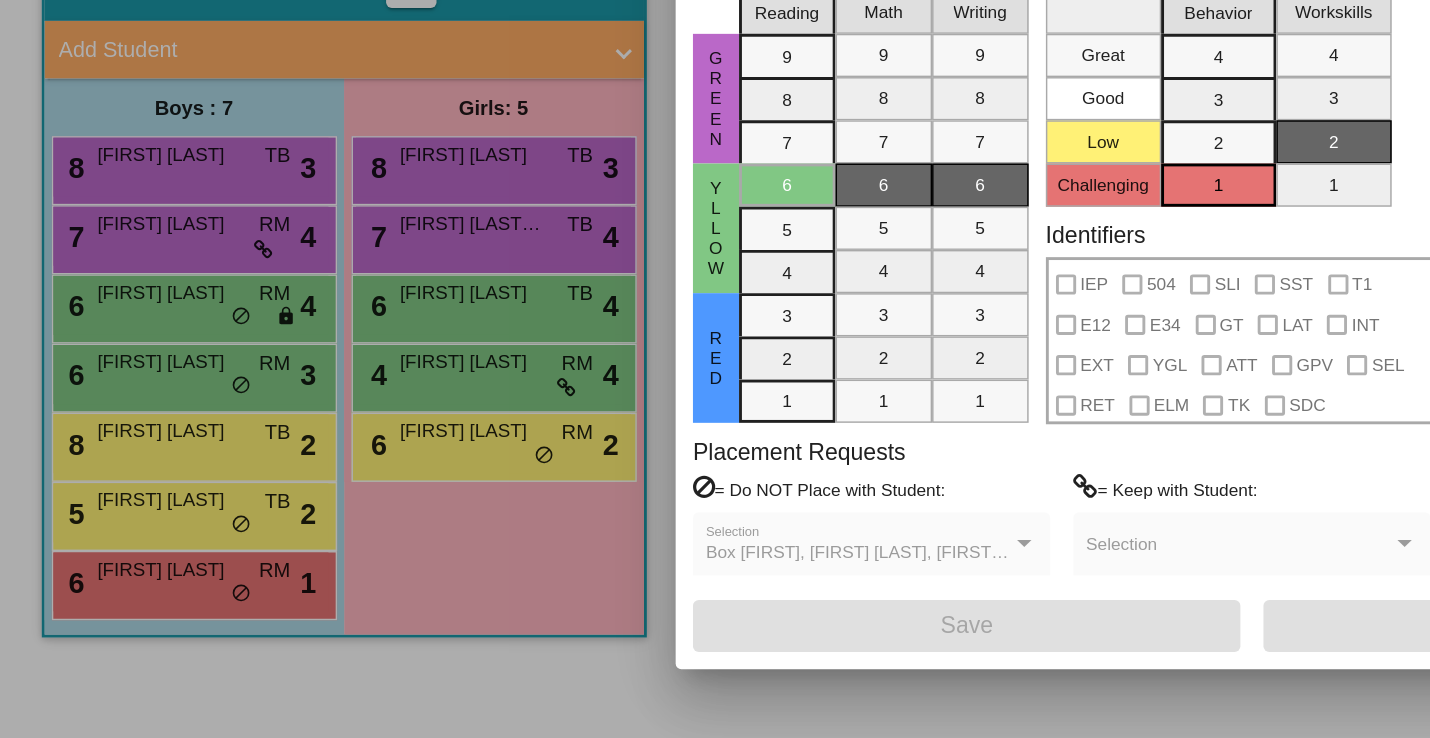 click at bounding box center [715, 369] 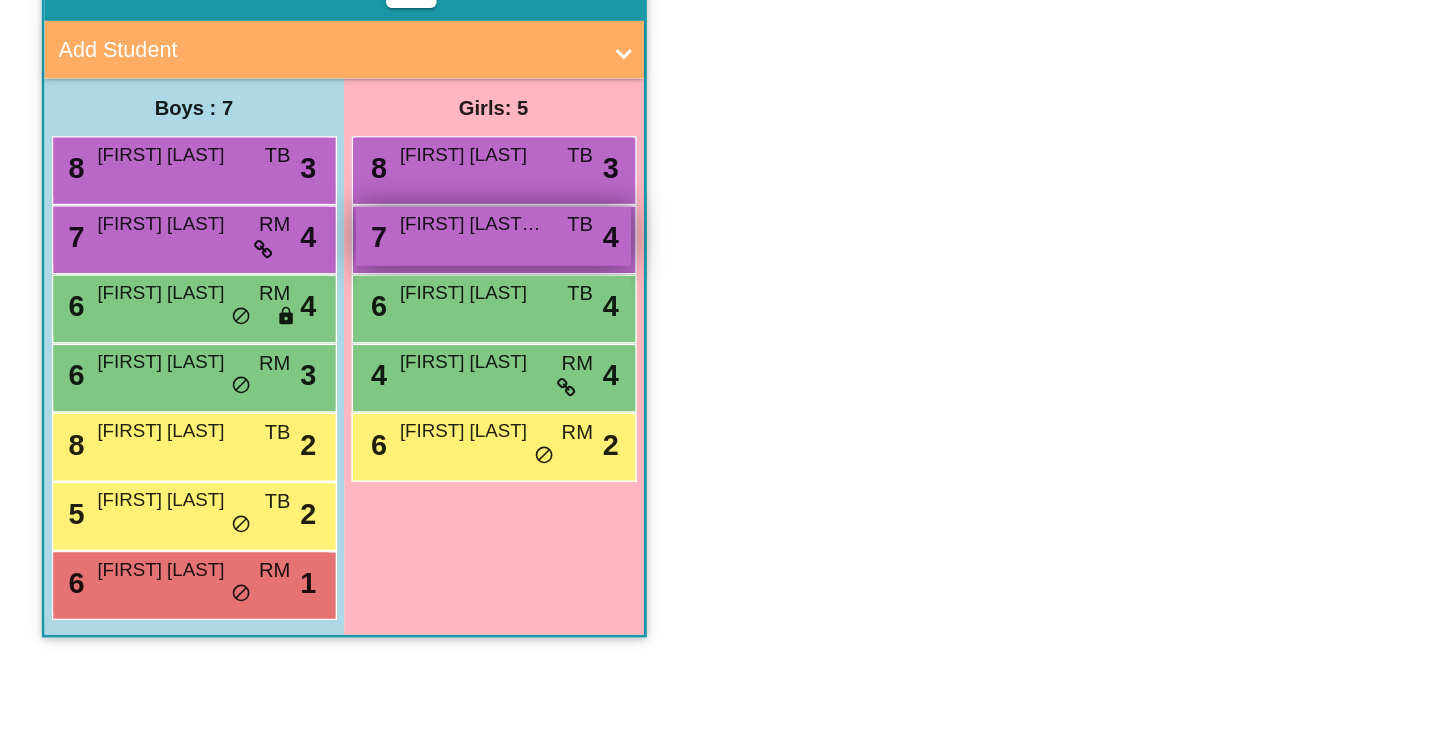 click on "7 Renatta Soto-Montiel TB lock do_not_disturb_alt 4" at bounding box center (342, 389) 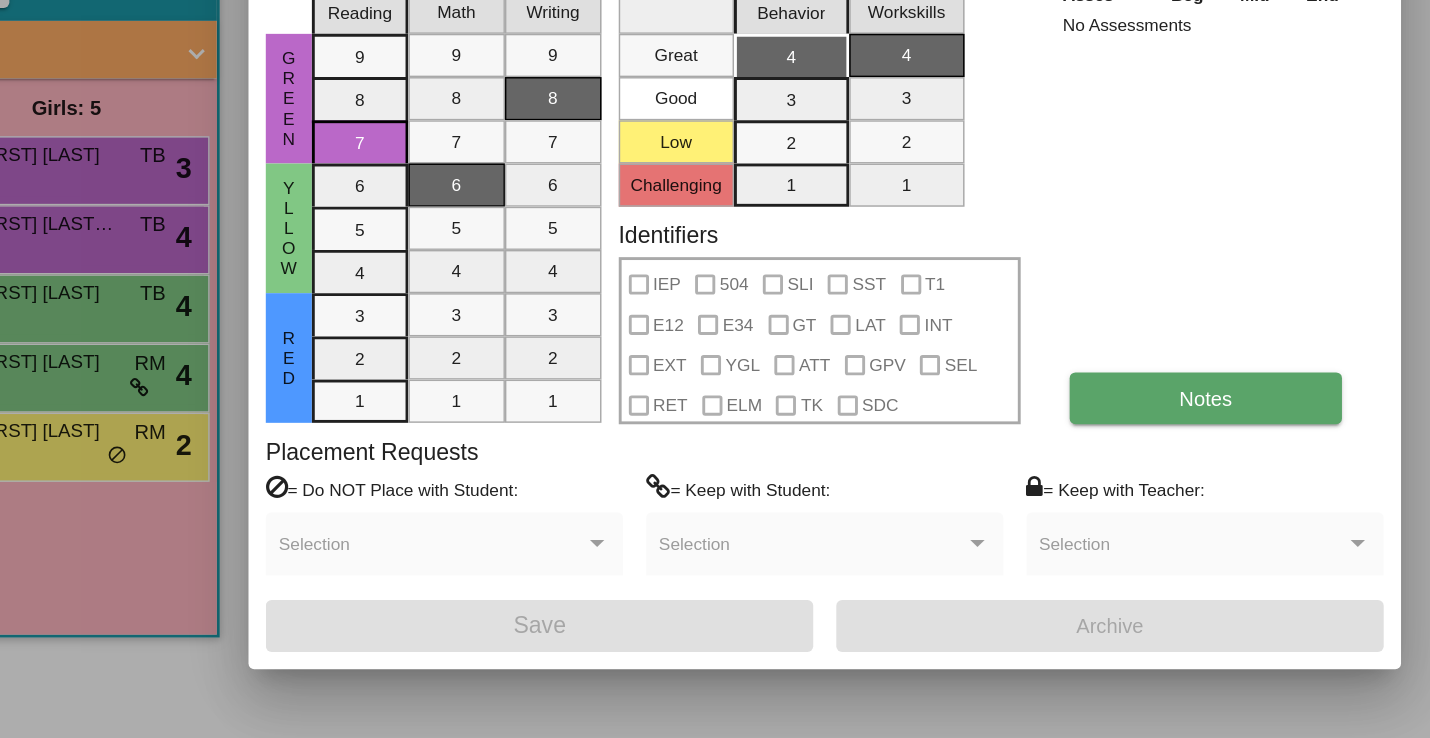 click on "Notes" at bounding box center (1133, 502) 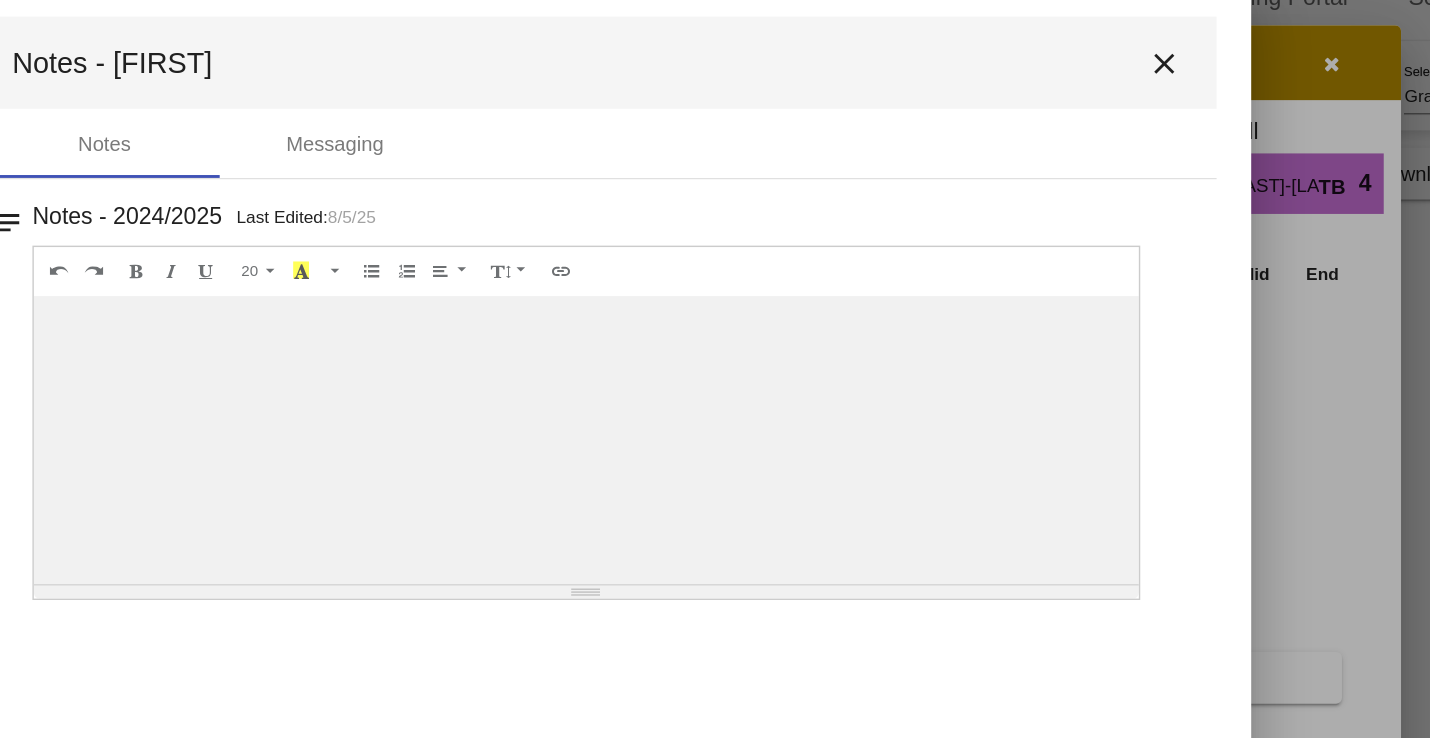 scroll, scrollTop: 0, scrollLeft: 0, axis: both 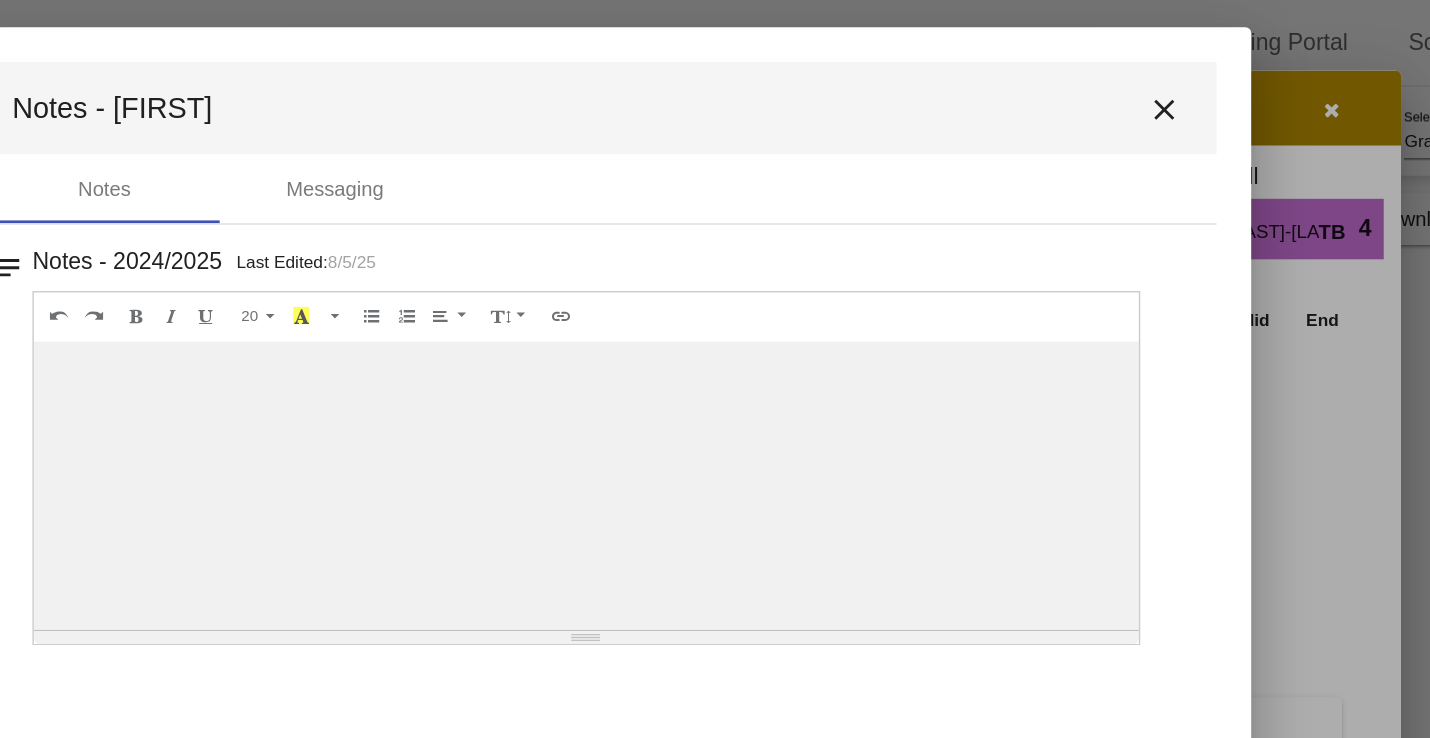 click on "close" at bounding box center [1105, 76] 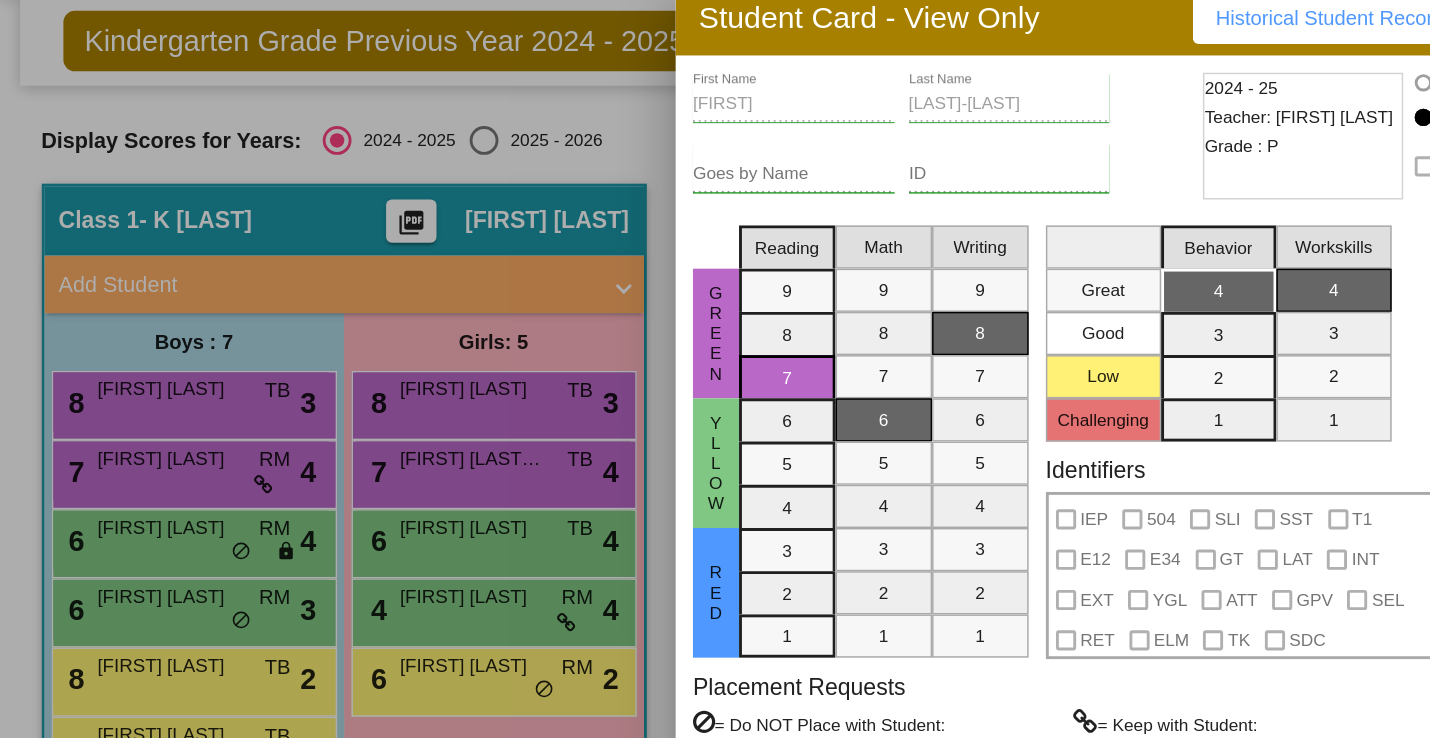 scroll, scrollTop: 0, scrollLeft: 0, axis: both 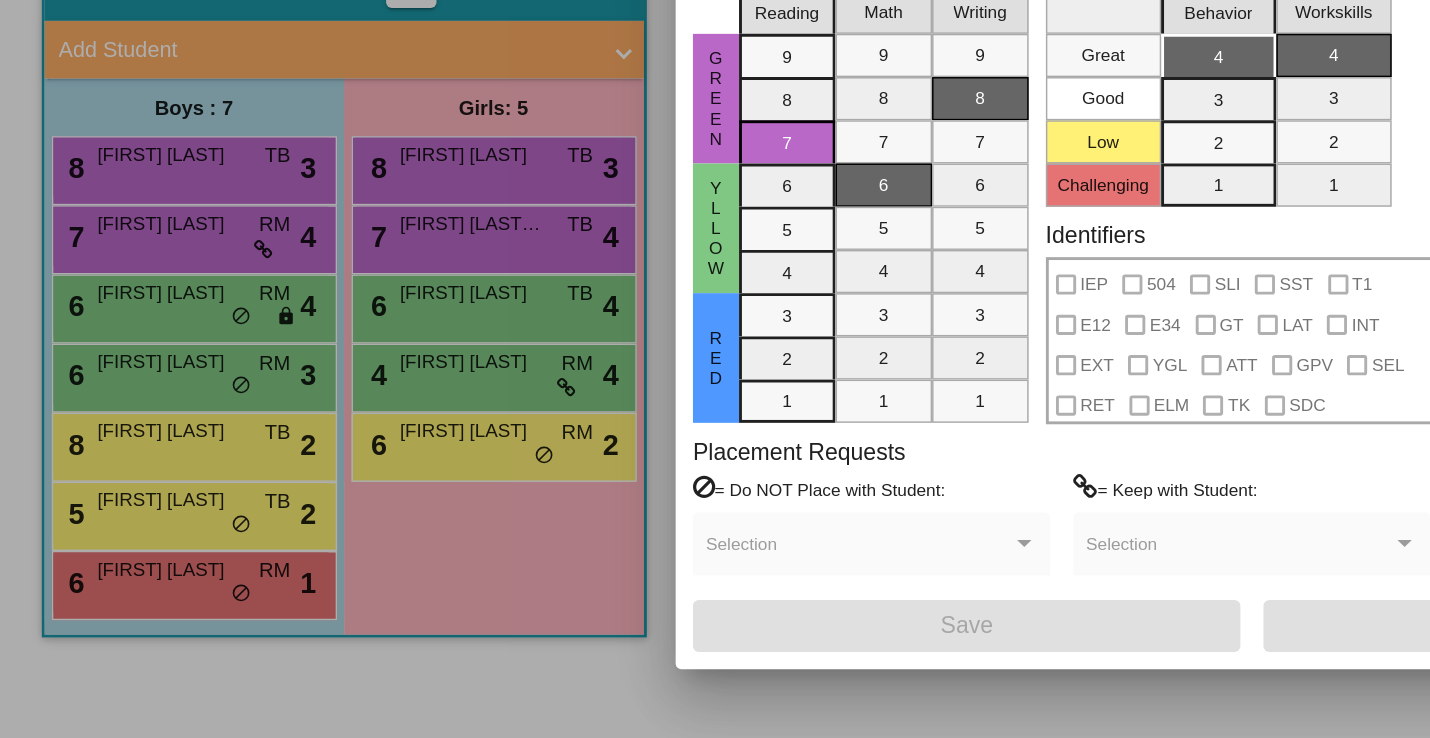 click at bounding box center (715, 369) 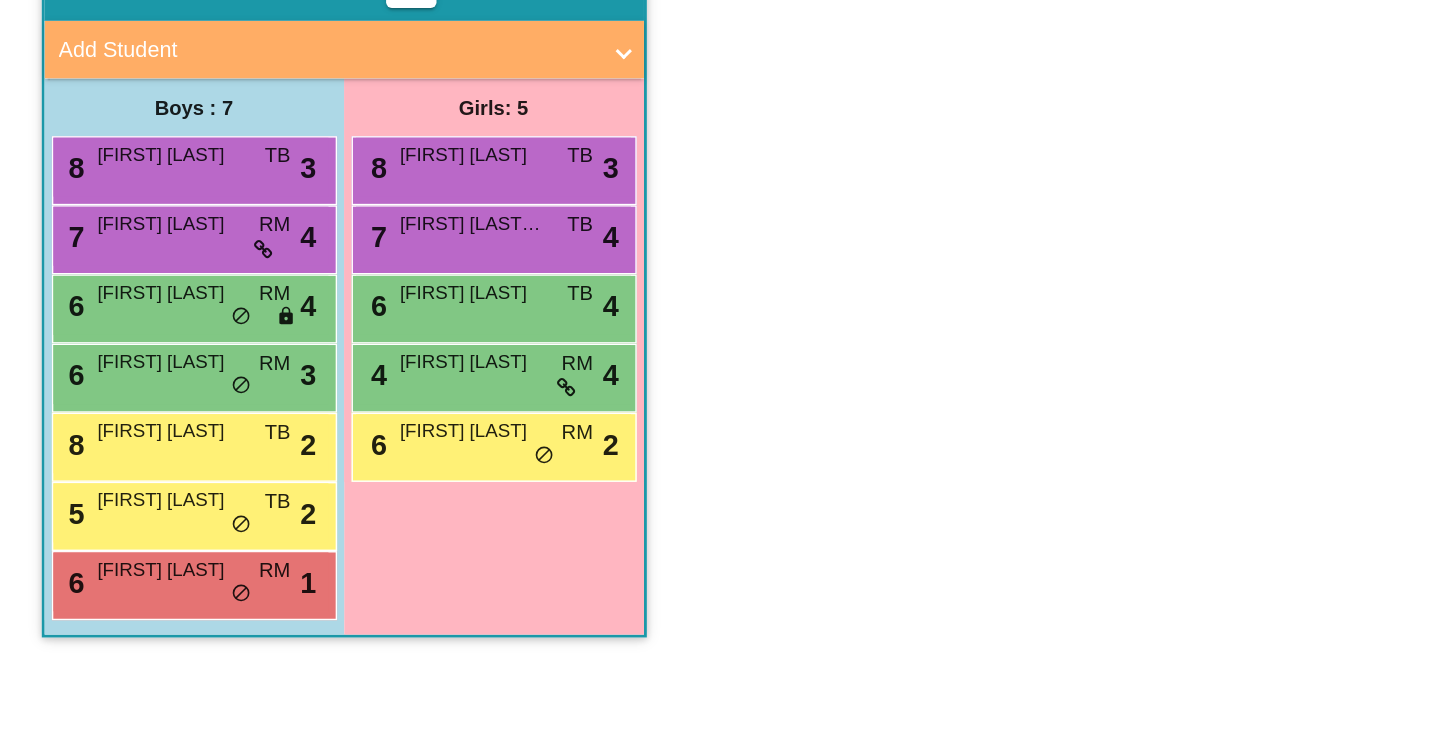 click on "6 Maverick Steele RM lock do_not_disturb_alt 3" at bounding box center (132, 485) 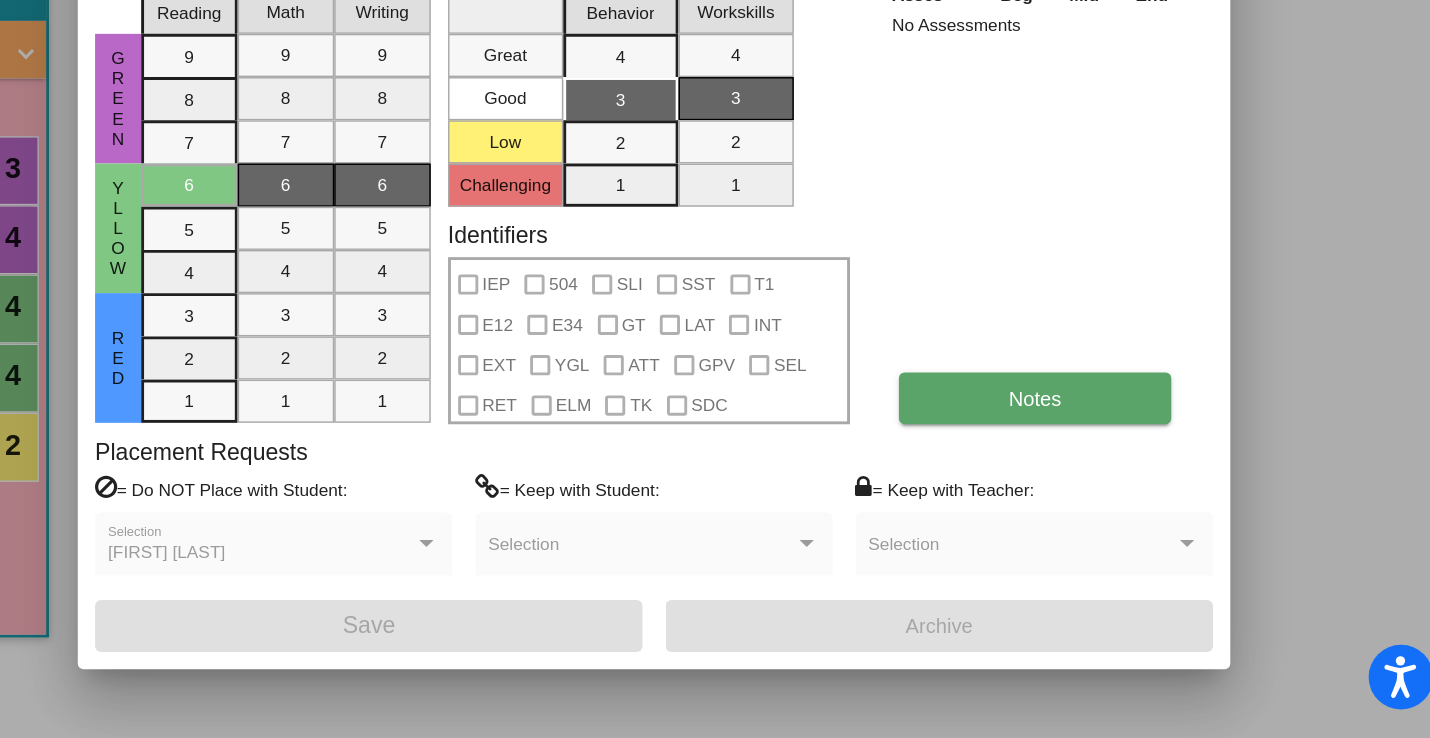 click on "Notes" at bounding box center [1133, 502] 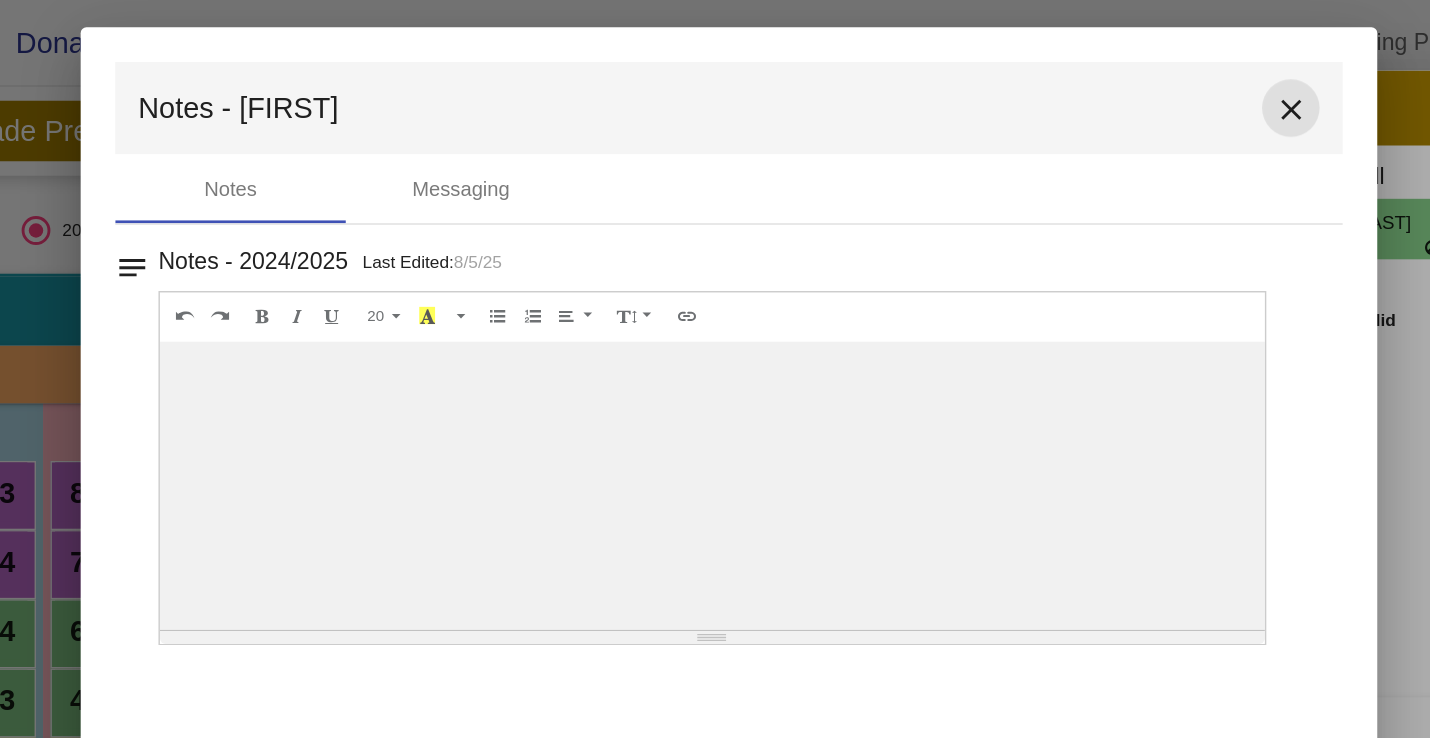click on "close" at bounding box center [1105, 76] 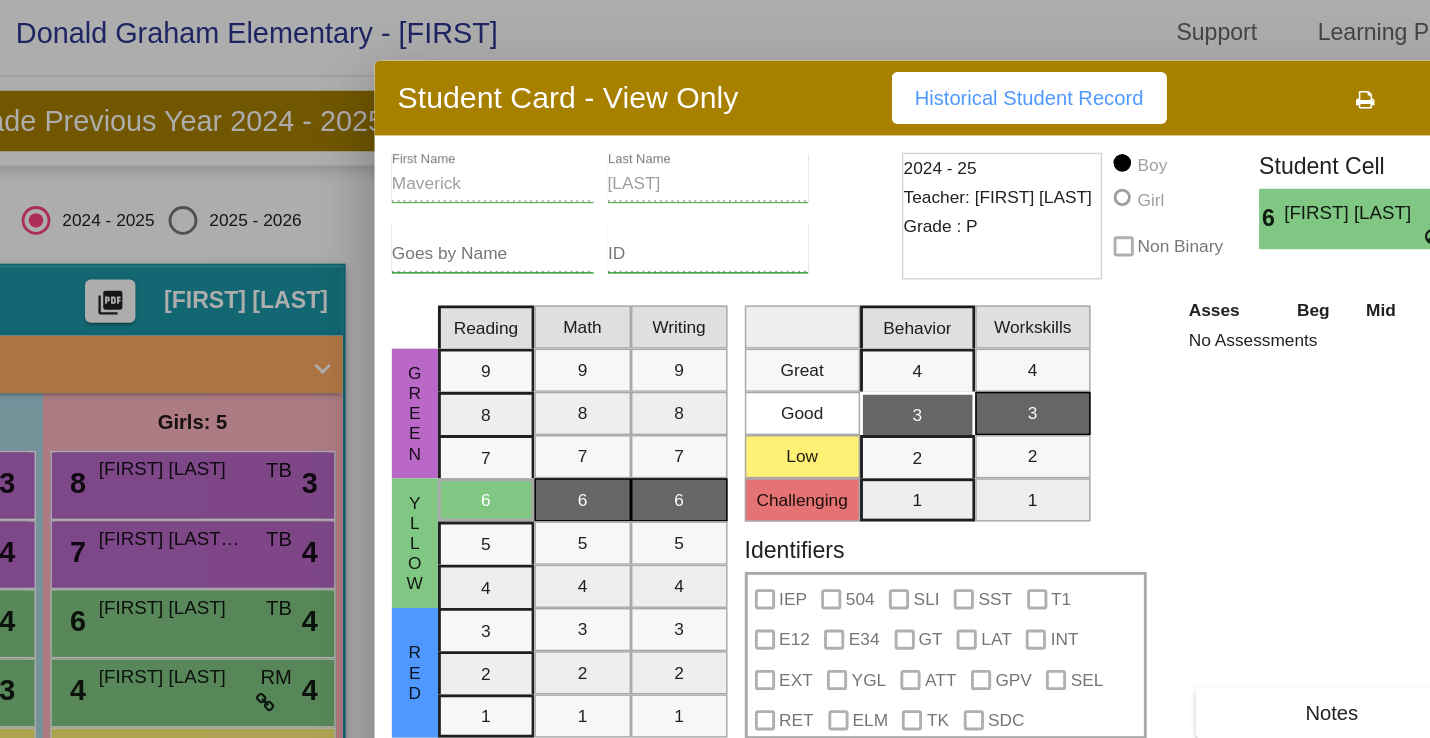 click on "Identifiers   IEP   504   SLI   SST   T1   E12   E34   GT   LAT   INT   EXT   YGL   ATT   GPV   SEL   RET   ELM   TK   SDC" at bounding box center [865, 449] 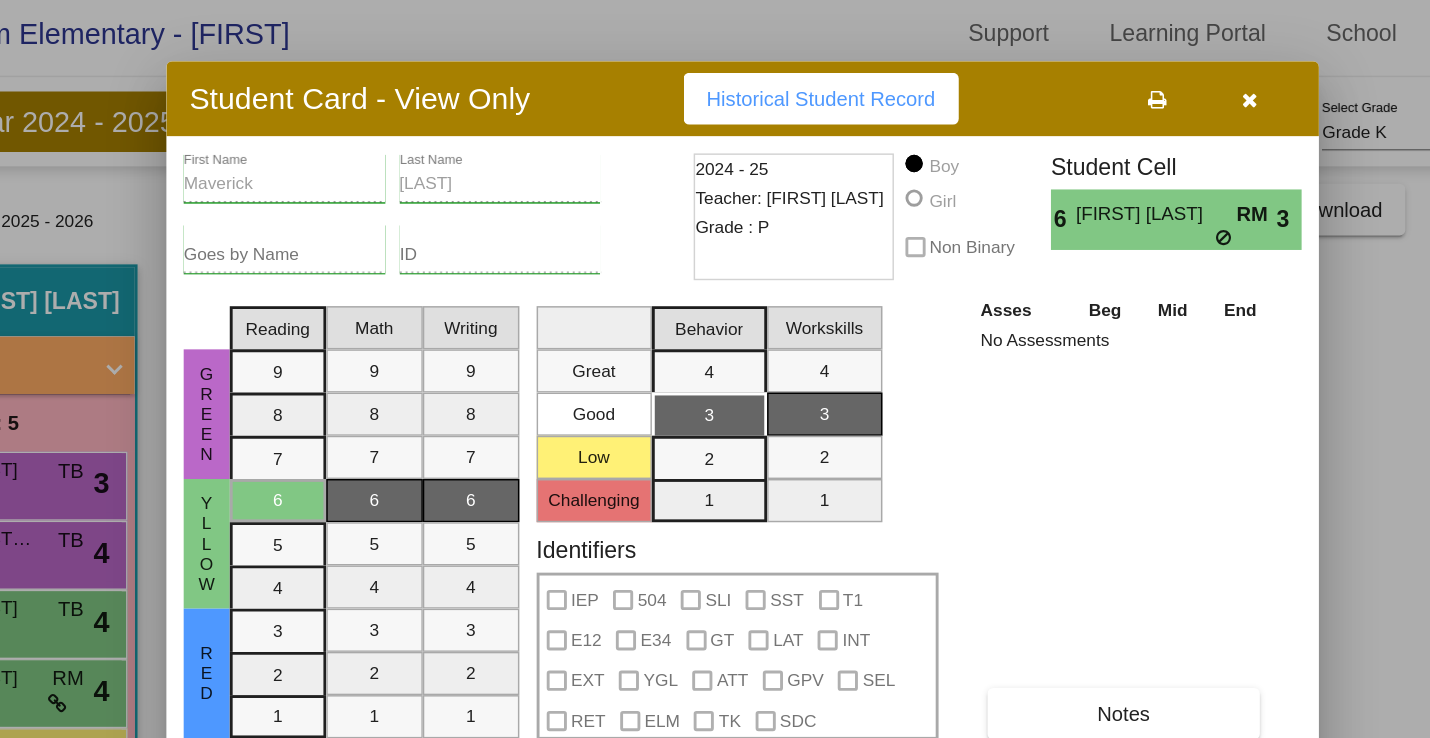 scroll, scrollTop: 0, scrollLeft: 0, axis: both 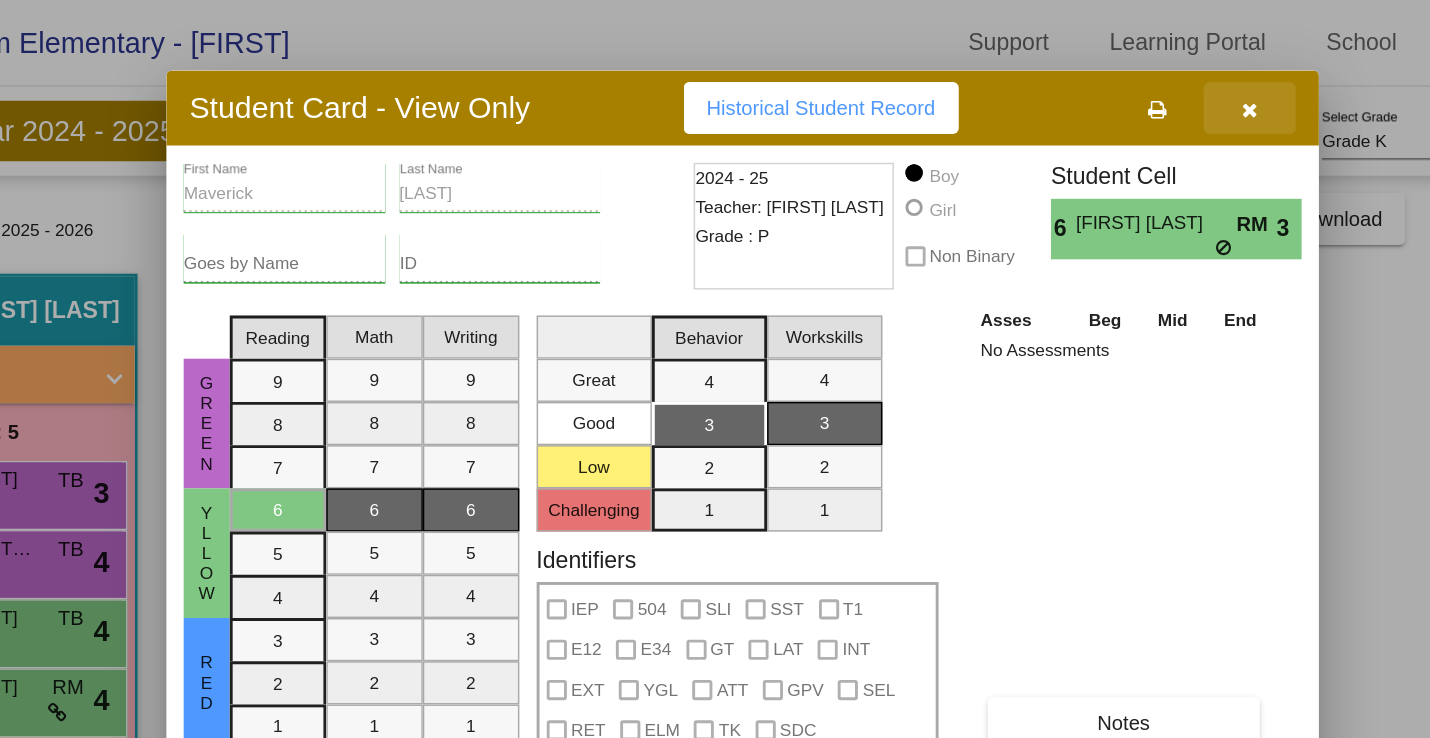 click at bounding box center (1221, 76) 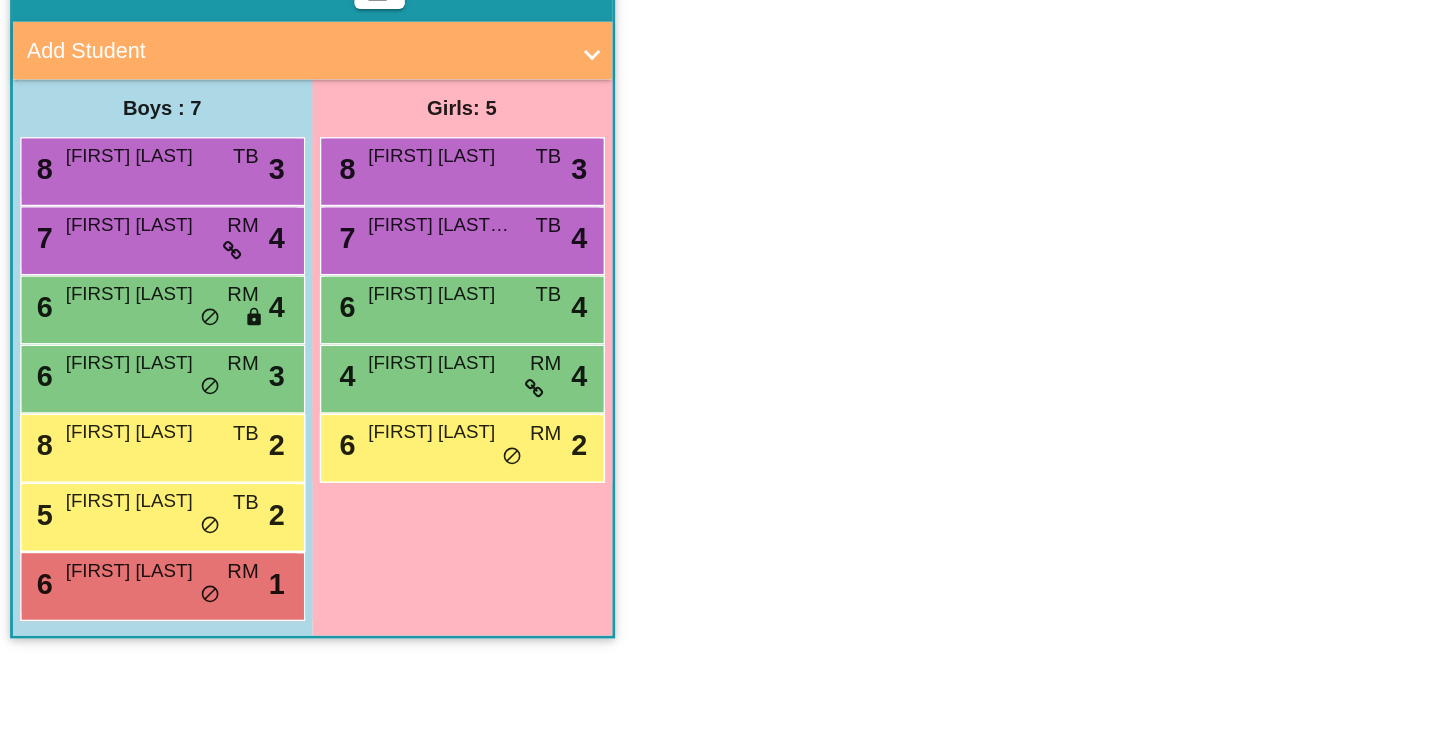 scroll, scrollTop: 0, scrollLeft: 0, axis: both 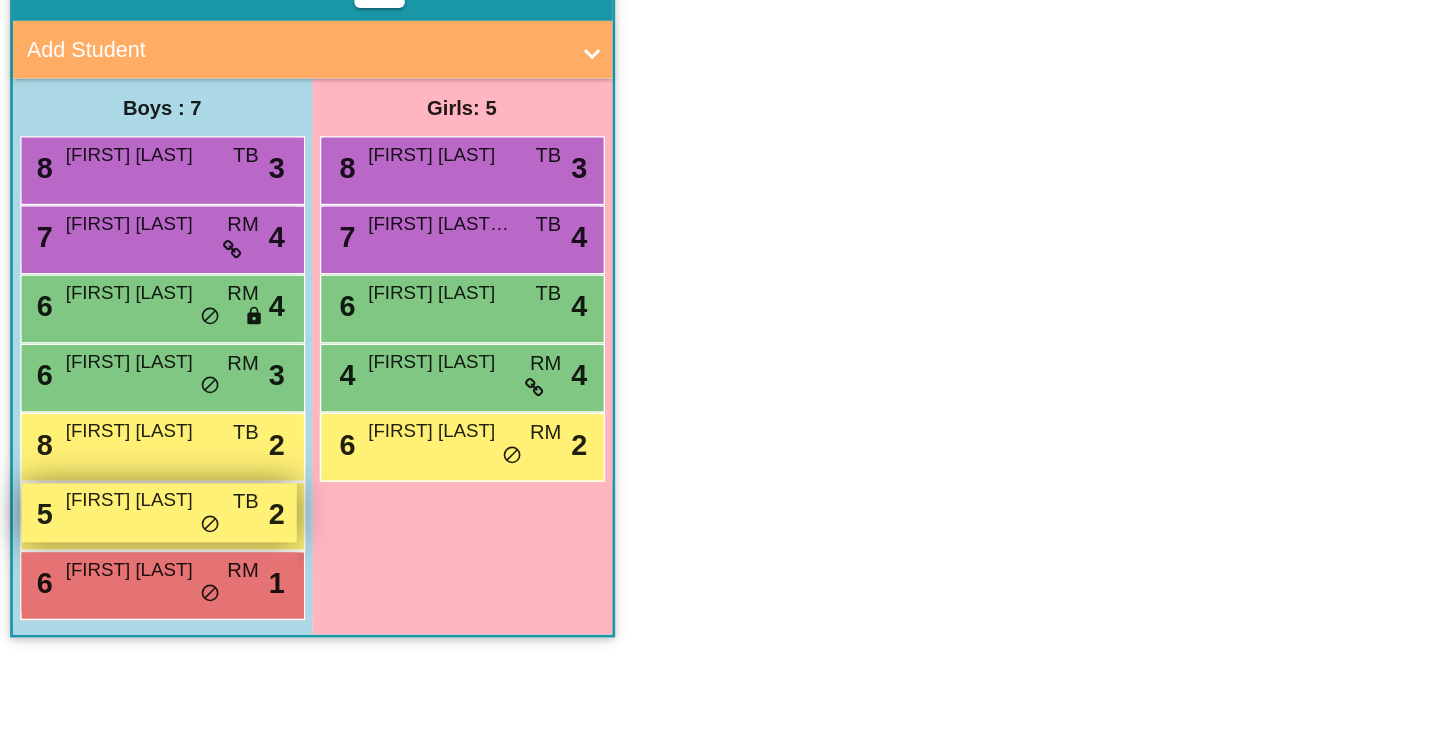 click on "5 Leo Mendez TB lock do_not_disturb_alt 2" at bounding box center [132, 581] 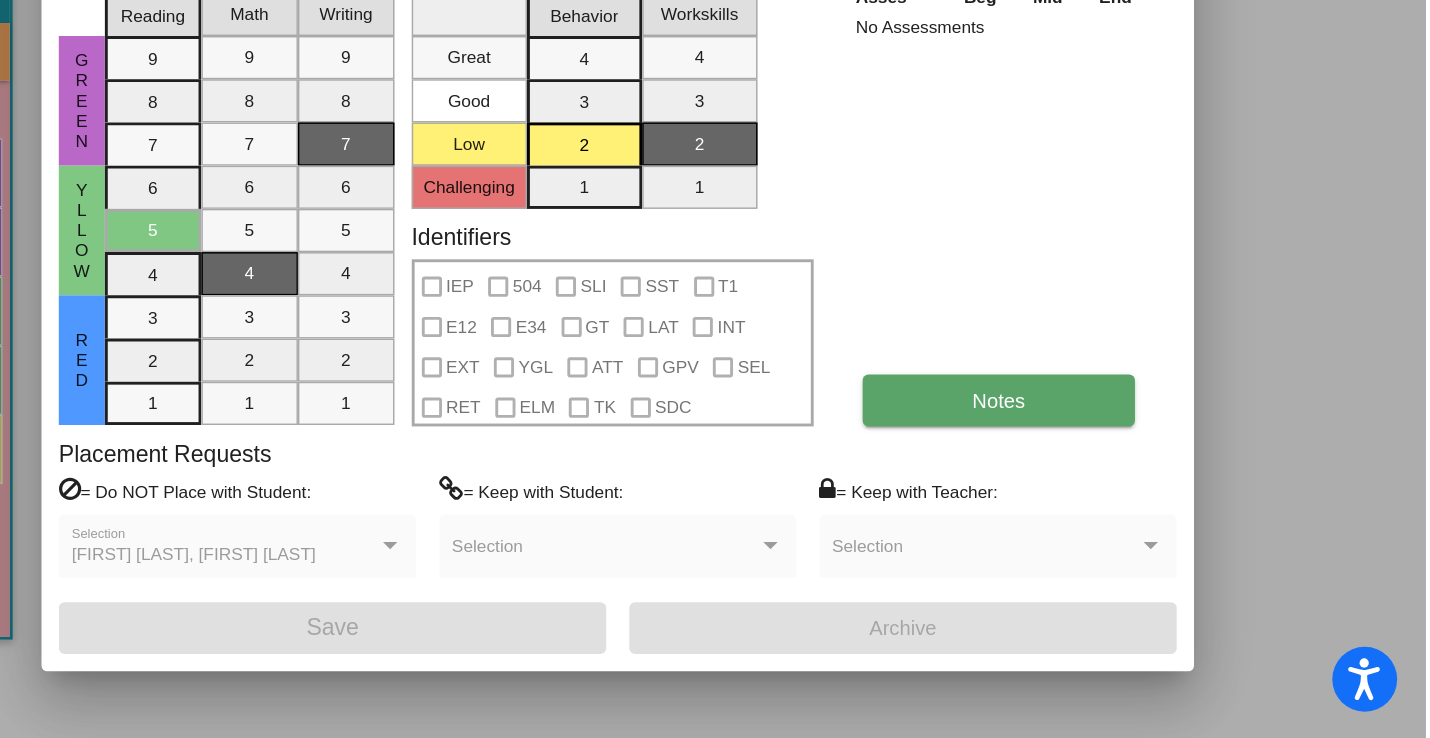 scroll, scrollTop: 0, scrollLeft: 0, axis: both 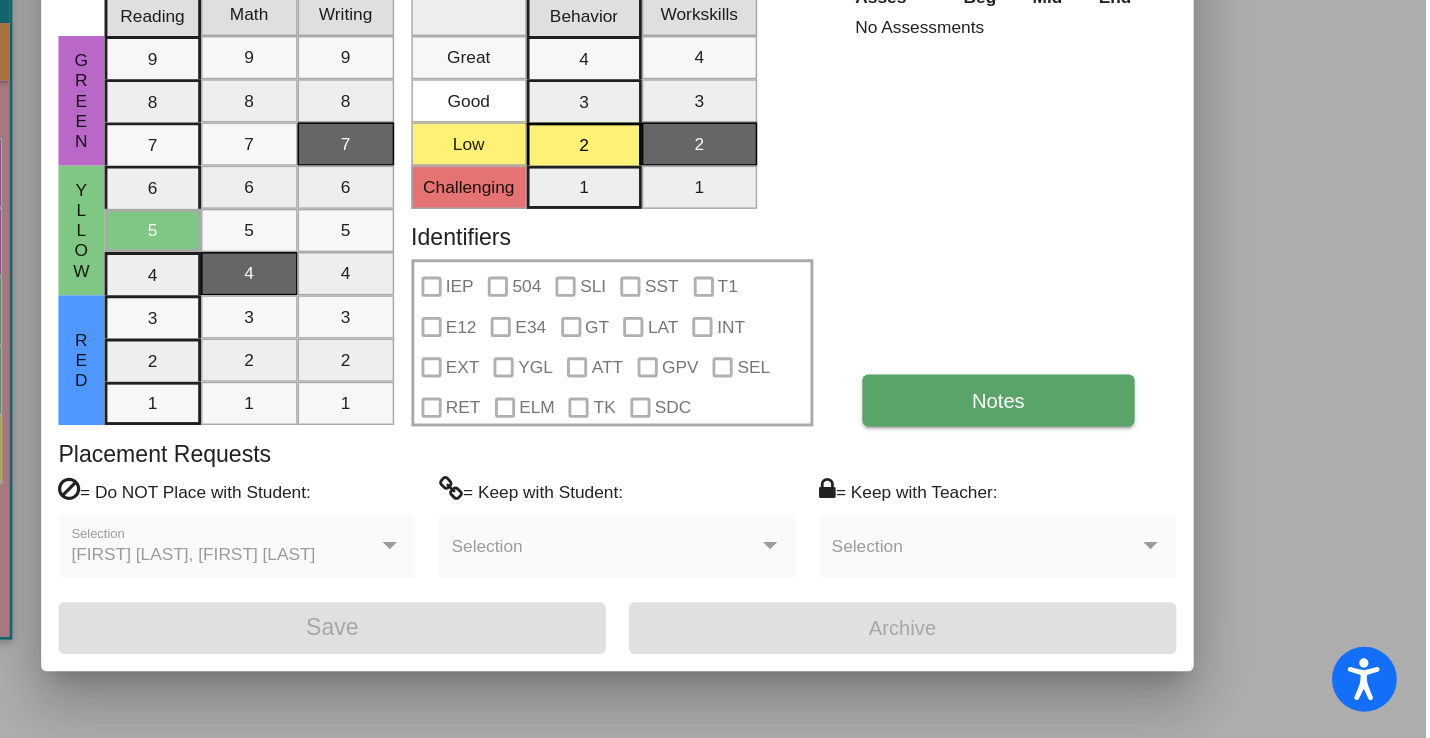 click on "Notes" at bounding box center (1133, 502) 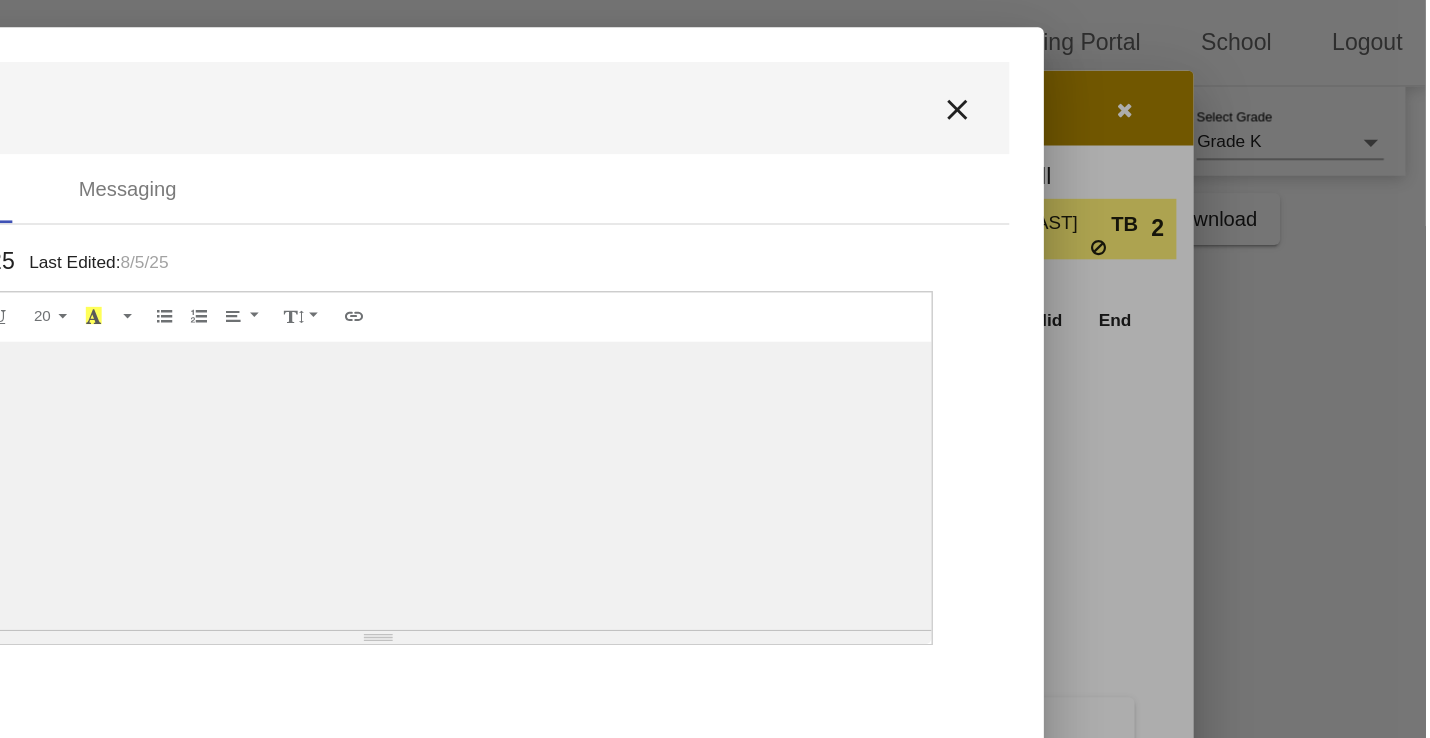 scroll, scrollTop: 0, scrollLeft: 0, axis: both 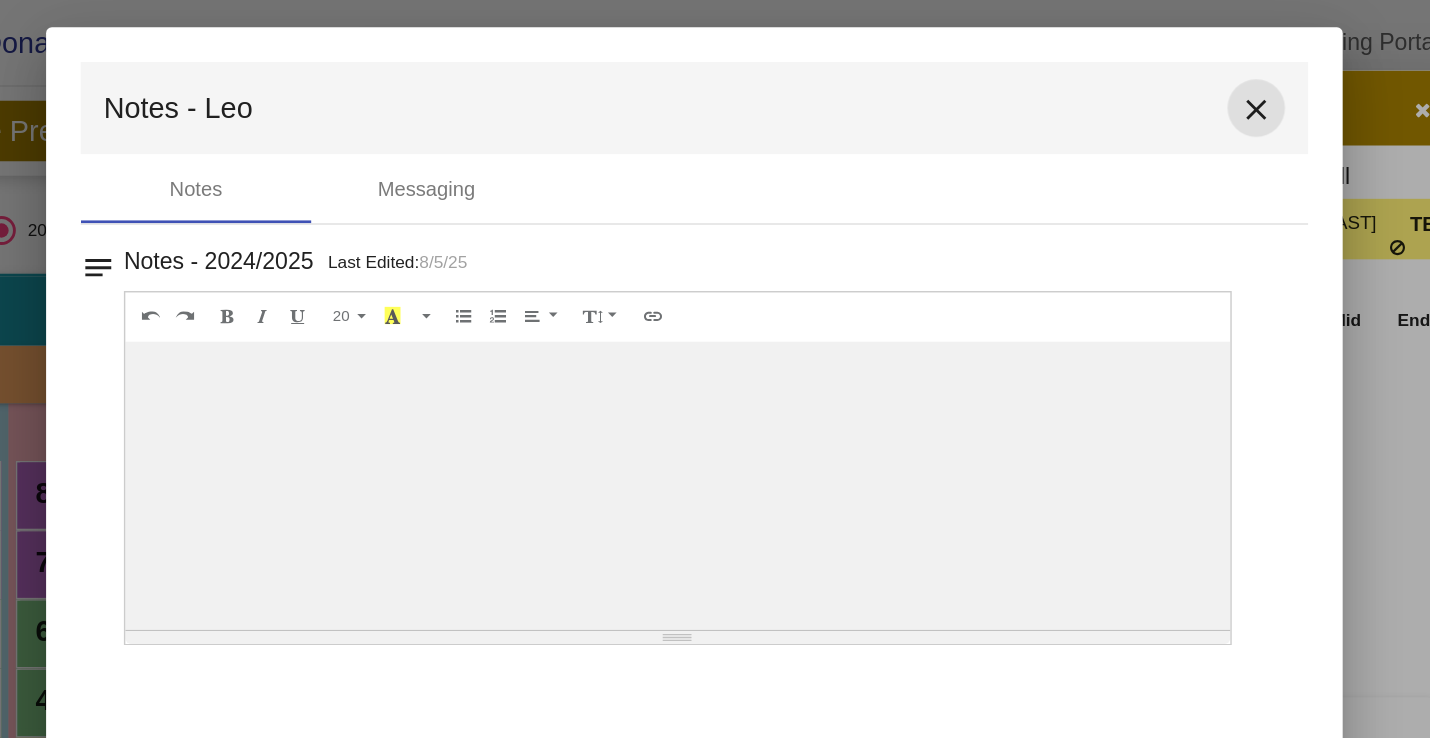 click on "close" at bounding box center [1105, 76] 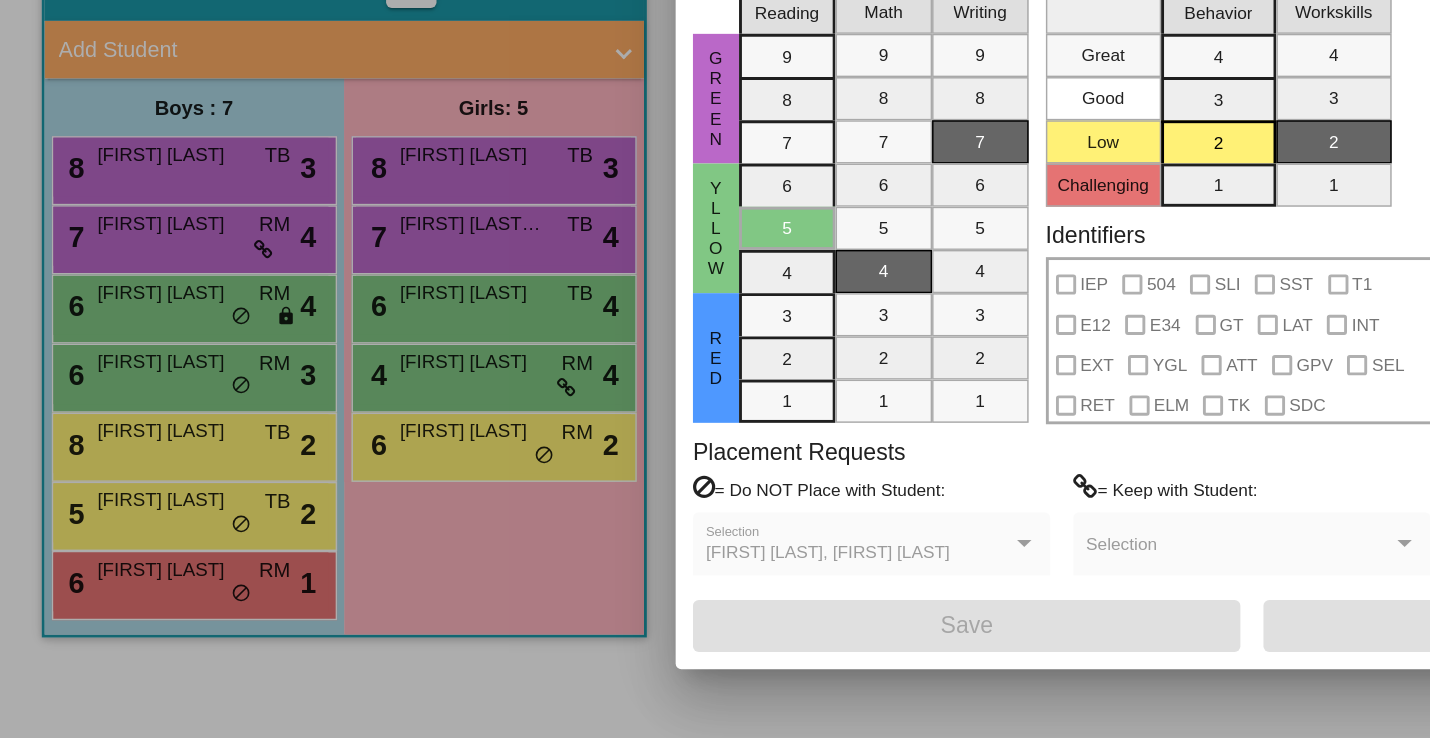 click at bounding box center [715, 369] 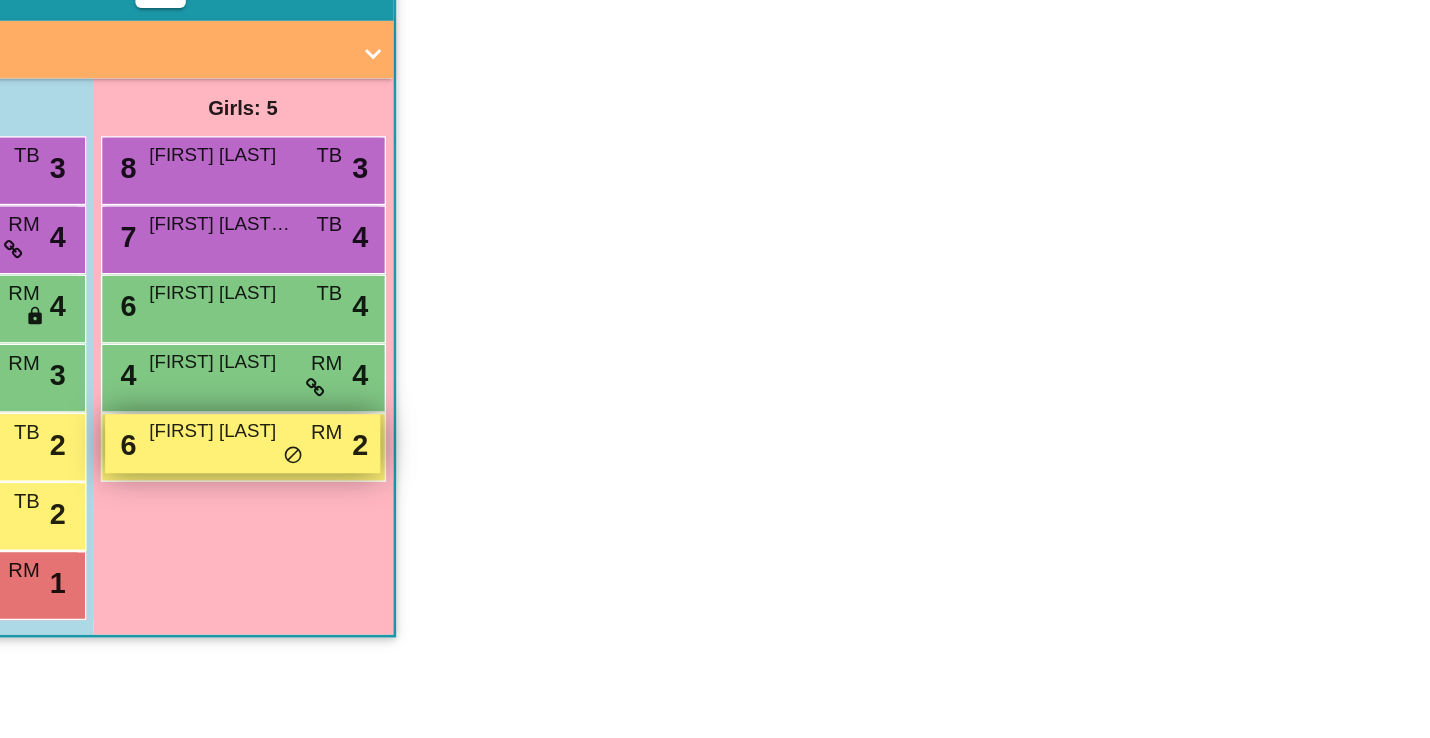 click on "6 Ariya Flores RM lock do_not_disturb_alt 2" at bounding box center (342, 533) 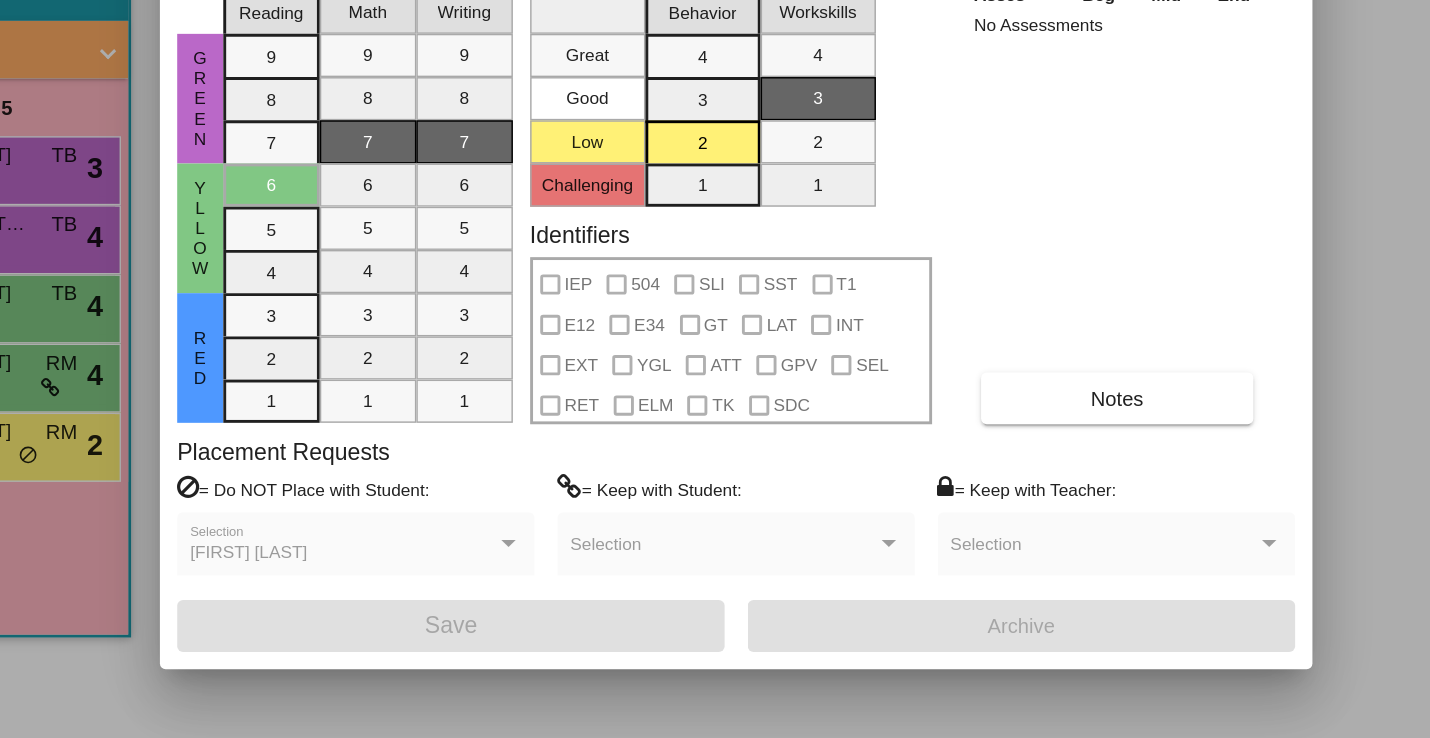 scroll, scrollTop: 0, scrollLeft: 0, axis: both 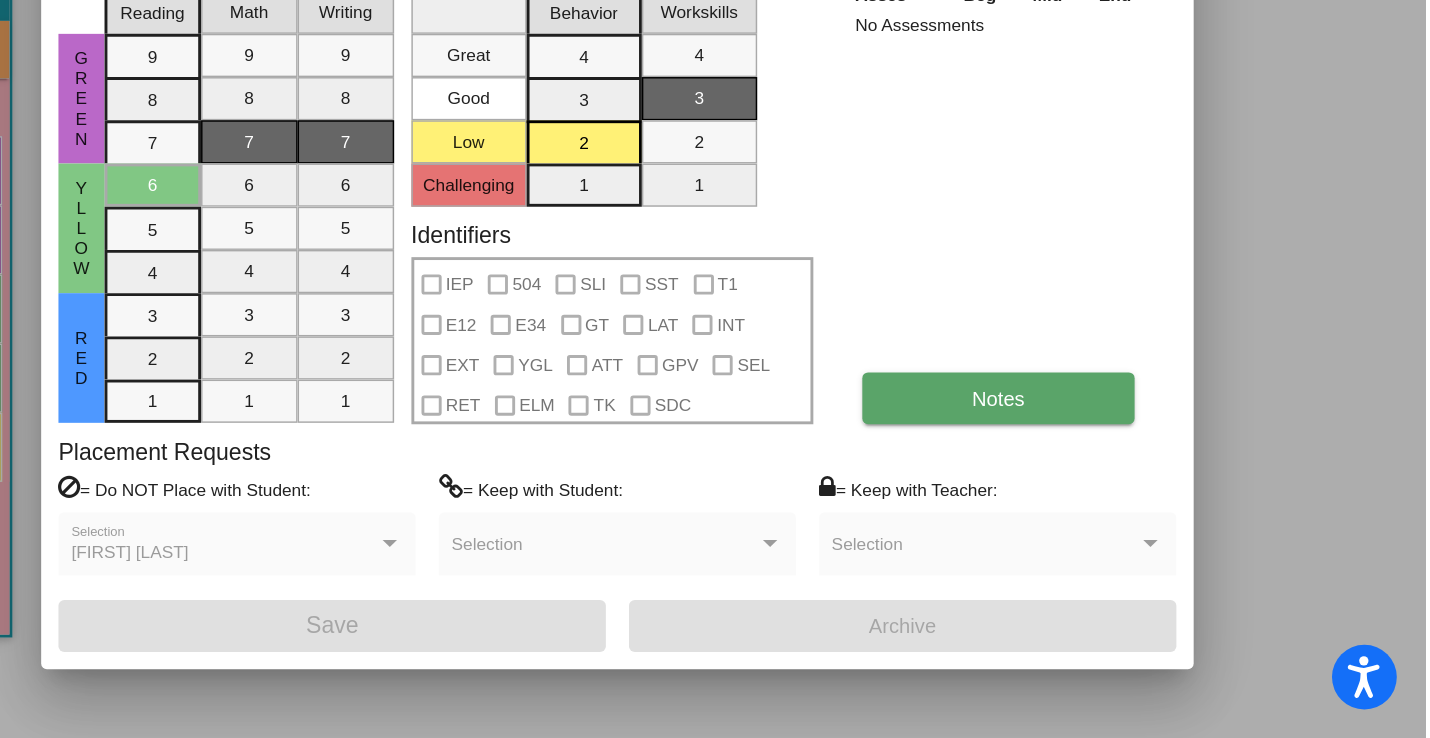 click on "Notes" at bounding box center (1133, 502) 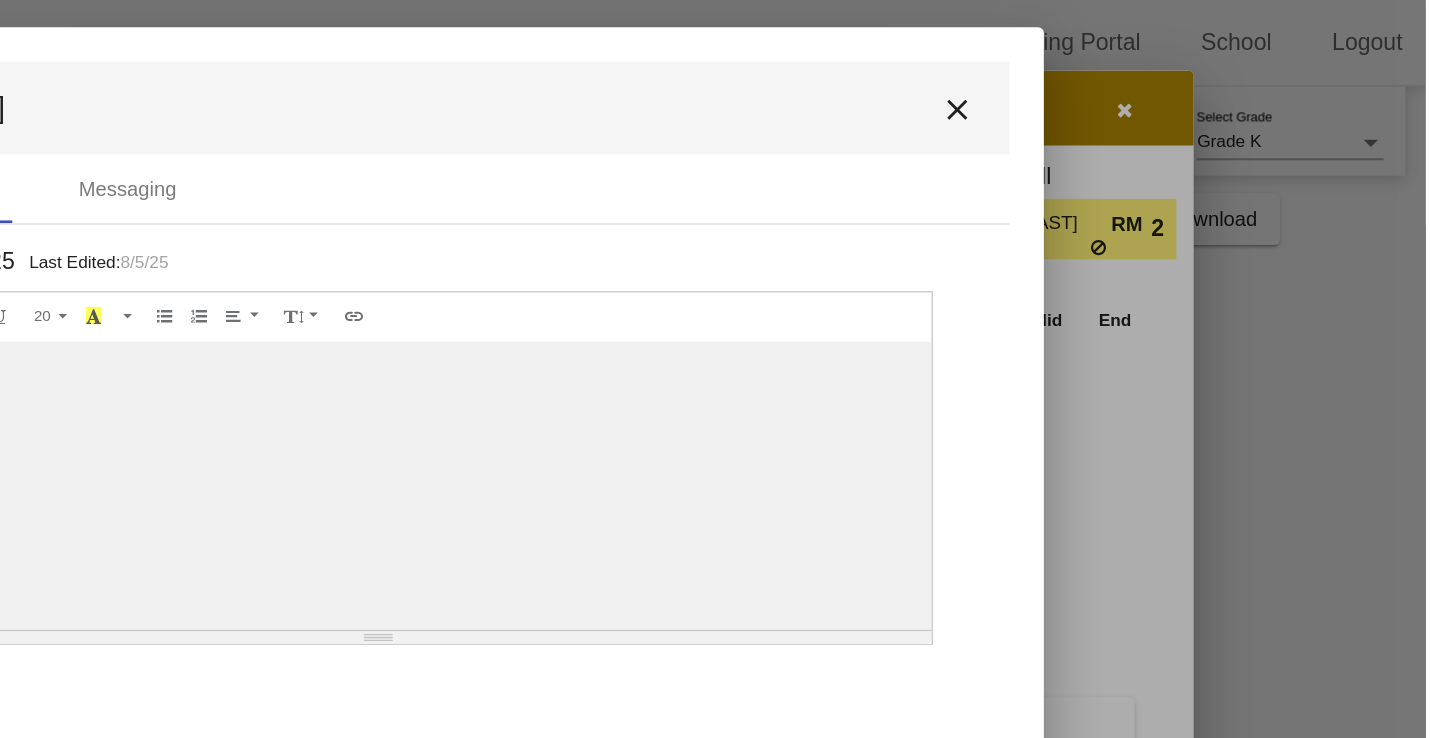 scroll, scrollTop: 0, scrollLeft: 0, axis: both 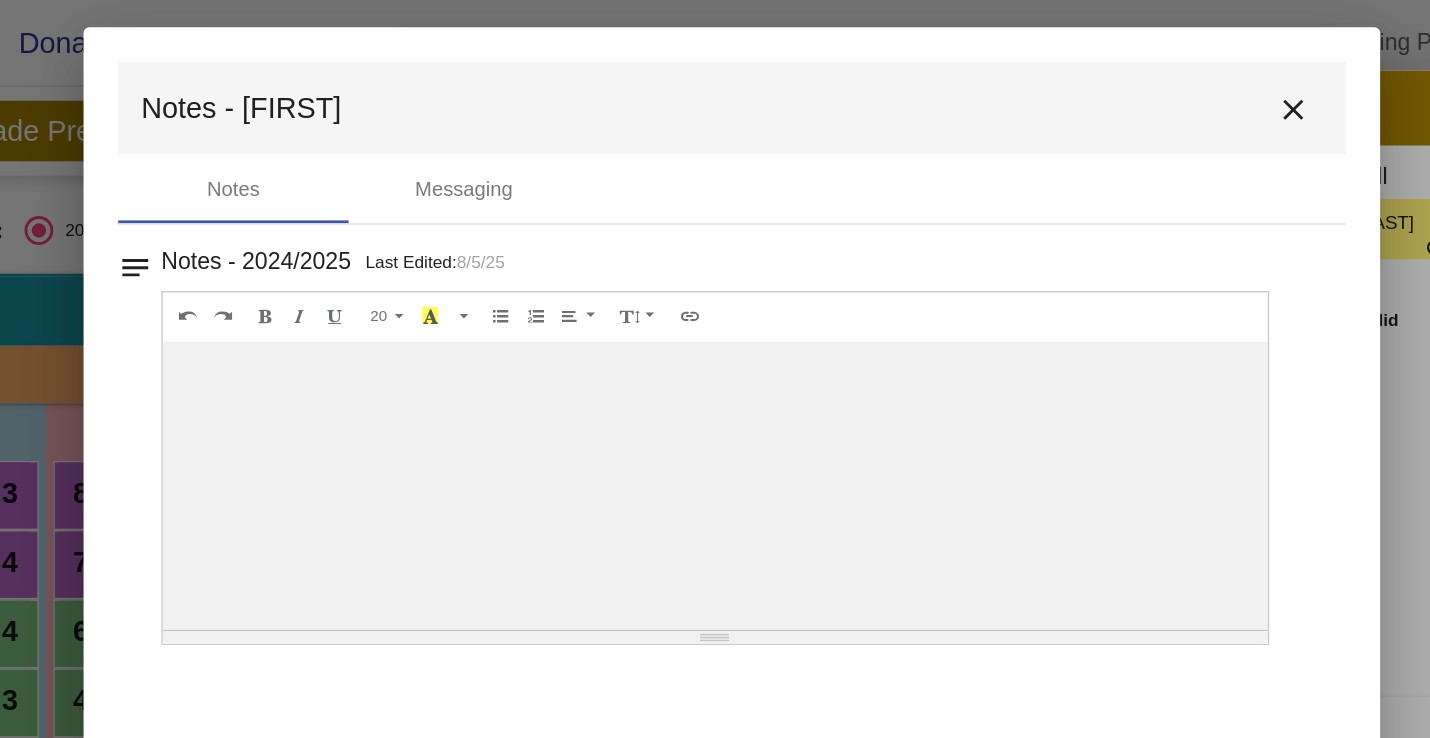 click on "Notes - Ariya close" at bounding box center (715, 75) 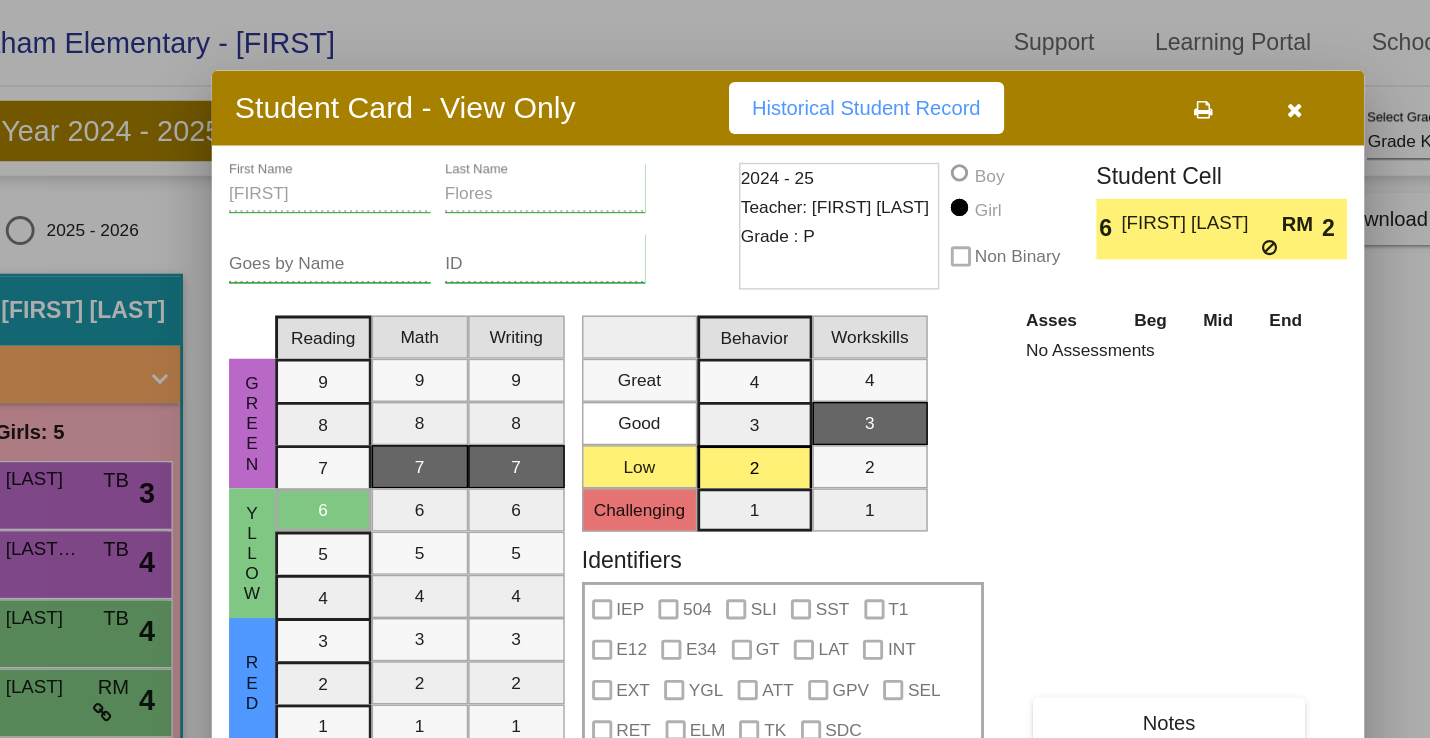 scroll, scrollTop: 0, scrollLeft: 0, axis: both 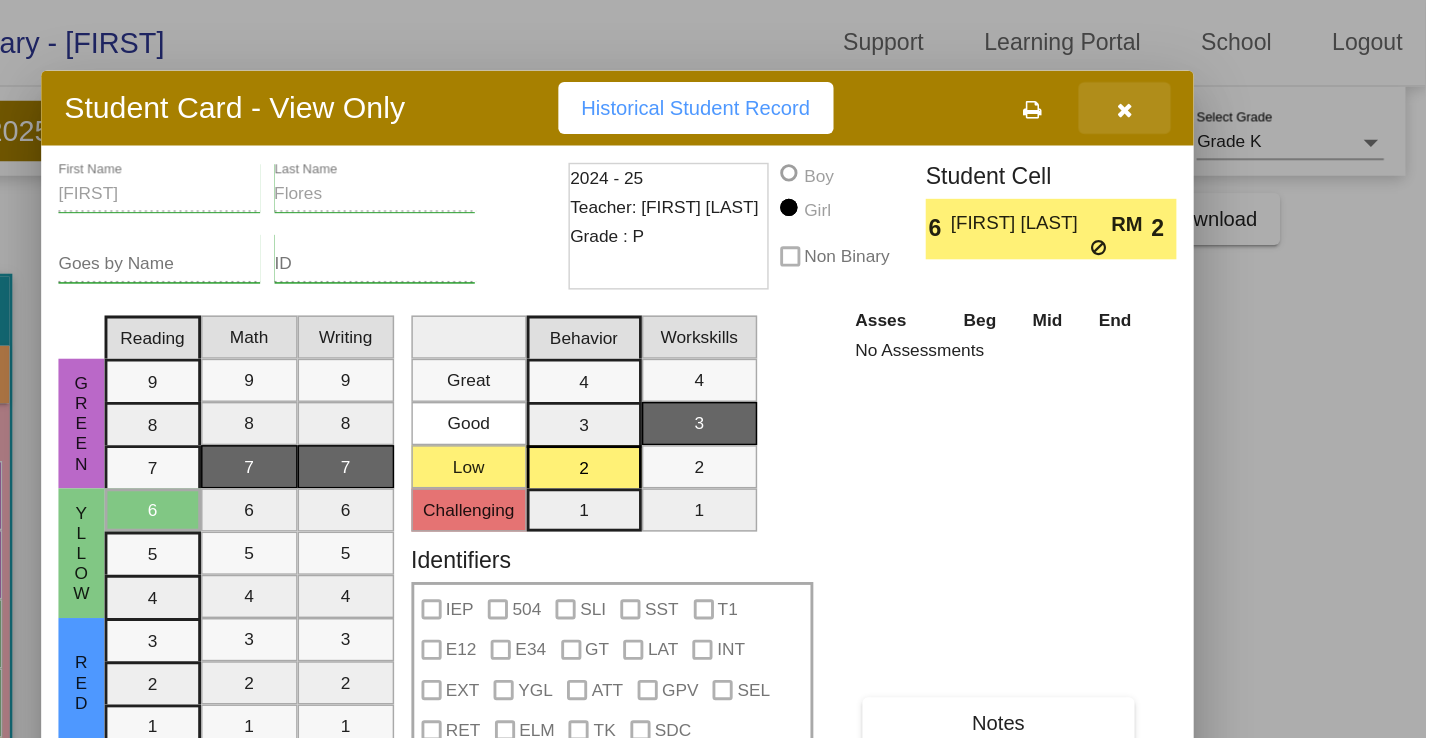 click at bounding box center (1221, 75) 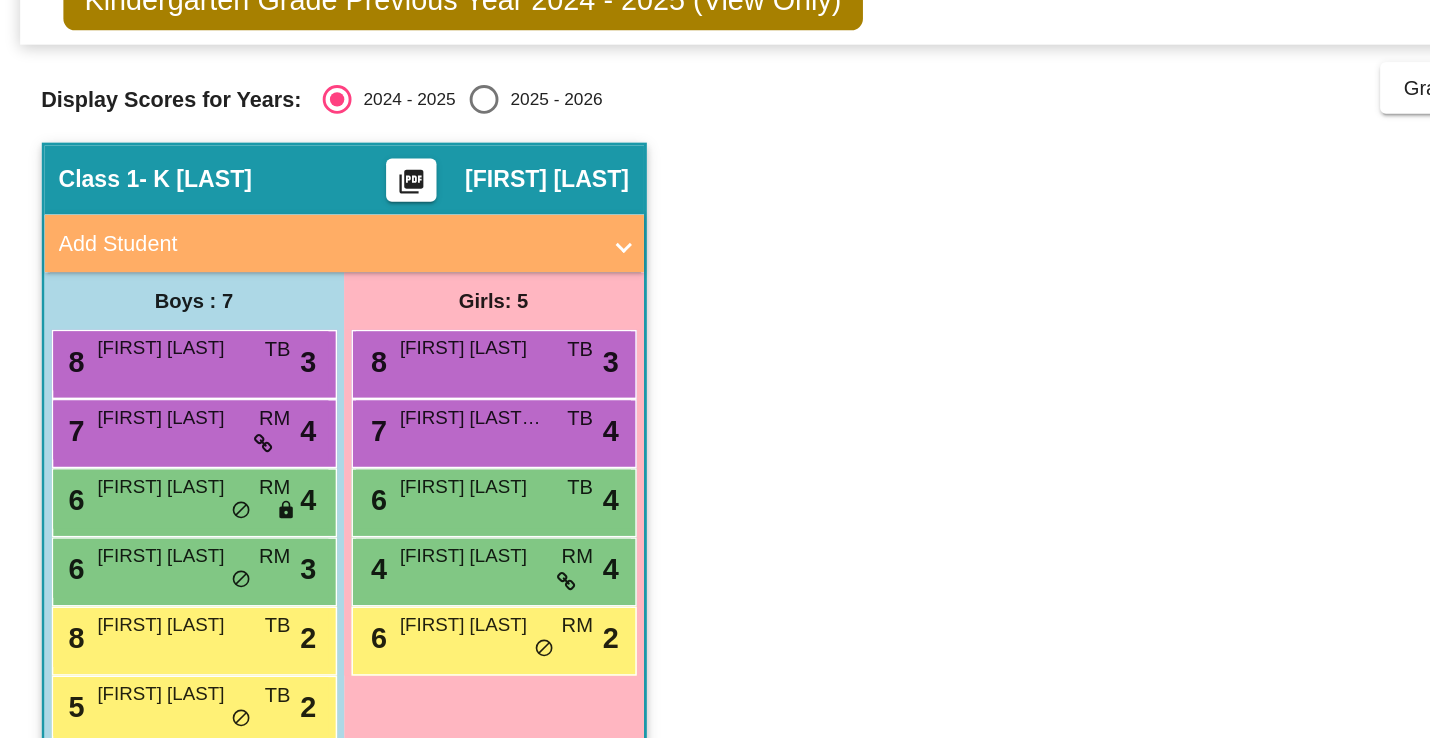 scroll, scrollTop: 0, scrollLeft: 0, axis: both 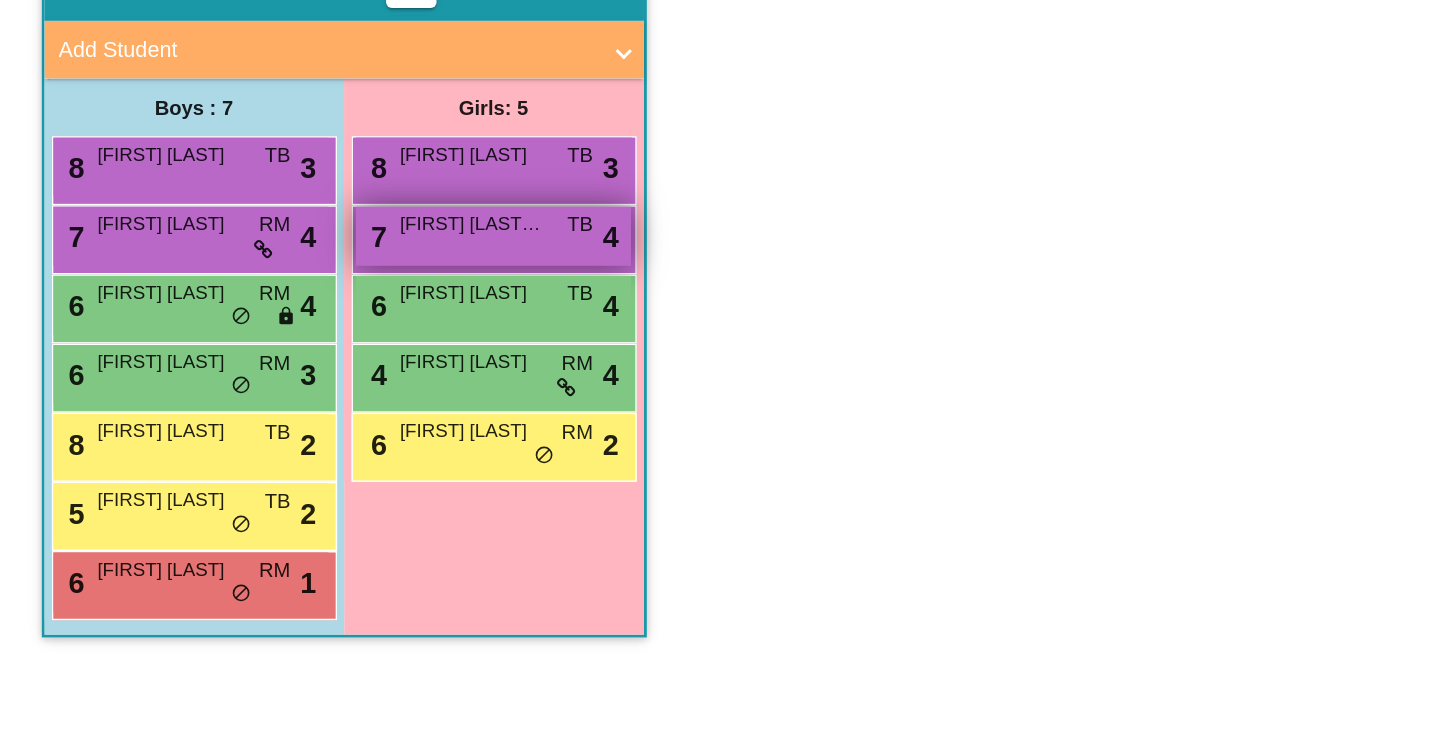 click on "7 Renatta Soto-Montiel TB lock do_not_disturb_alt 4" at bounding box center [342, 389] 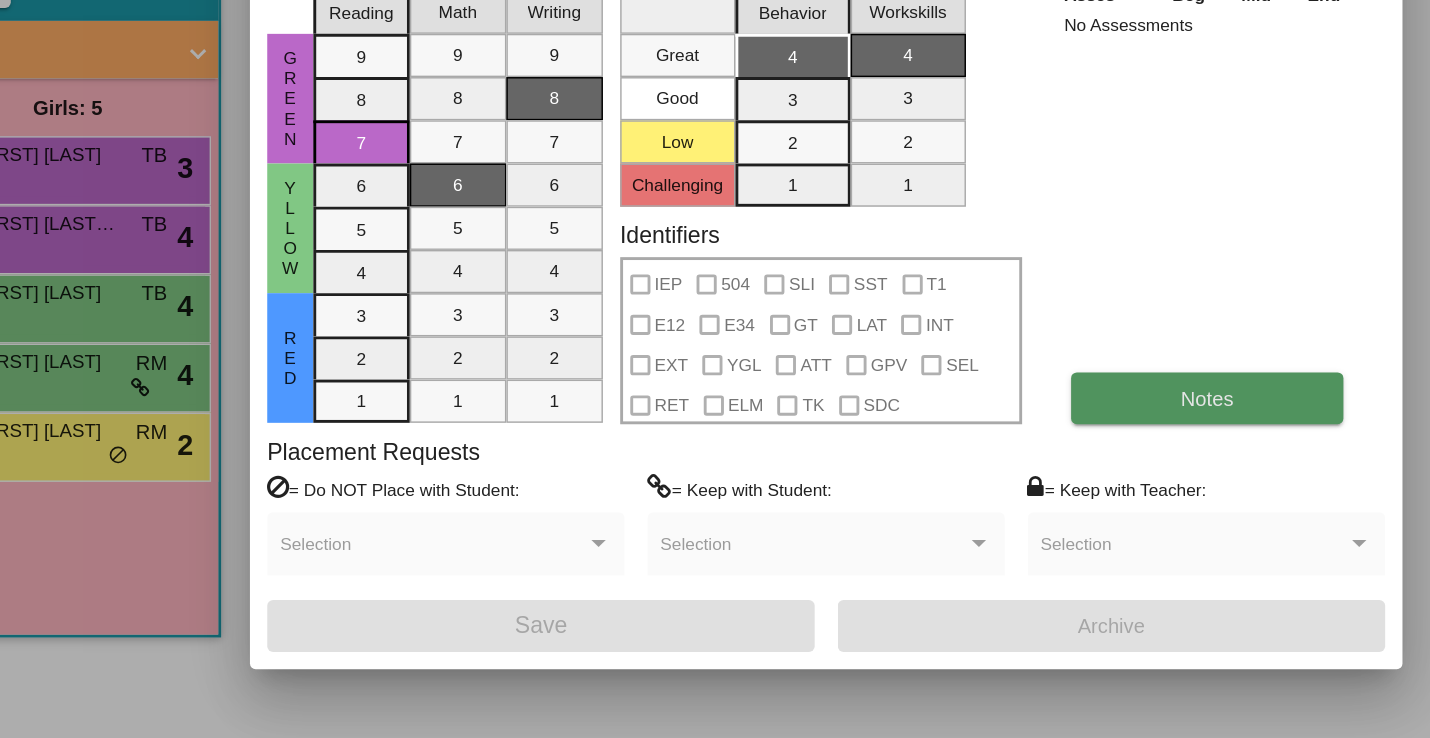 click on "Notes" at bounding box center (1133, 502) 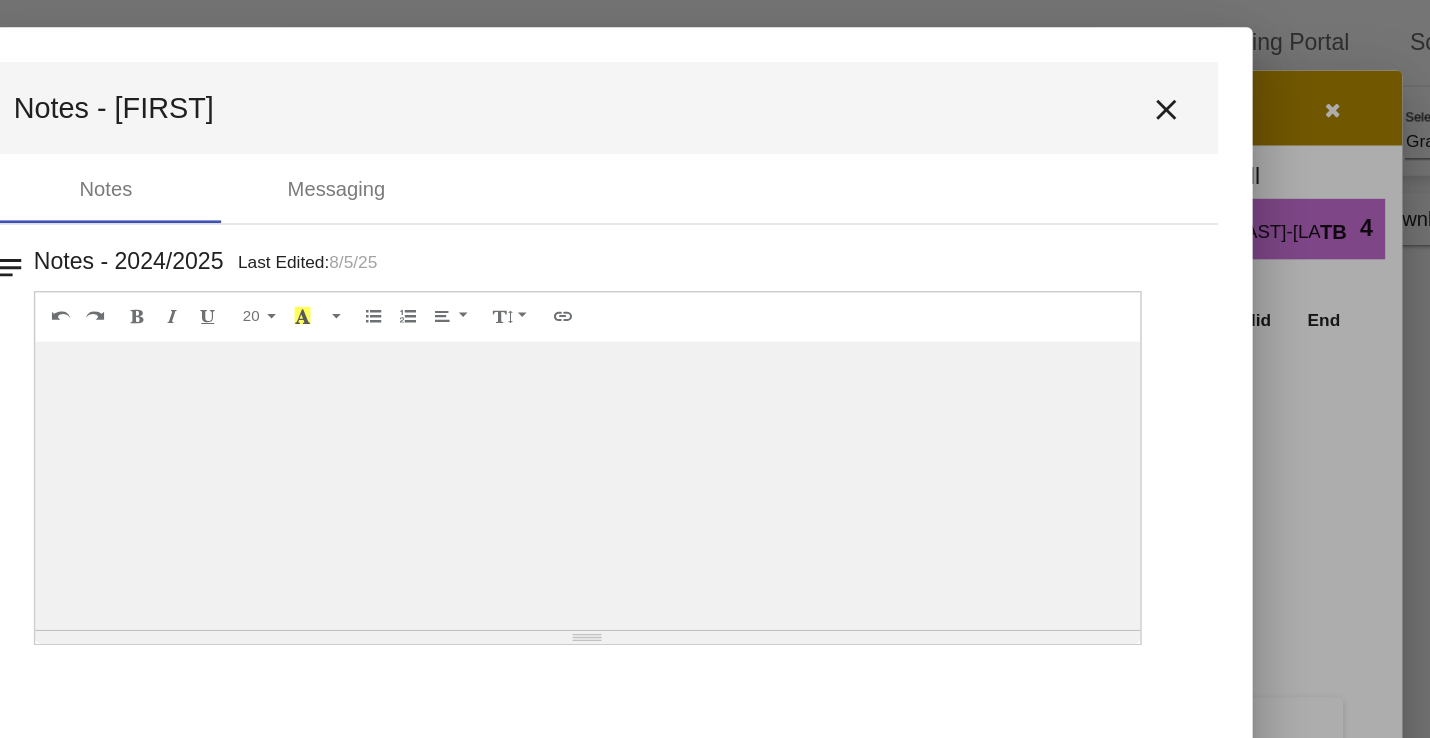 scroll, scrollTop: 0, scrollLeft: 0, axis: both 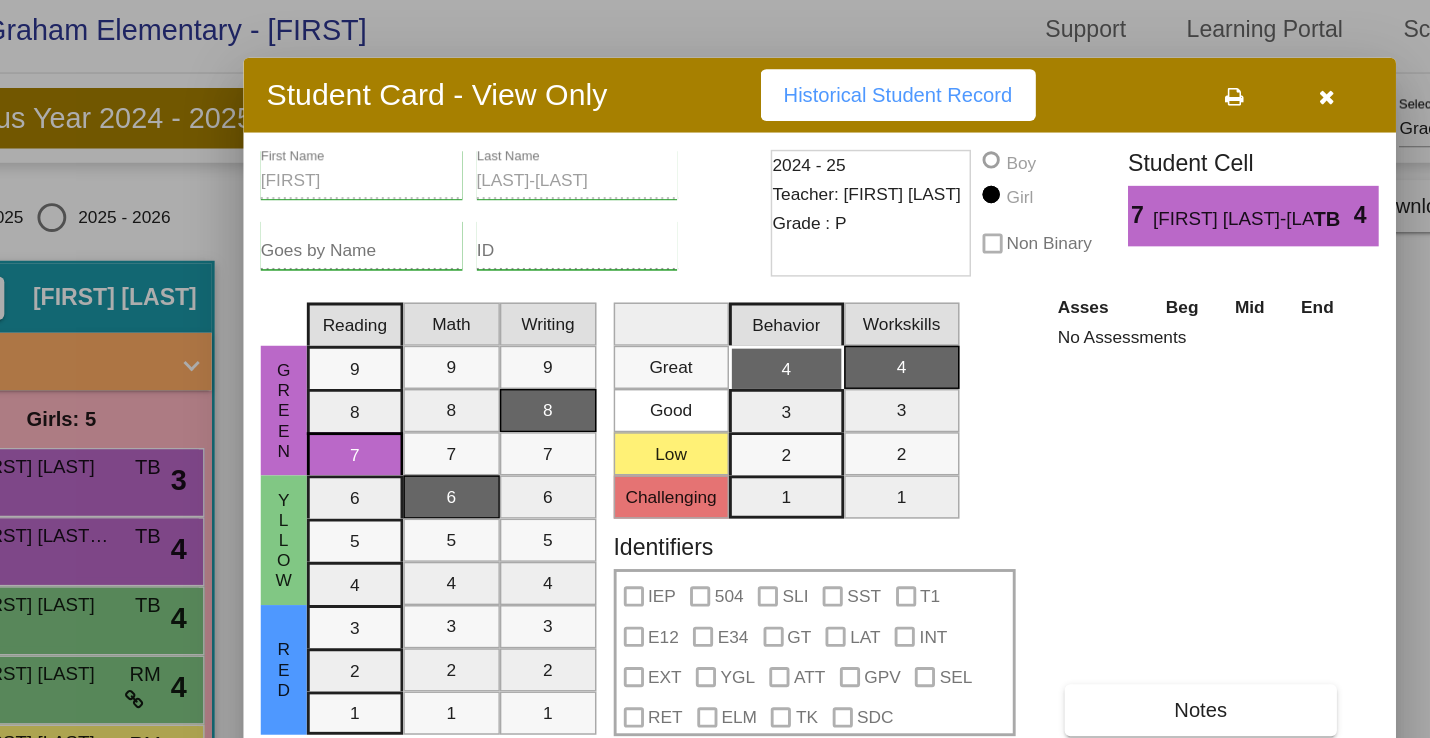 click at bounding box center (1221, 76) 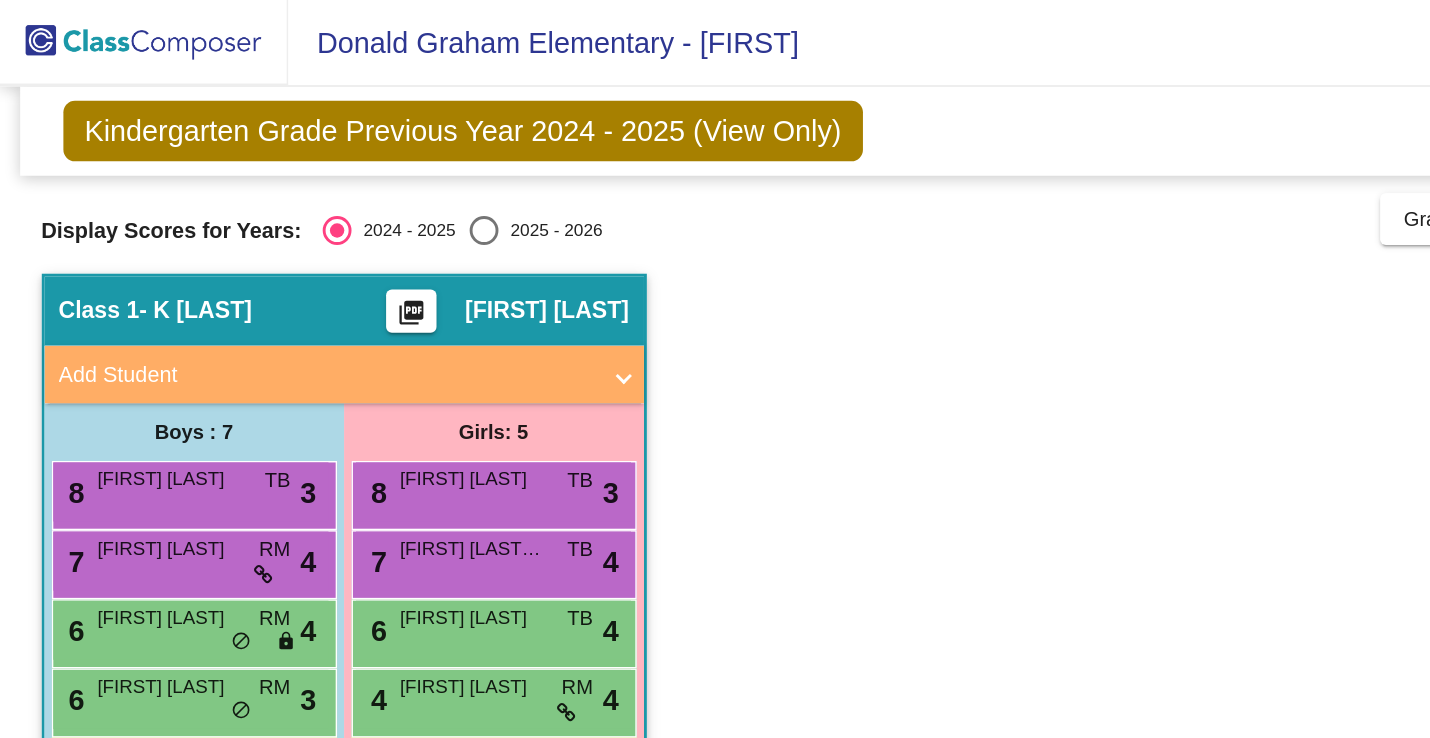 click at bounding box center (336, 160) 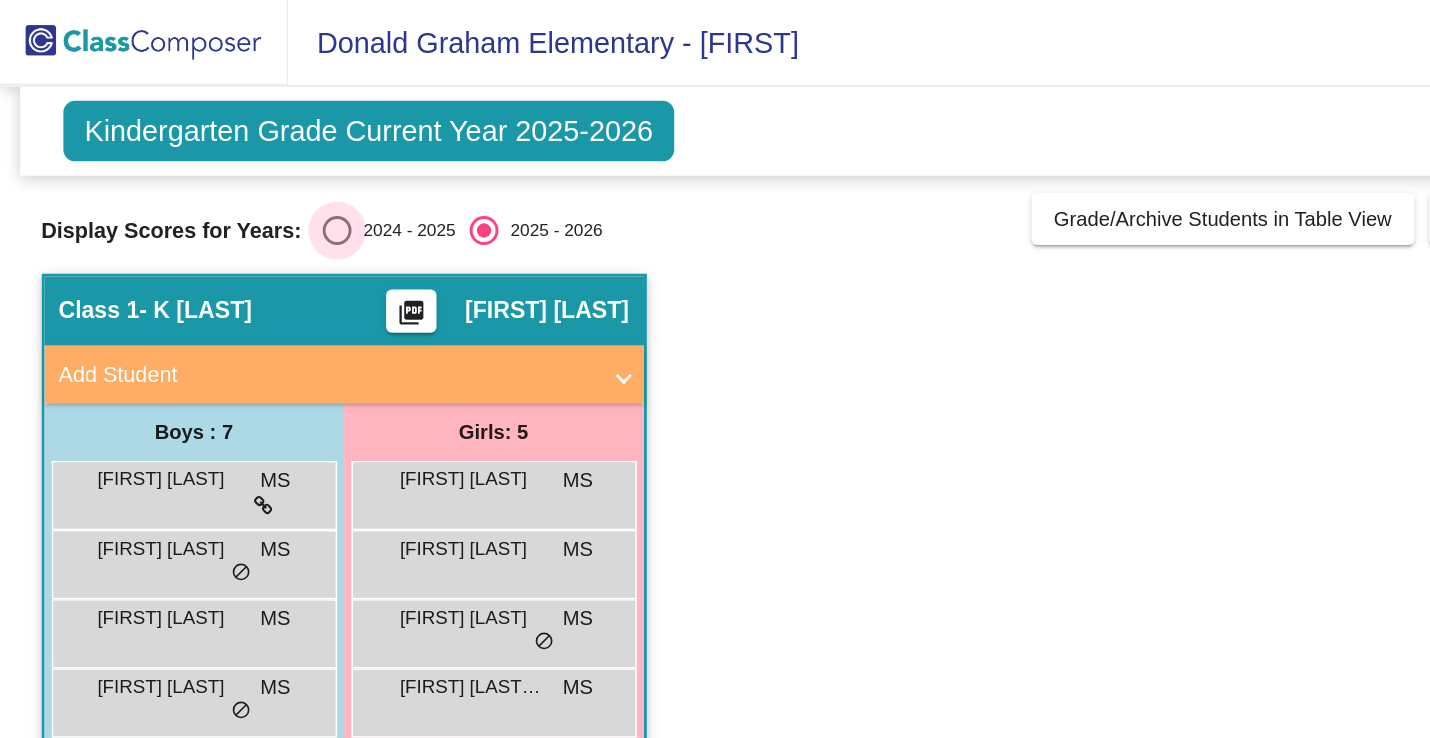 click at bounding box center (234, 160) 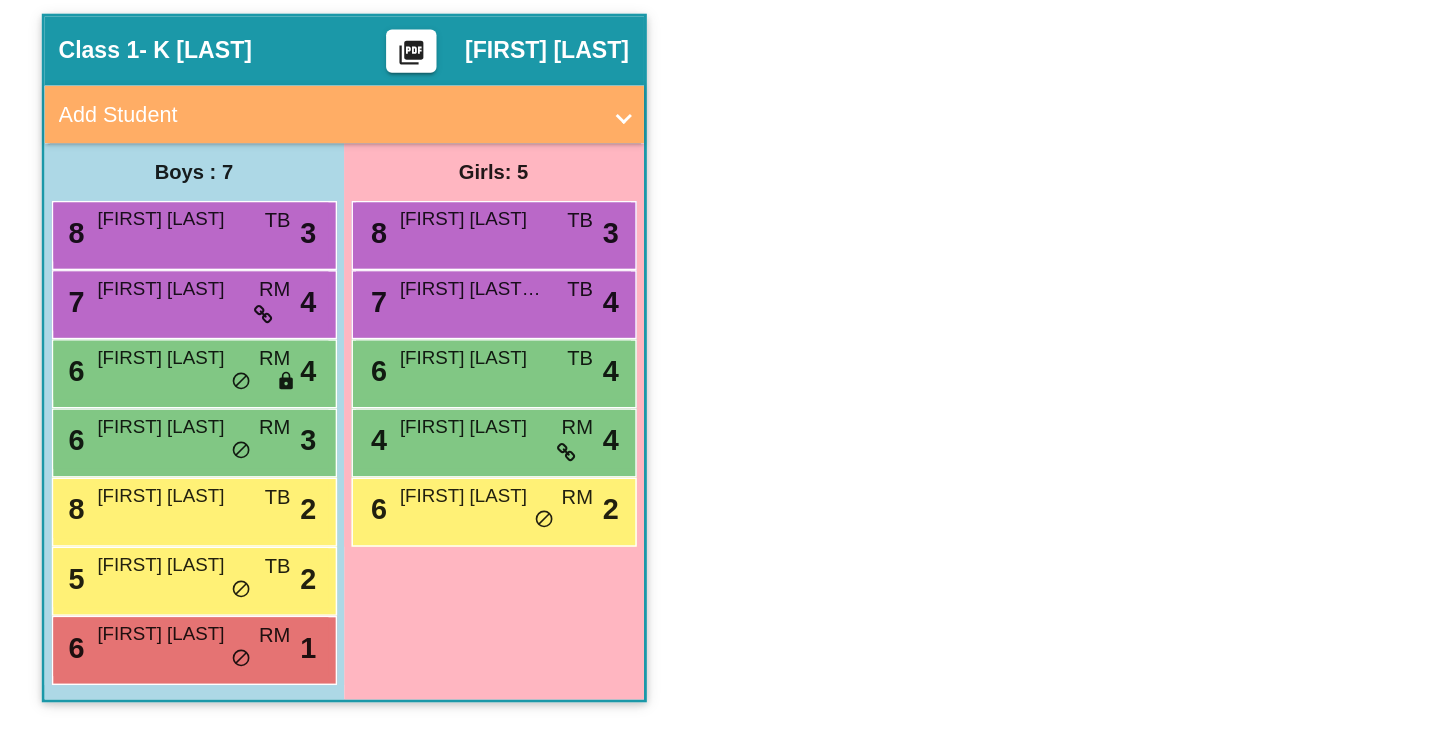 scroll, scrollTop: 0, scrollLeft: 0, axis: both 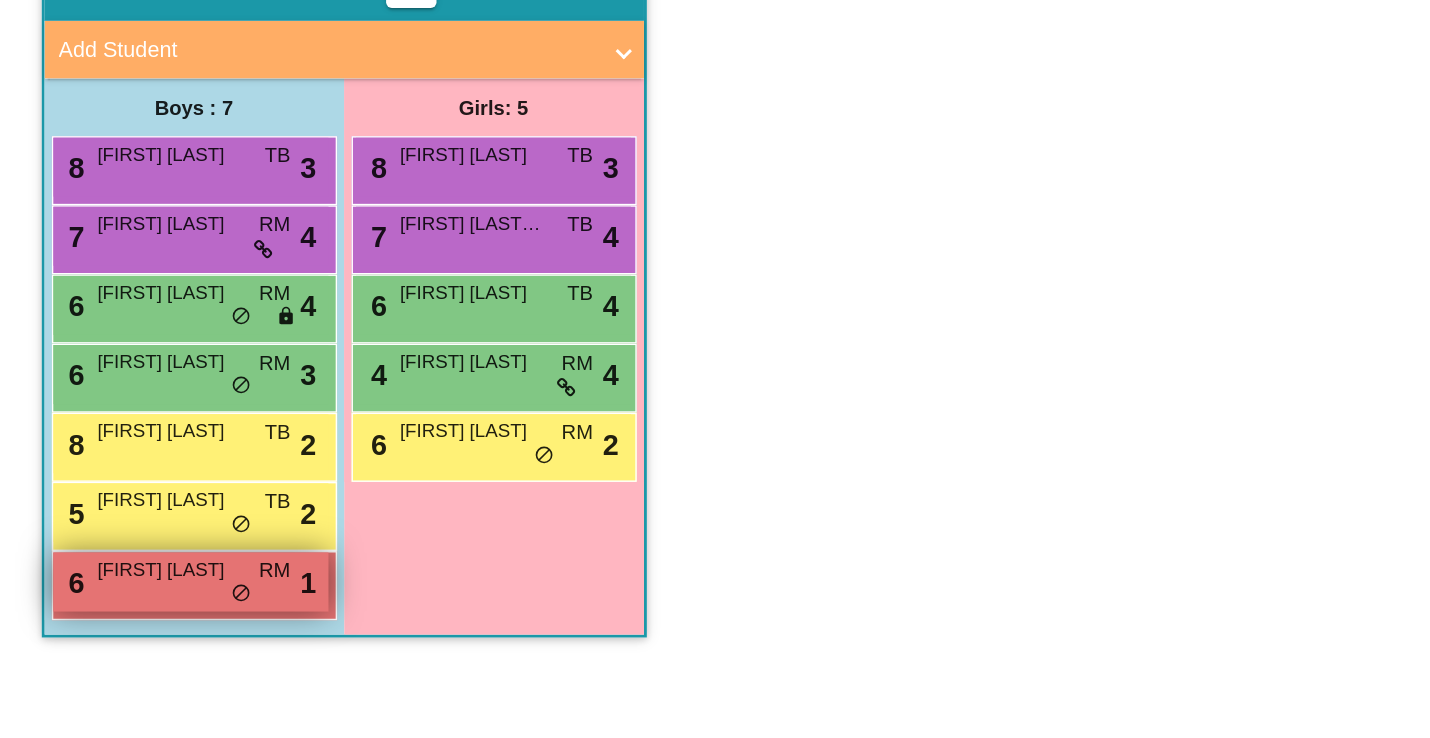 click on "6 Jason Flores RM lock do_not_disturb_alt 1" at bounding box center [132, 629] 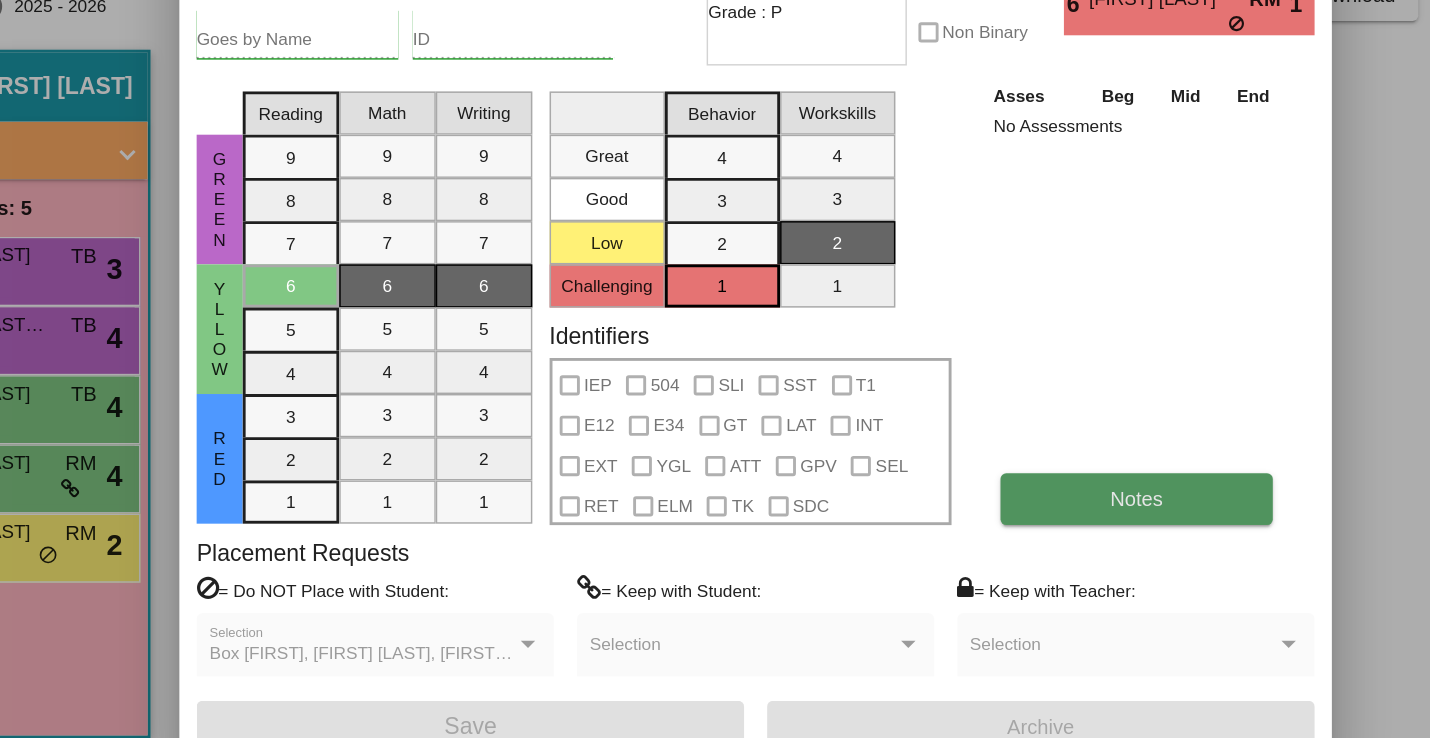 click on "Notes" at bounding box center [1133, 502] 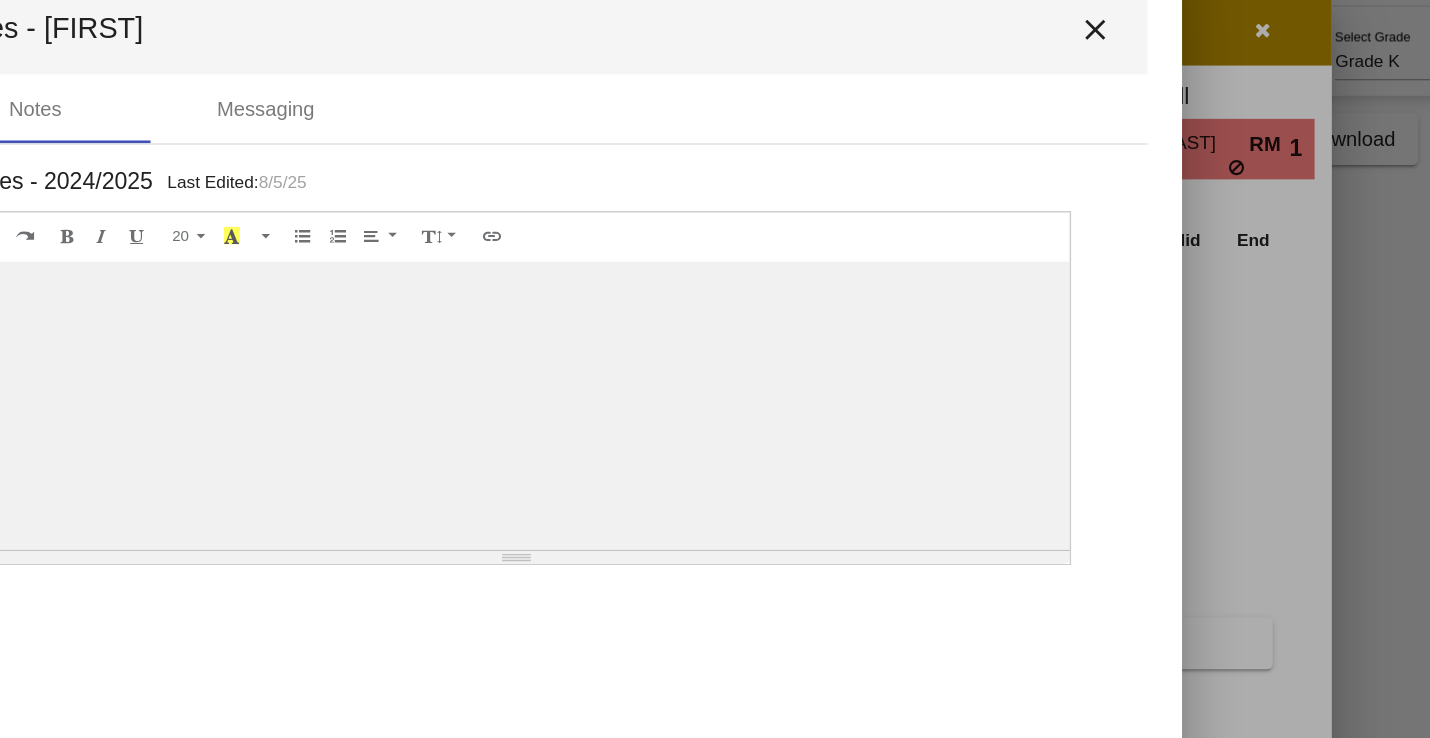 scroll, scrollTop: 0, scrollLeft: 0, axis: both 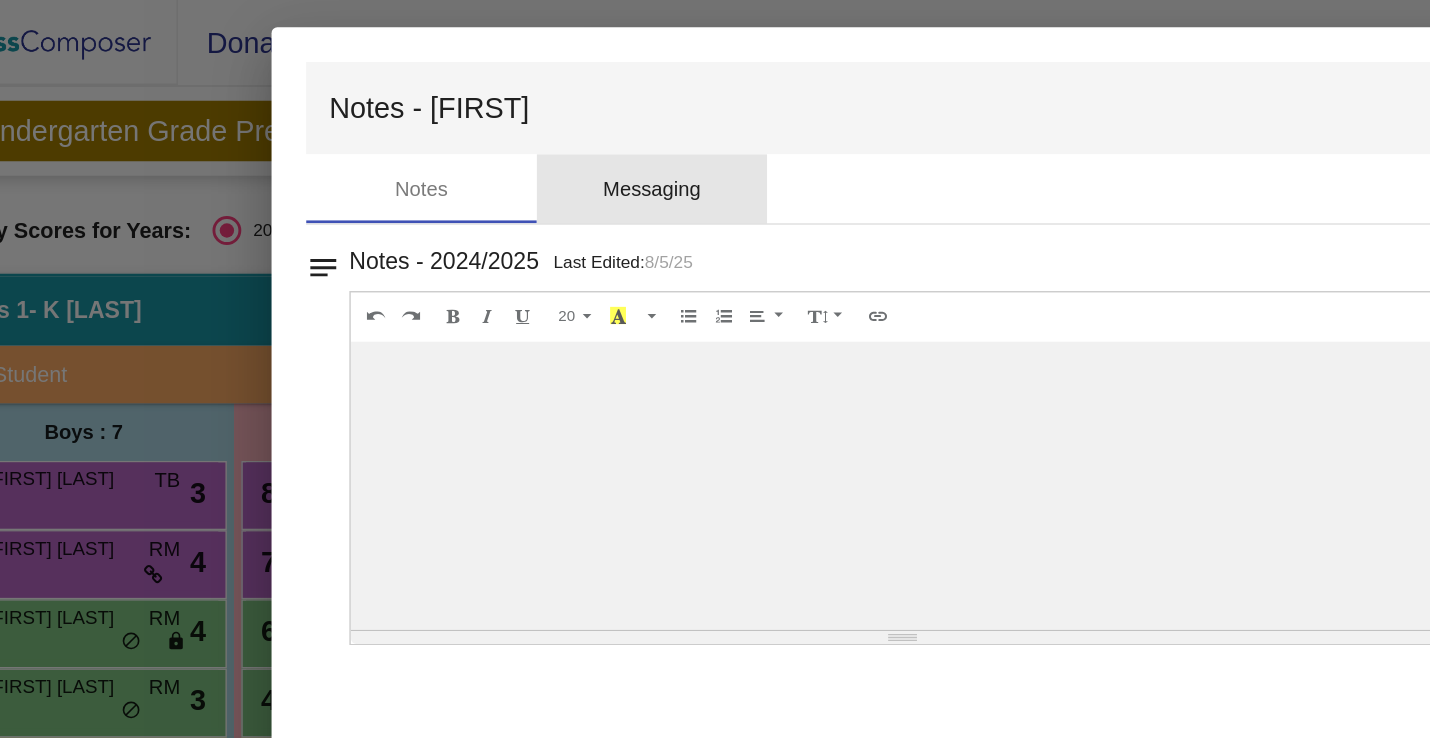 click on "Messaging" at bounding box center [529, 131] 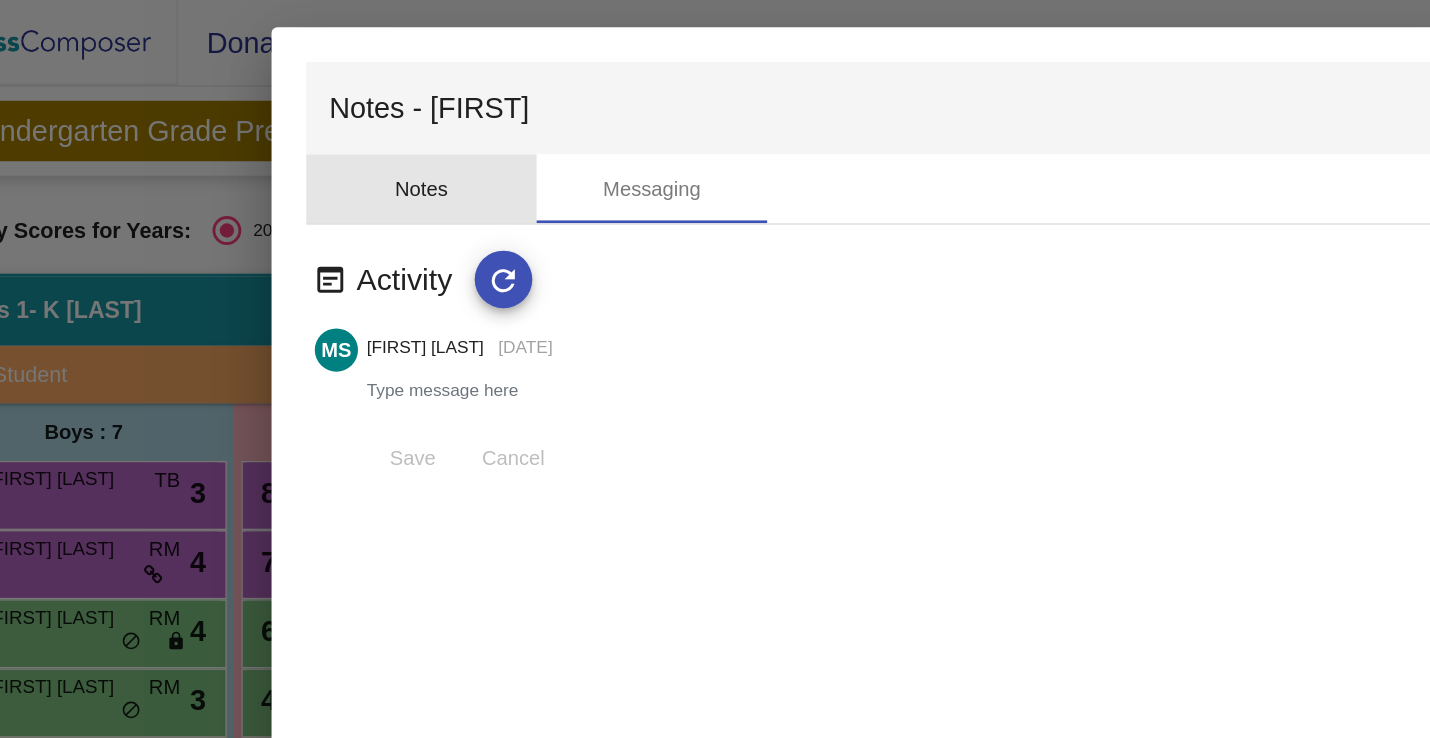 click on "Notes" at bounding box center (369, 131) 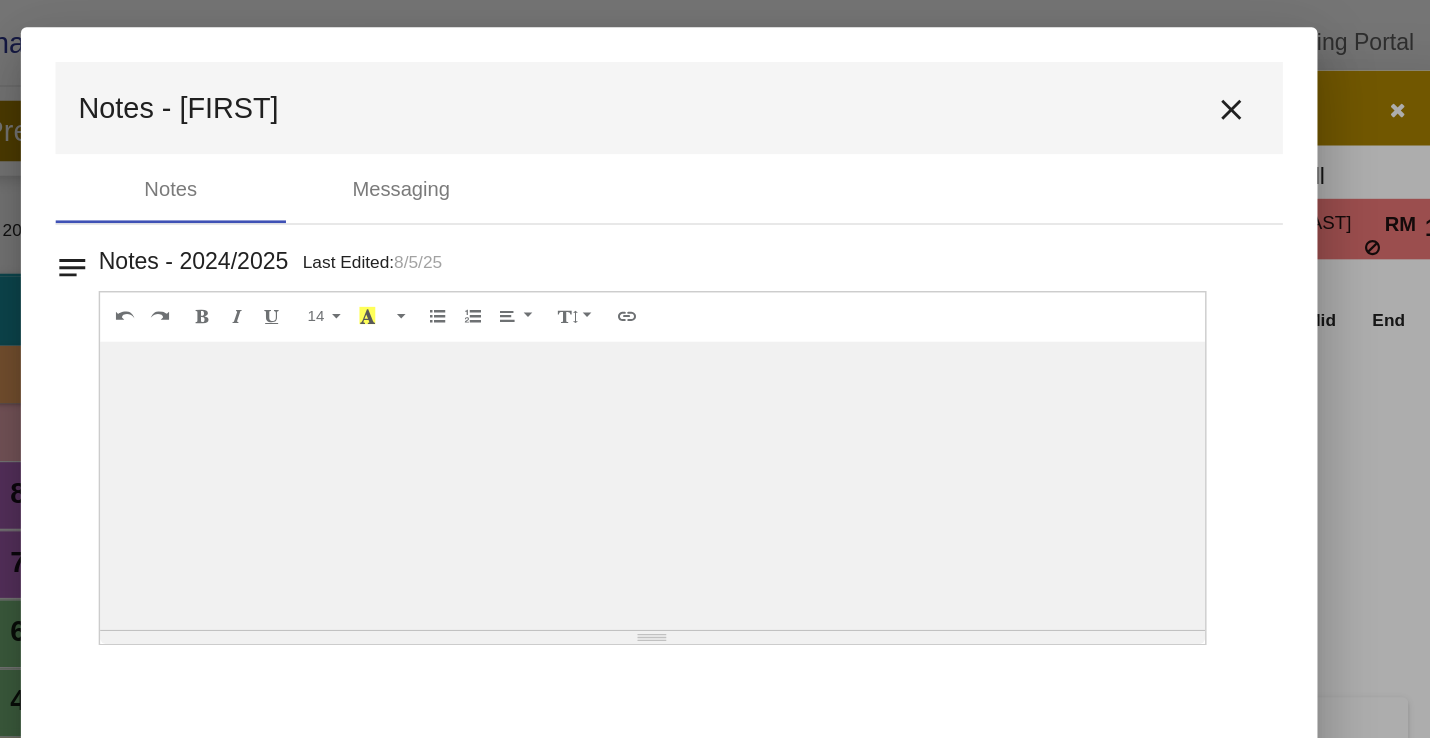 click on "close" at bounding box center (1105, 76) 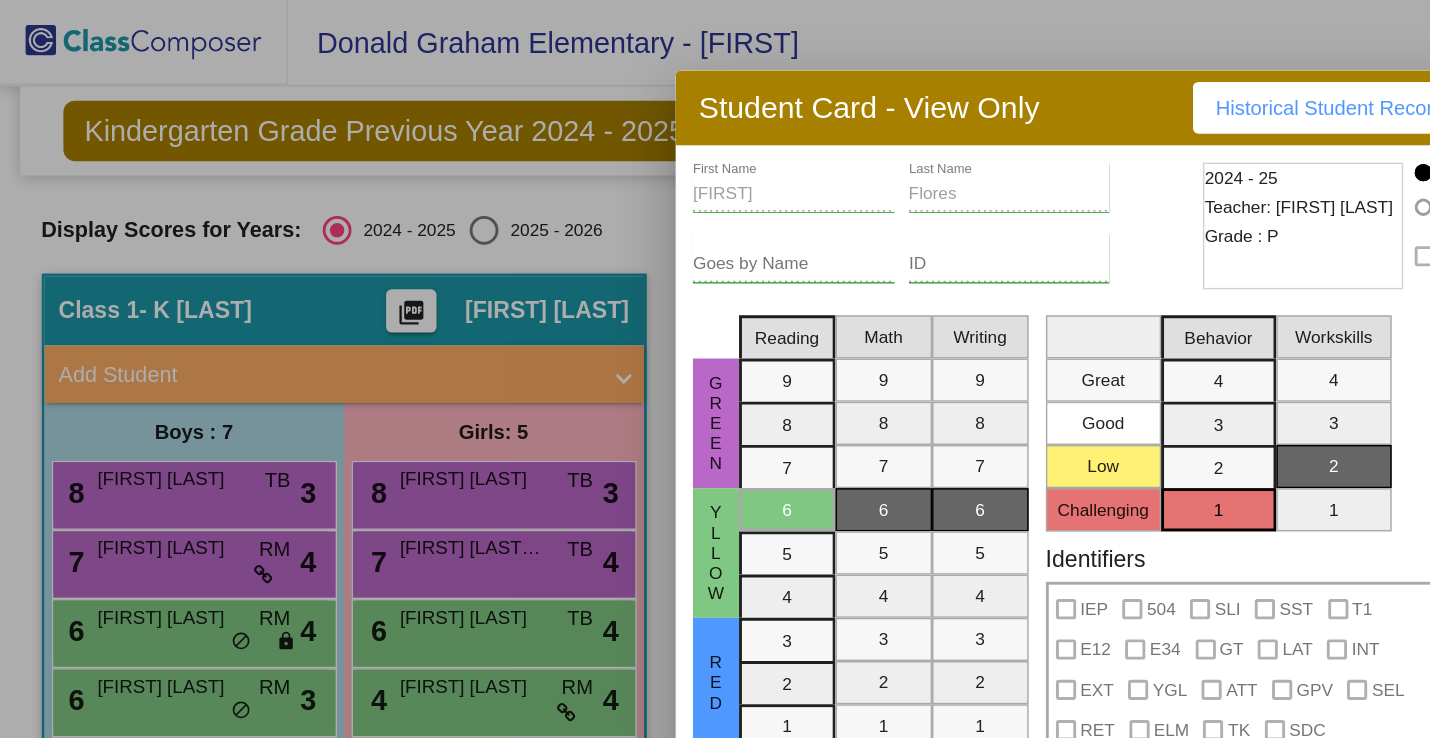 scroll, scrollTop: 0, scrollLeft: 0, axis: both 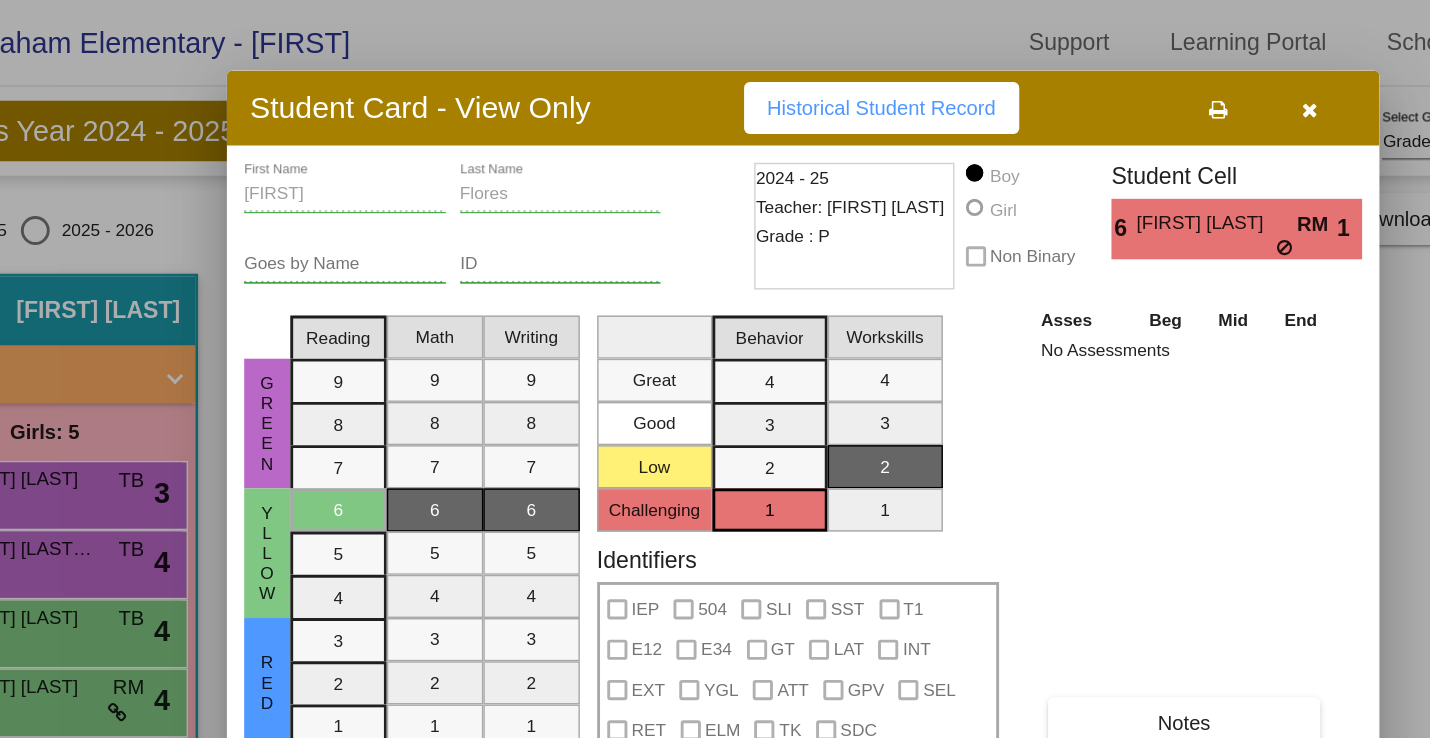 click at bounding box center [1221, 76] 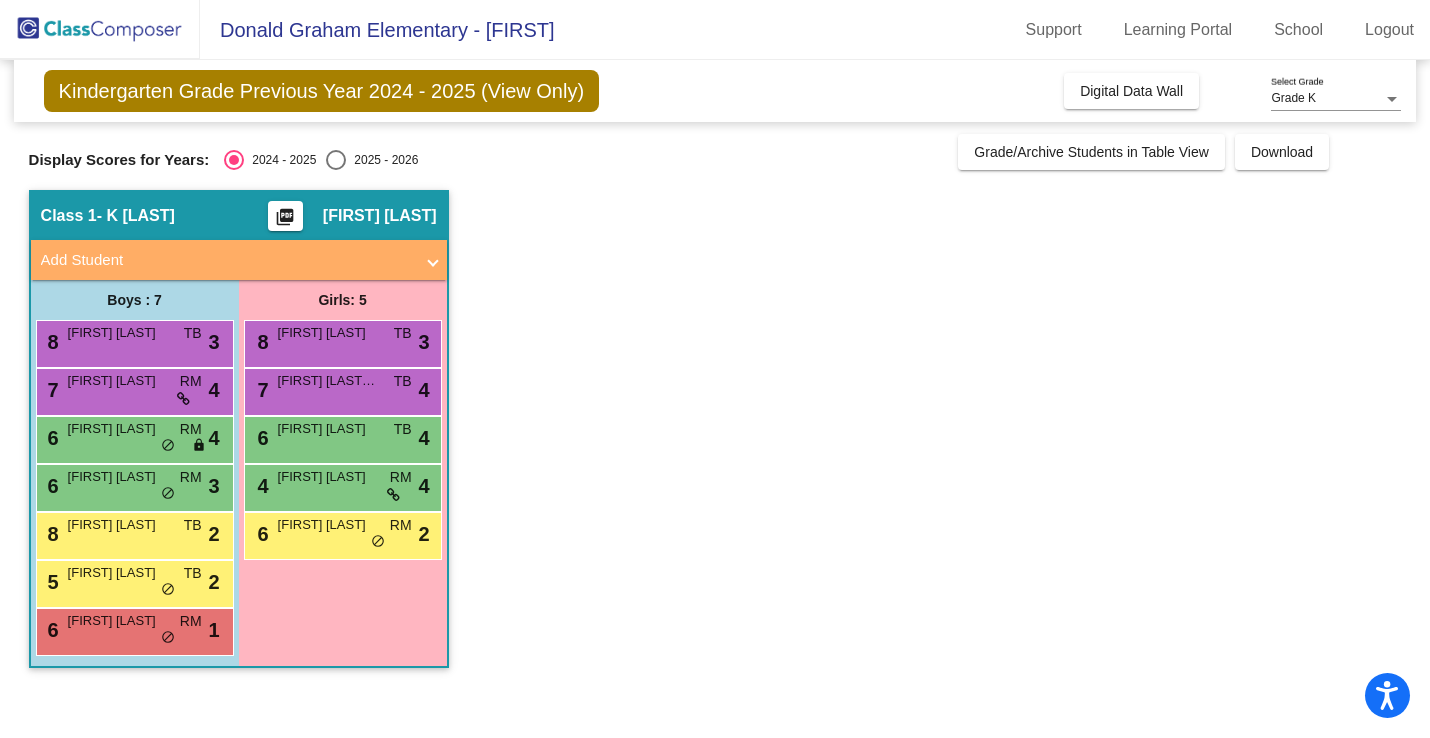 scroll, scrollTop: 0, scrollLeft: 0, axis: both 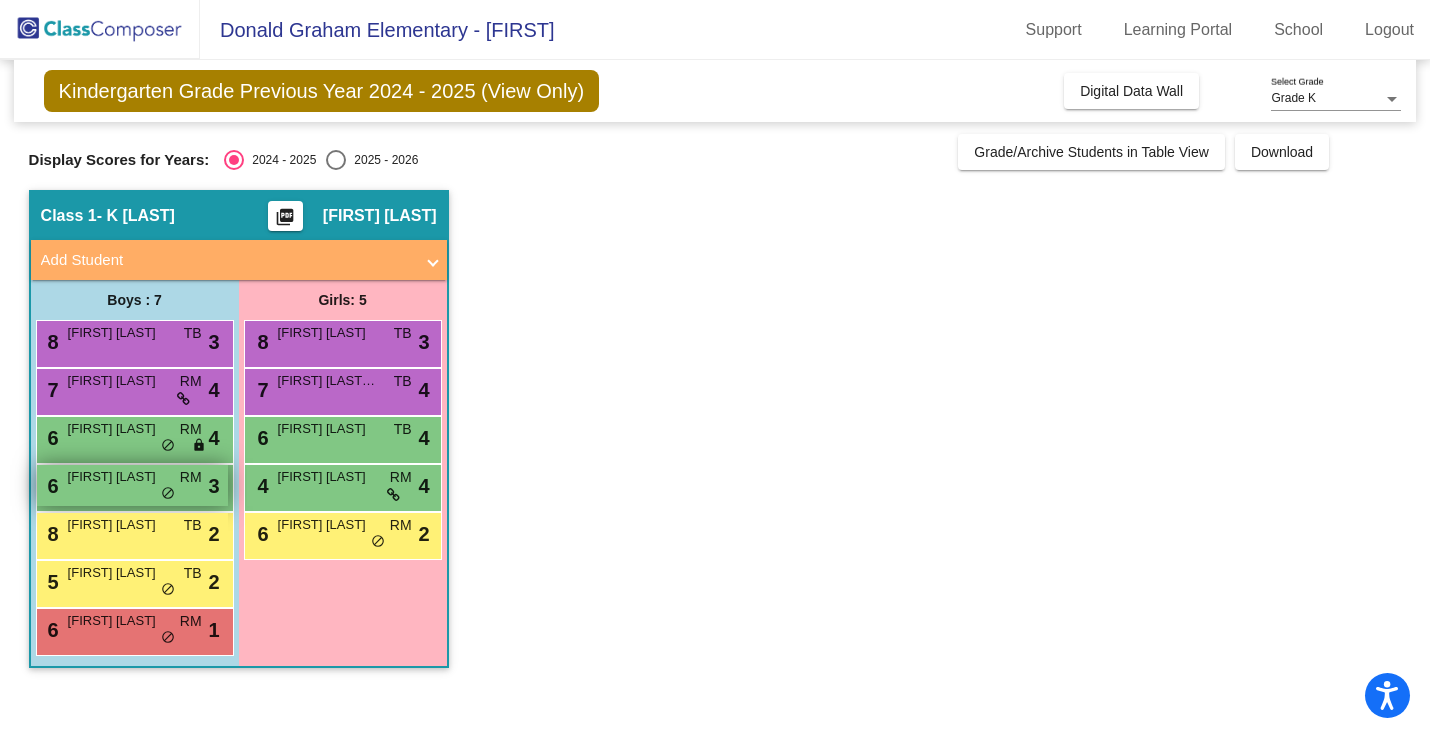 click on "6 Maverick Steele RM lock do_not_disturb_alt 3" at bounding box center [132, 485] 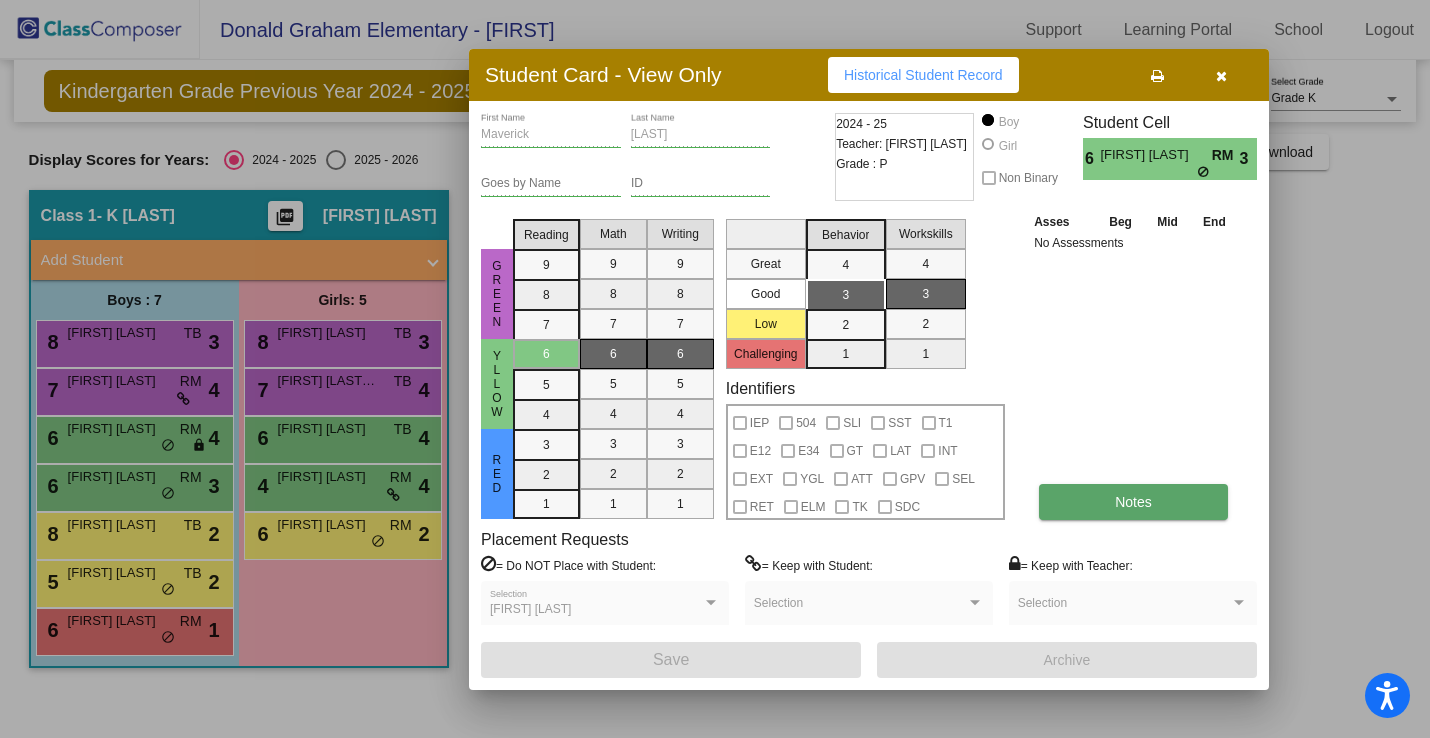 click on "Notes" at bounding box center (1133, 502) 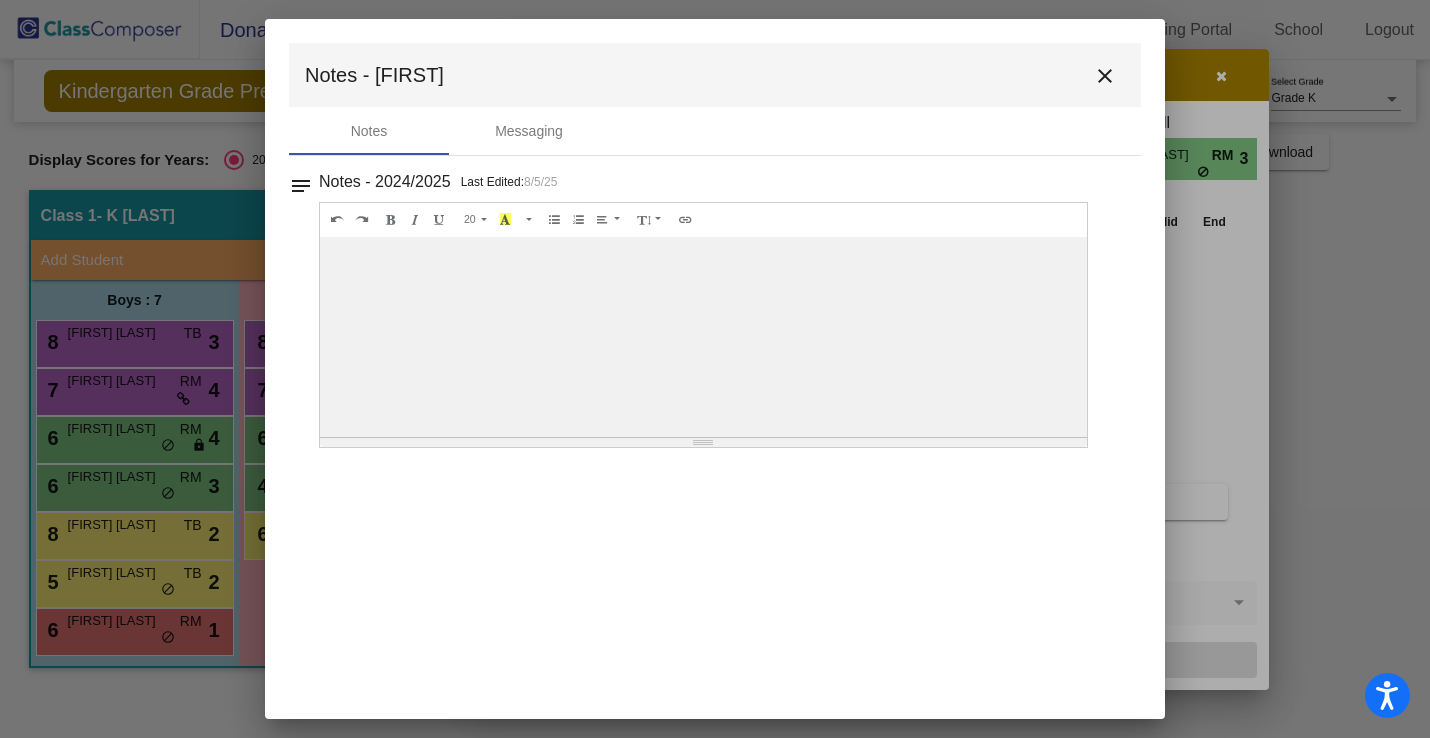 click on "close" at bounding box center (1105, 76) 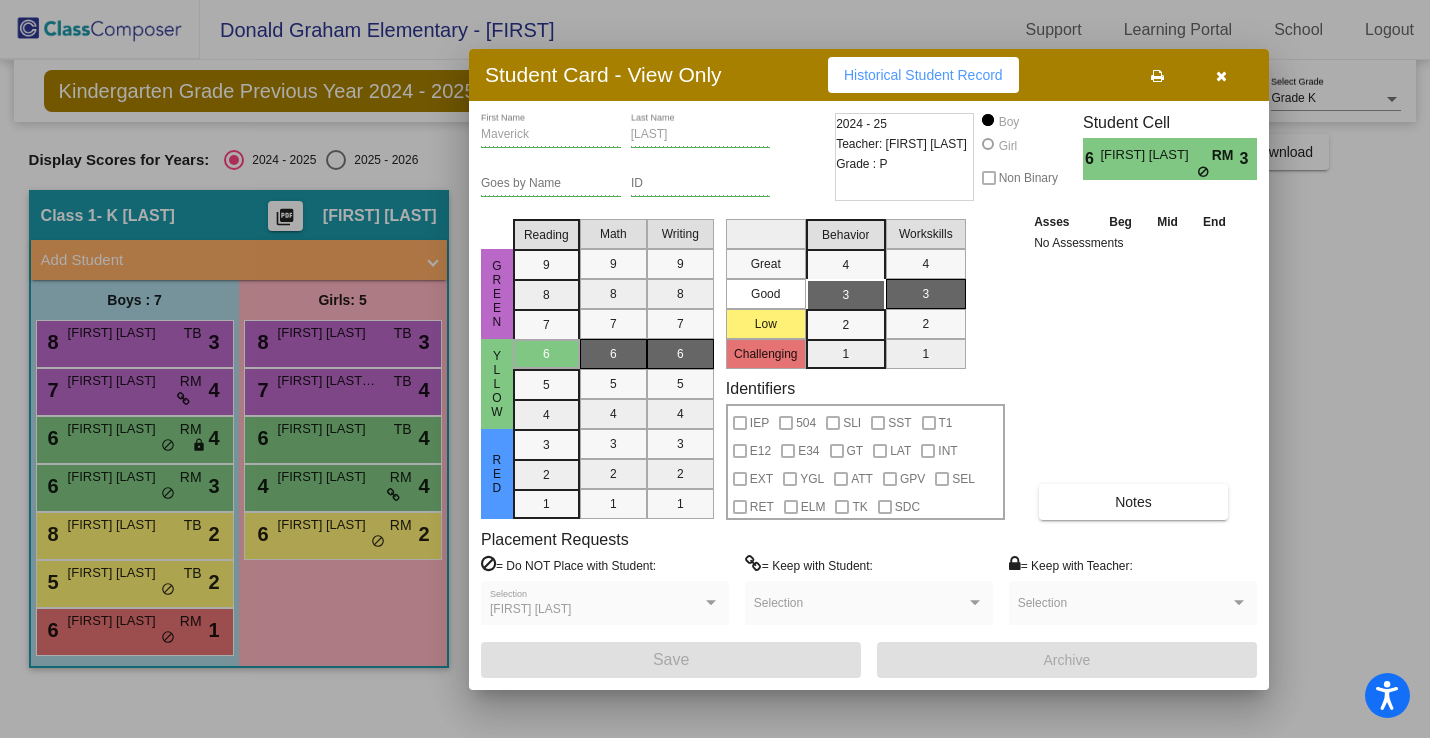 click at bounding box center [715, 369] 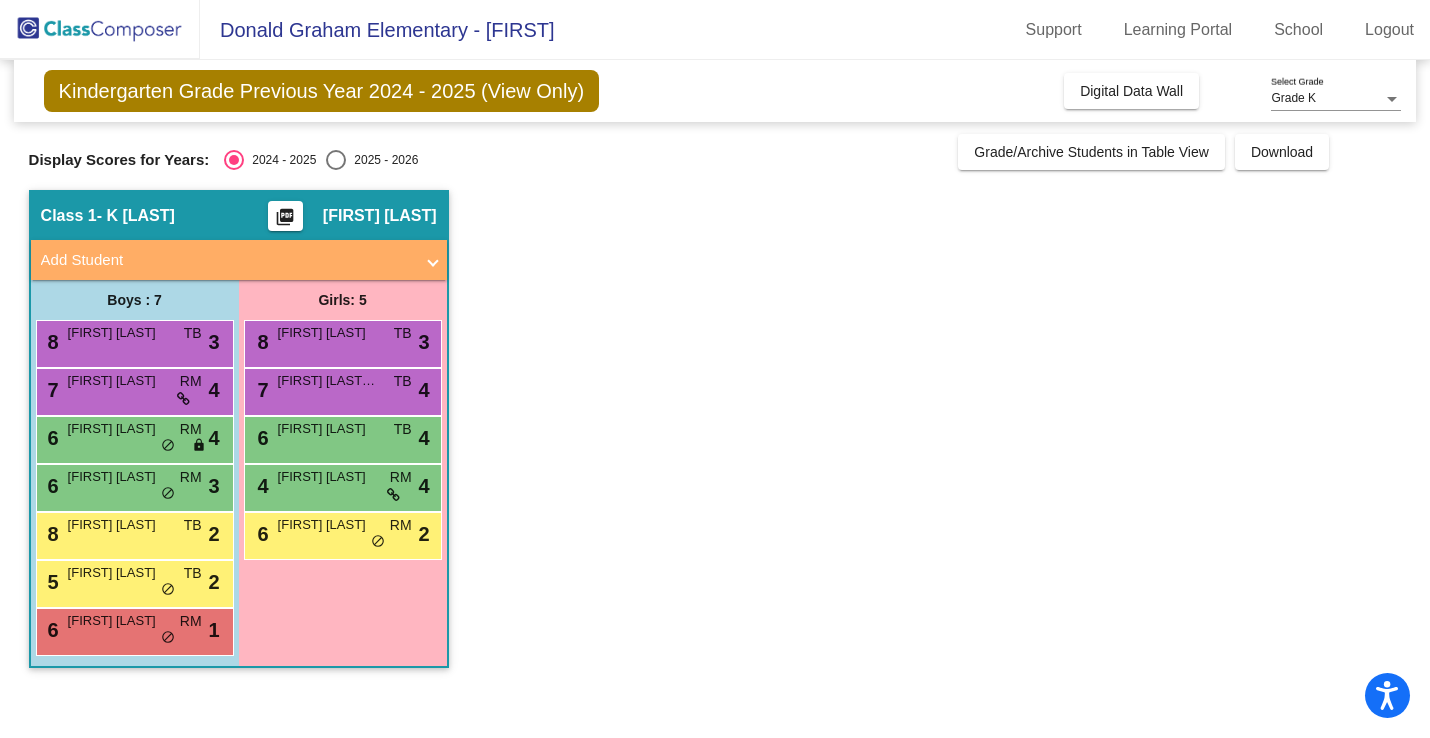click on "8 Ailani Sanay TB lock do_not_disturb_alt 3" at bounding box center (342, 341) 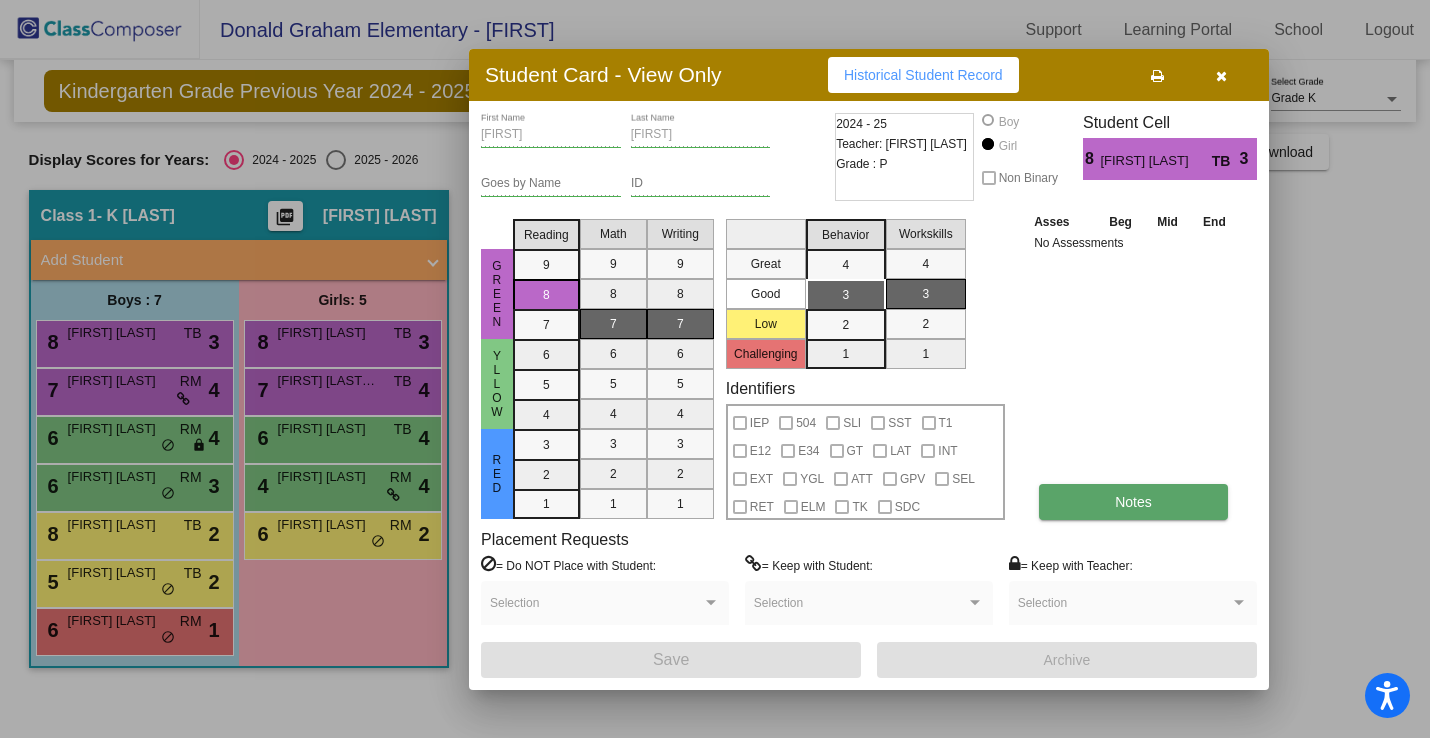 click on "Notes" at bounding box center [1133, 502] 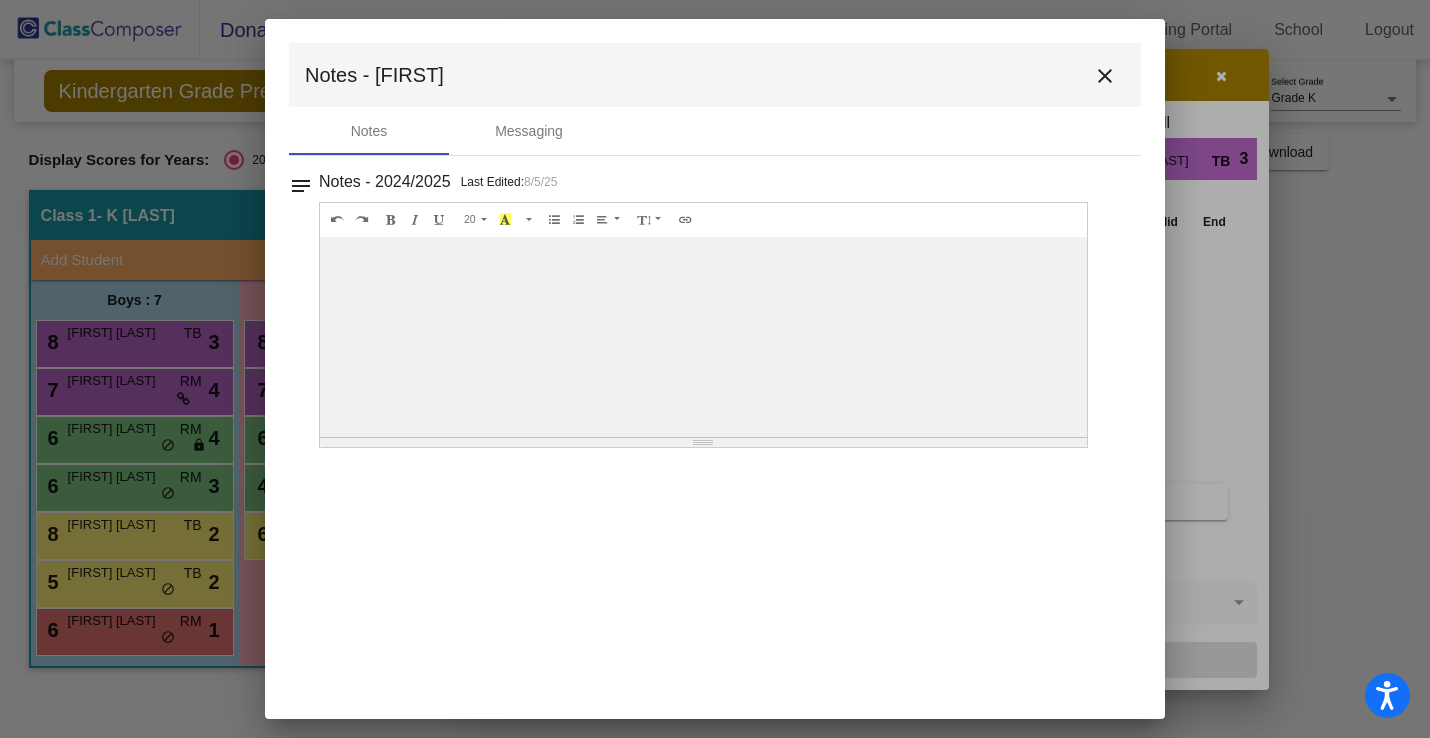 click on "close" at bounding box center (1105, 76) 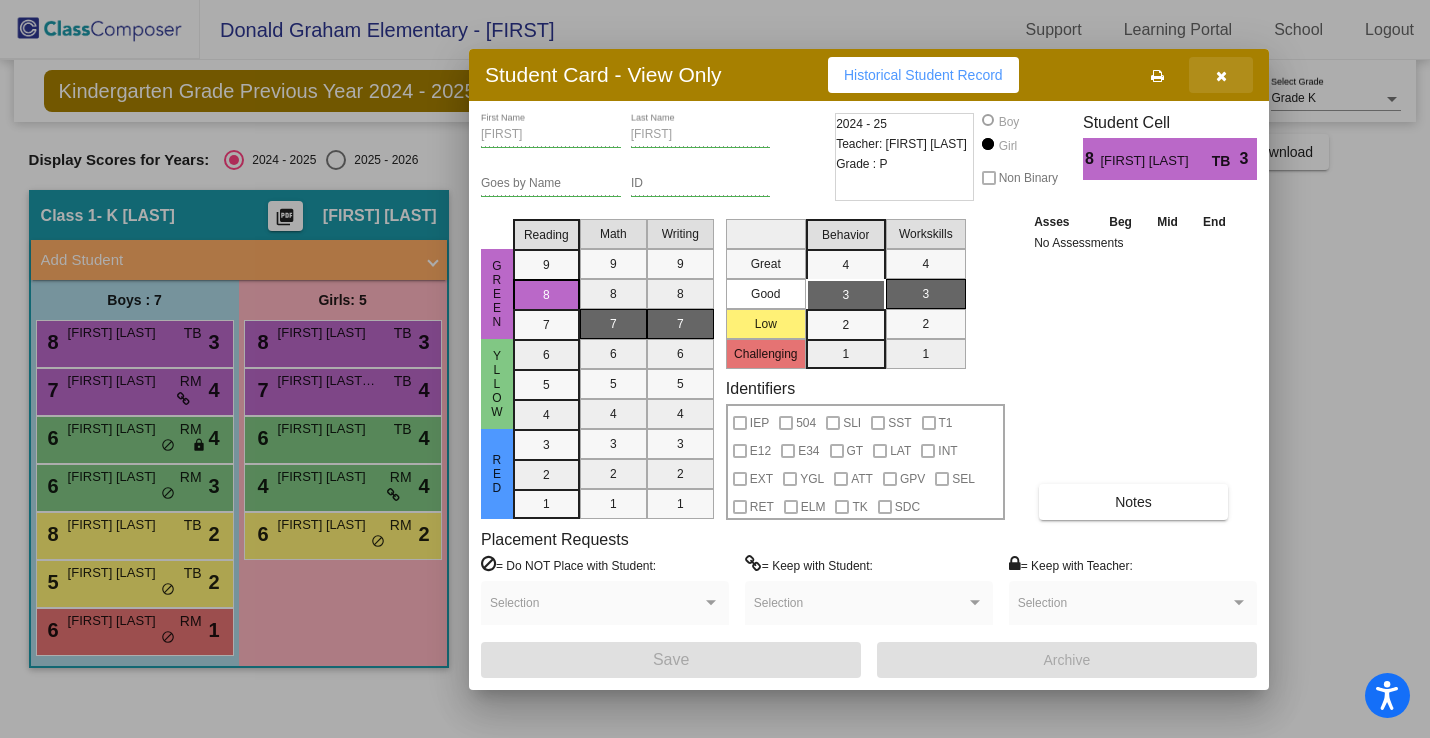 click at bounding box center (1221, 76) 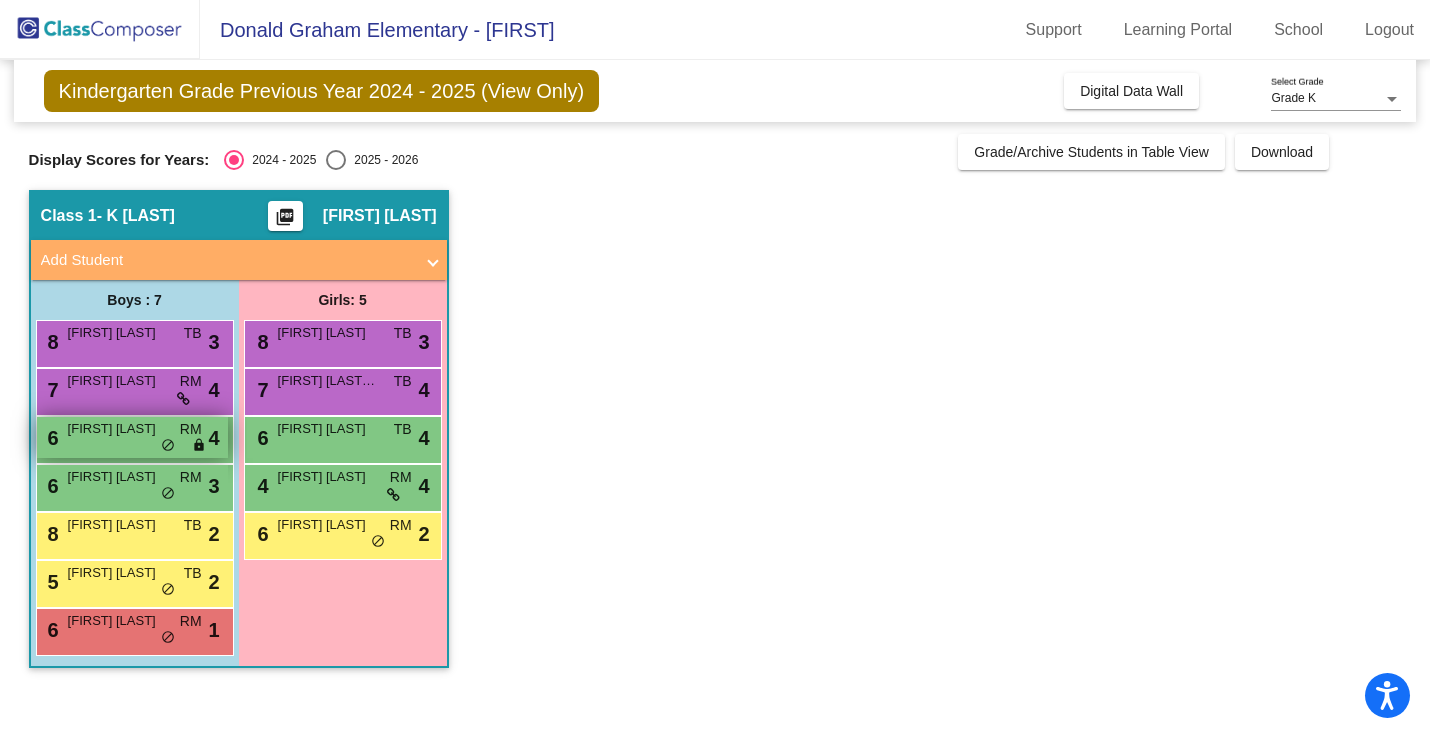 click on "6 Christian Martinez RM lock do_not_disturb_alt 4" at bounding box center (132, 437) 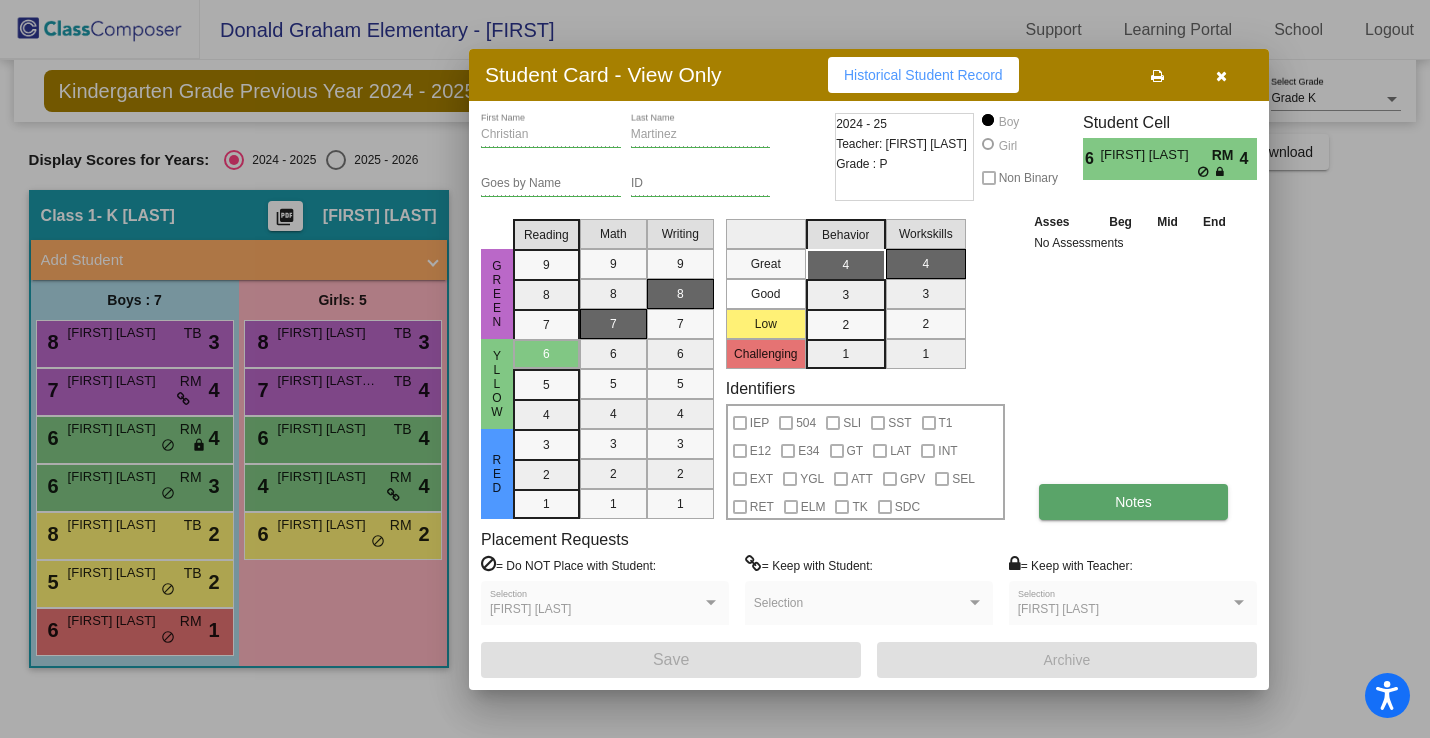 click on "Notes" at bounding box center [1133, 502] 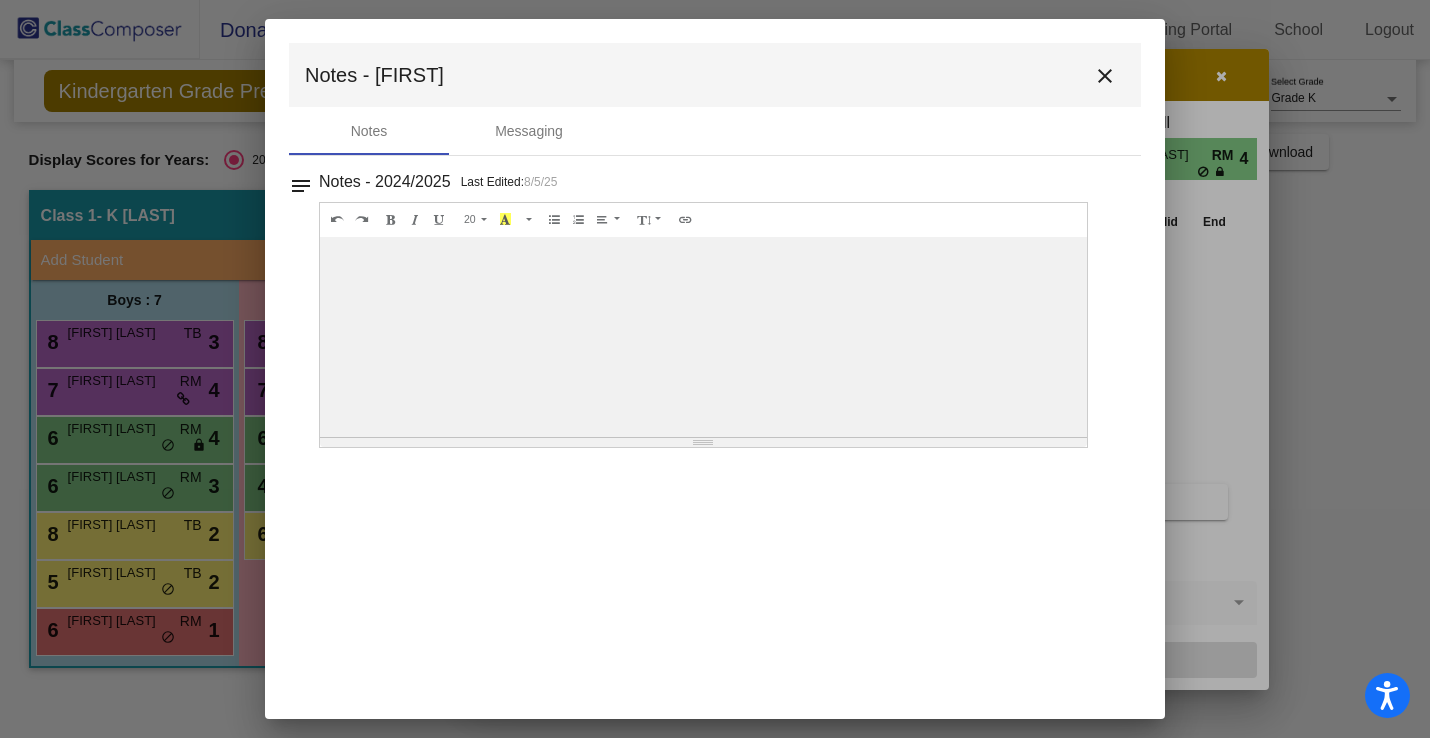 click on "close" at bounding box center (1105, 76) 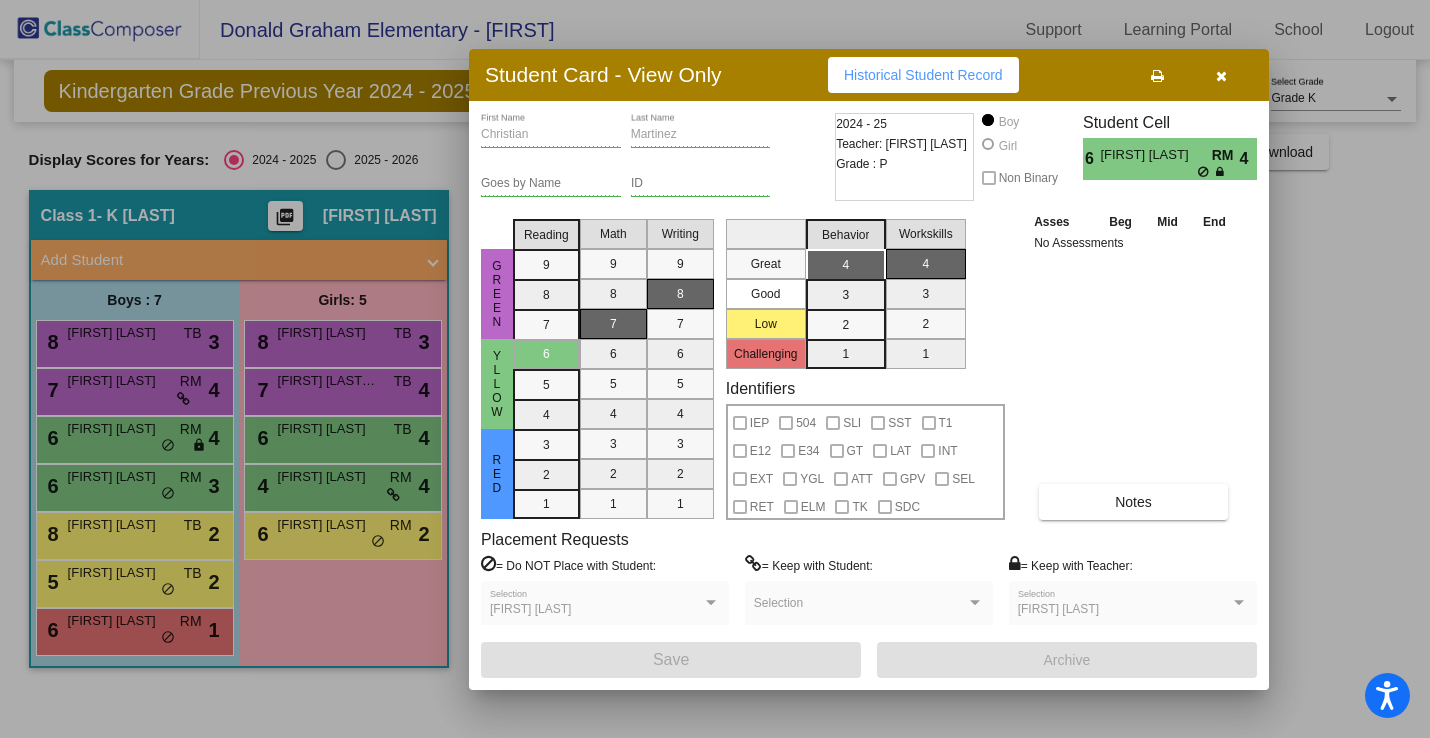 click at bounding box center (1221, 76) 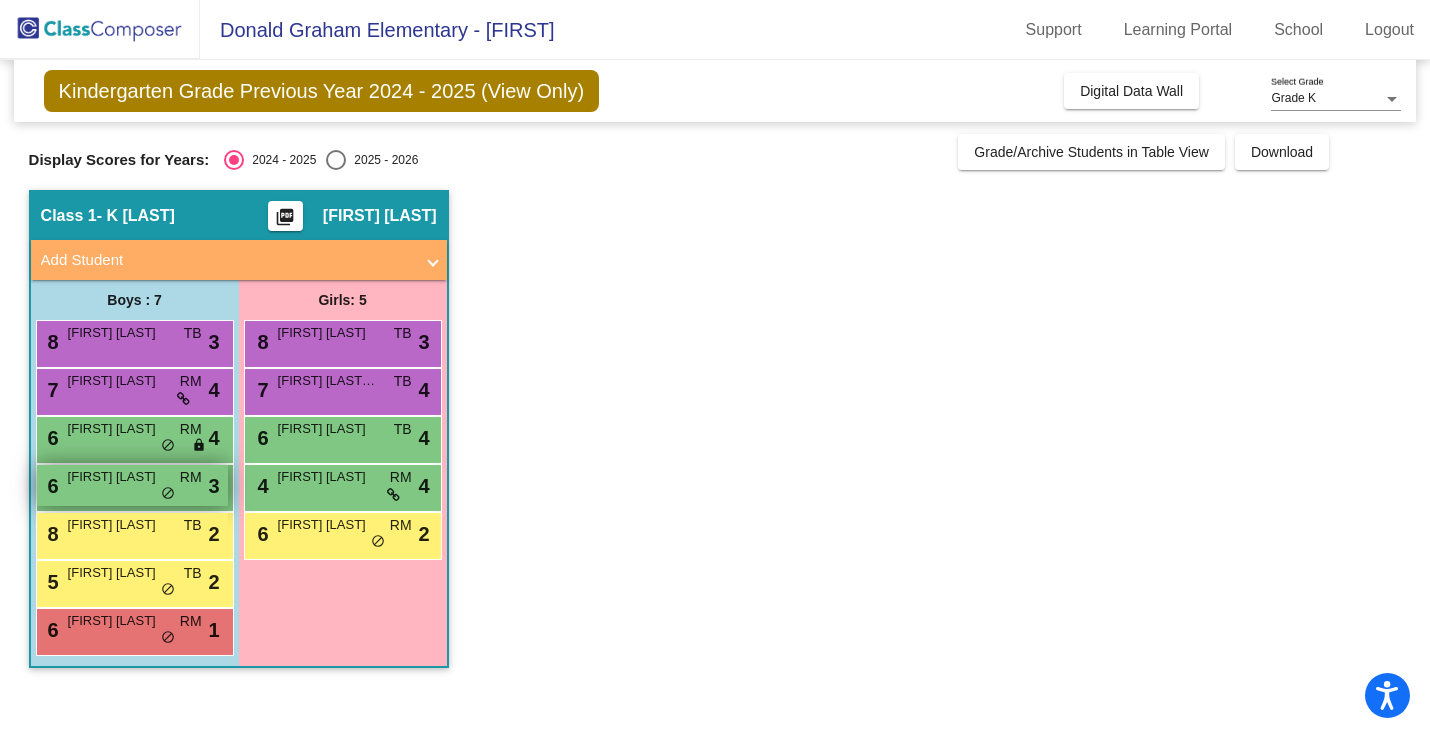 click on "6 Maverick Steele RM lock do_not_disturb_alt 3" at bounding box center (132, 485) 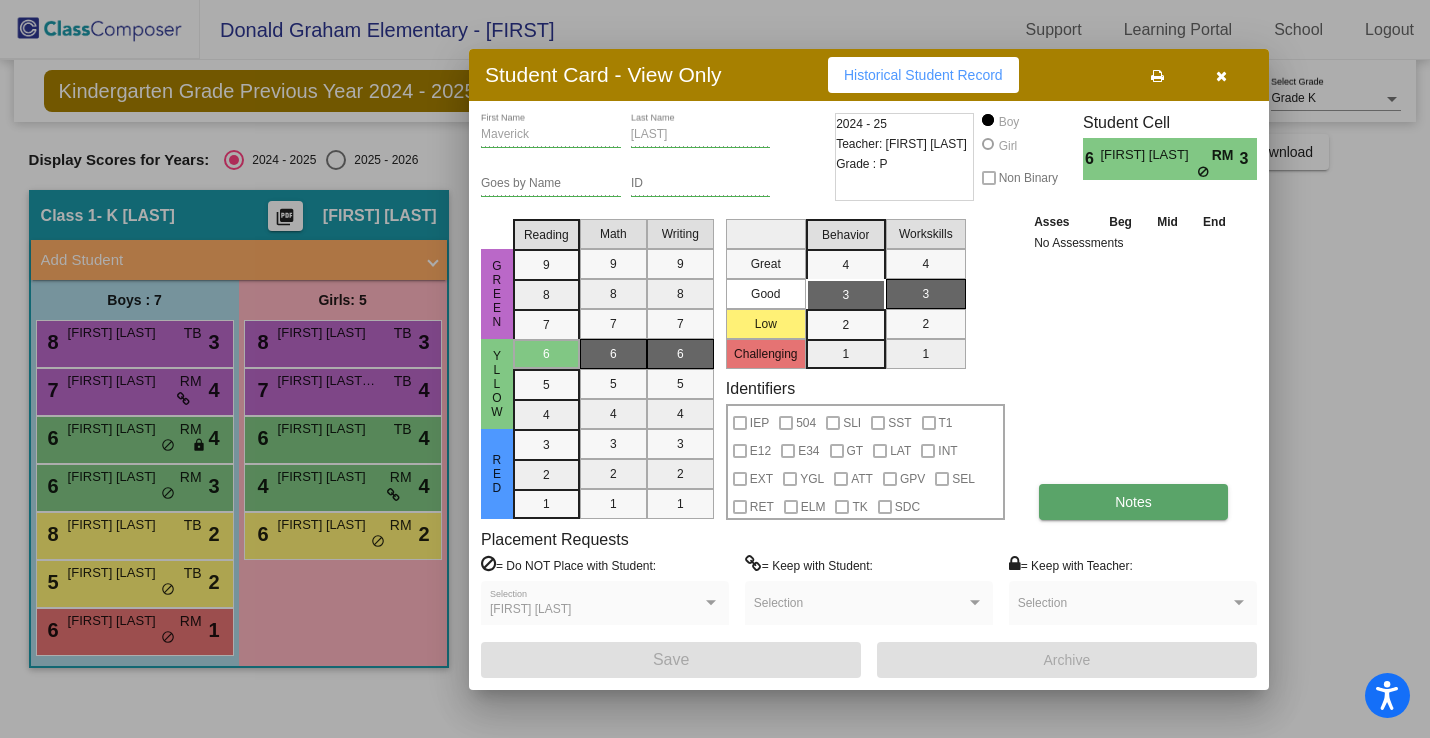 click on "Notes" at bounding box center [1133, 502] 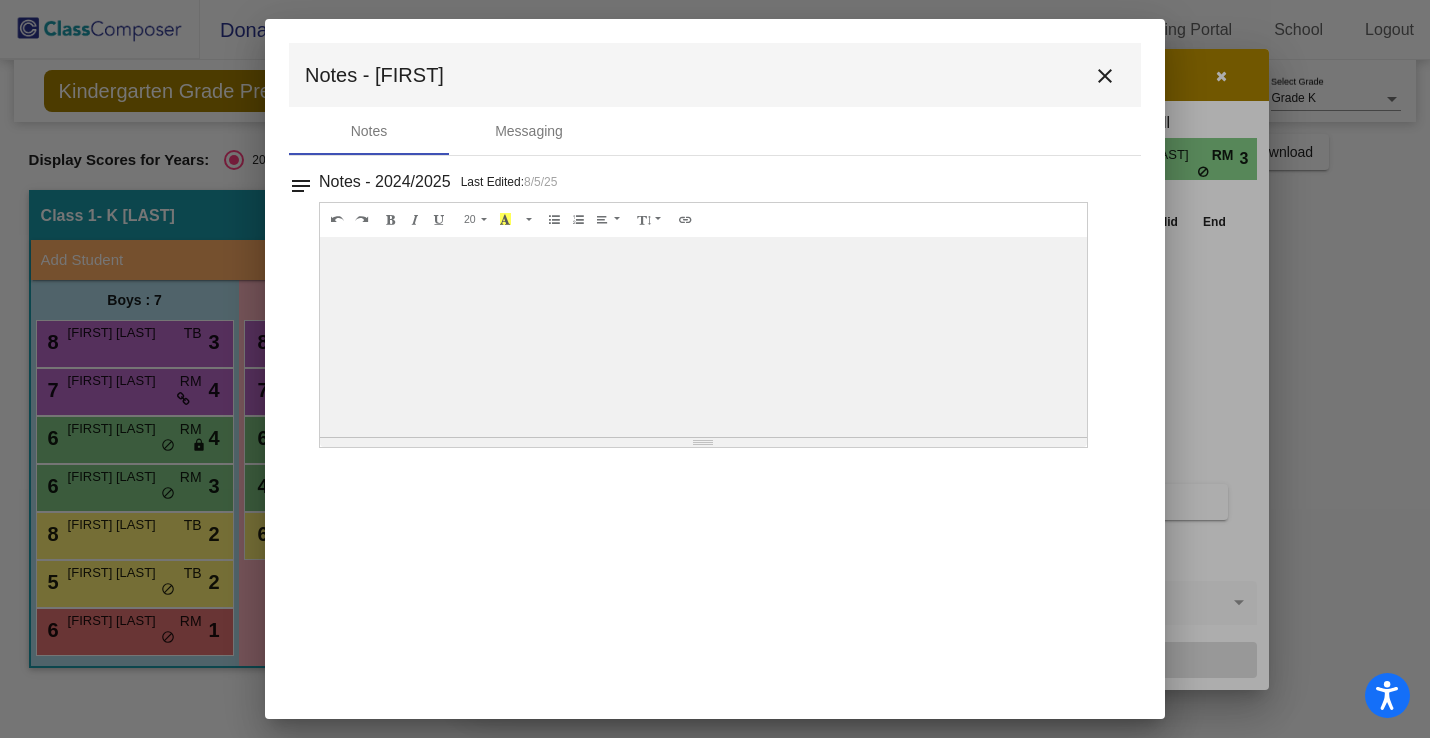 click on "close" at bounding box center [1105, 76] 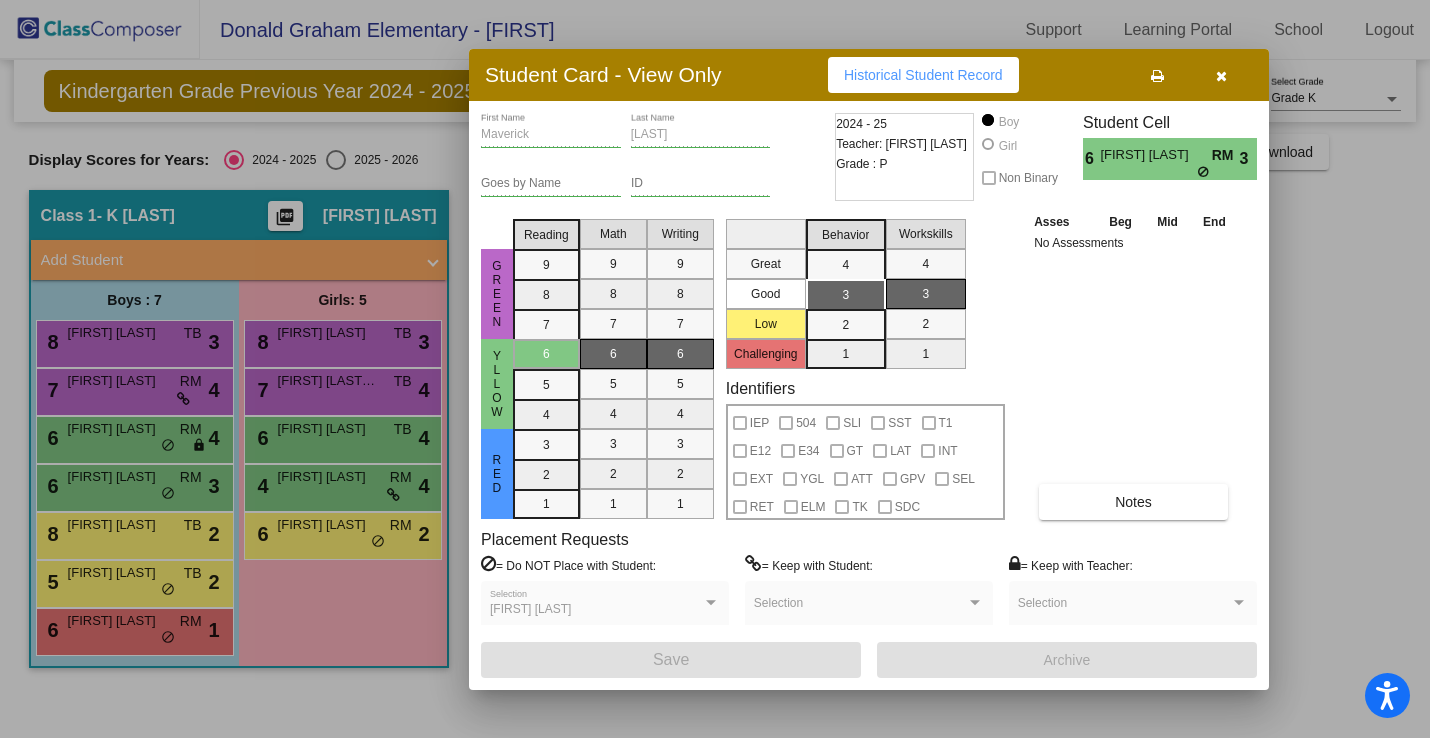 click at bounding box center [1221, 75] 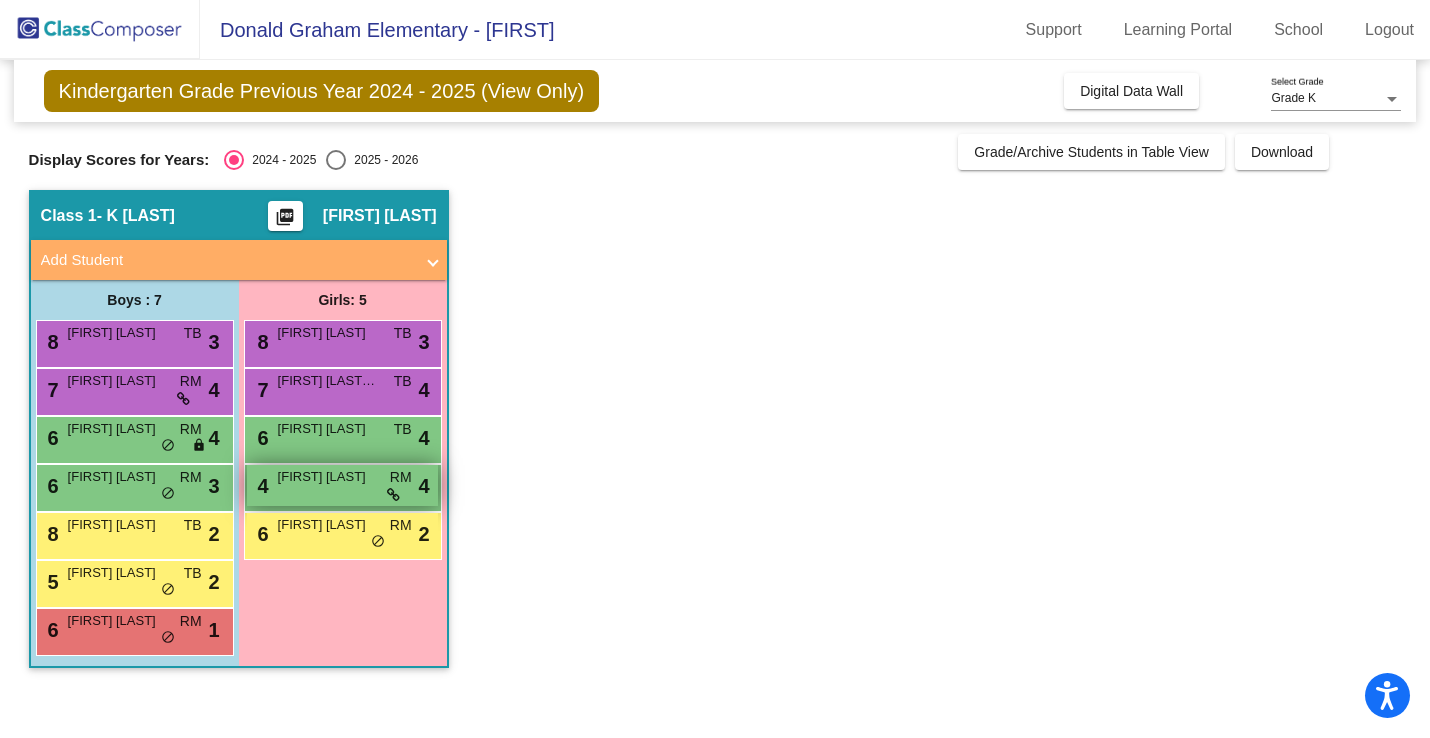 click on "Valerie Kaufman" at bounding box center [328, 477] 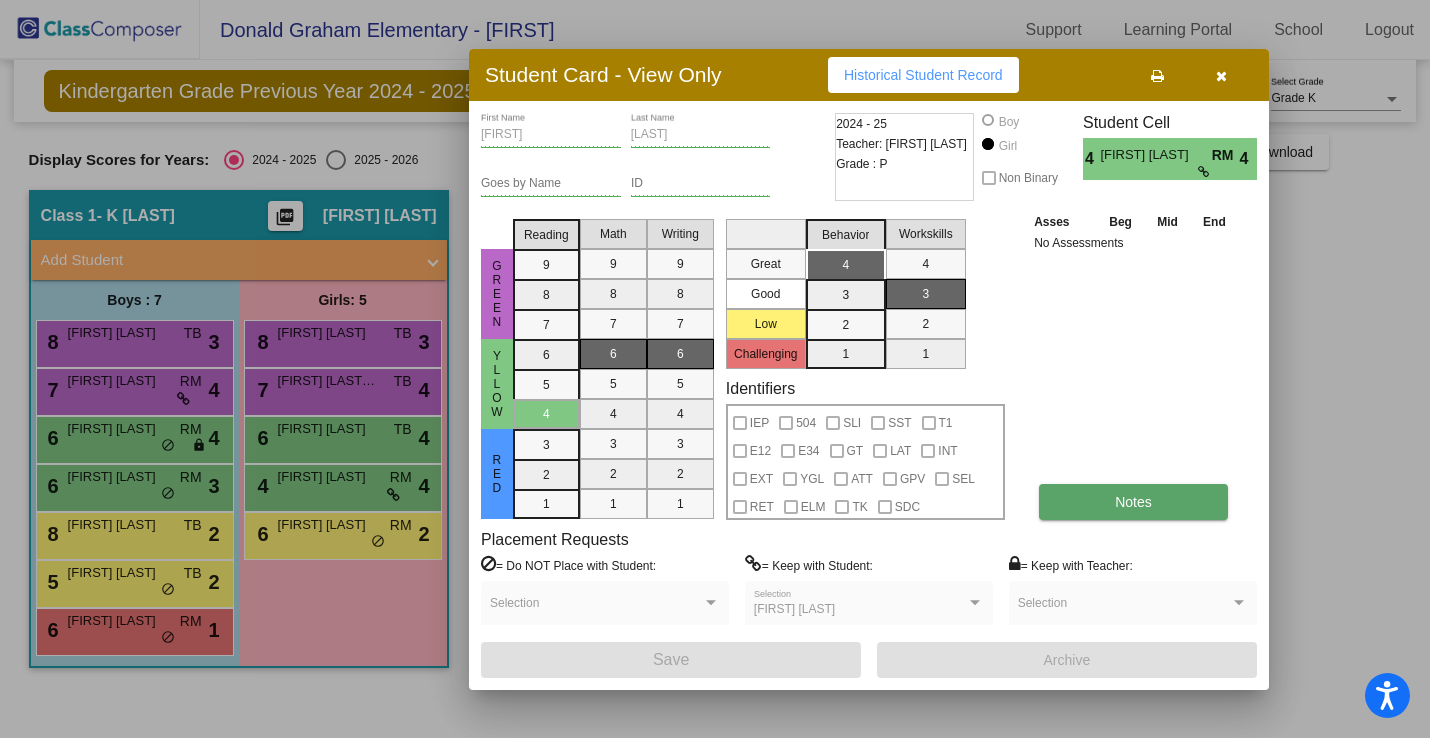 click on "Notes" at bounding box center (1133, 502) 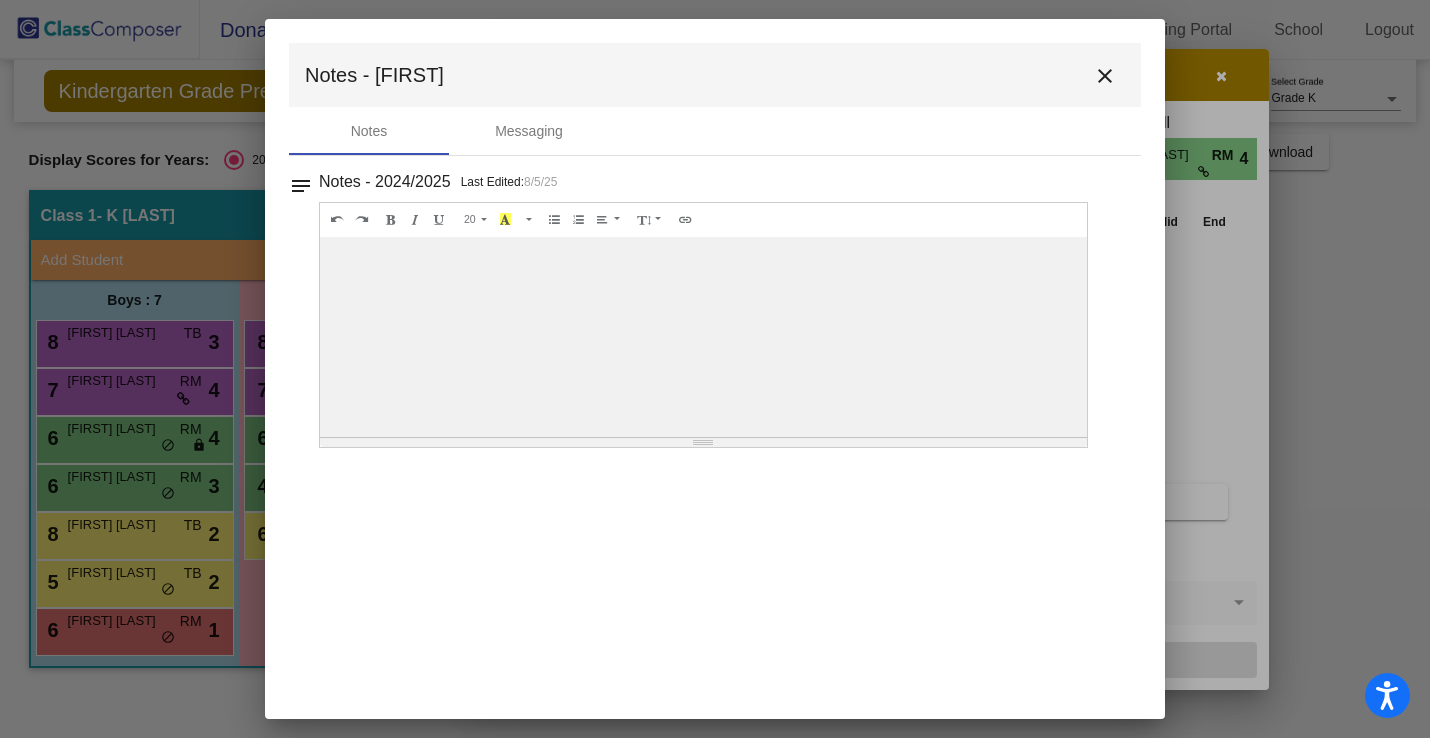 click on "close" at bounding box center (1105, 76) 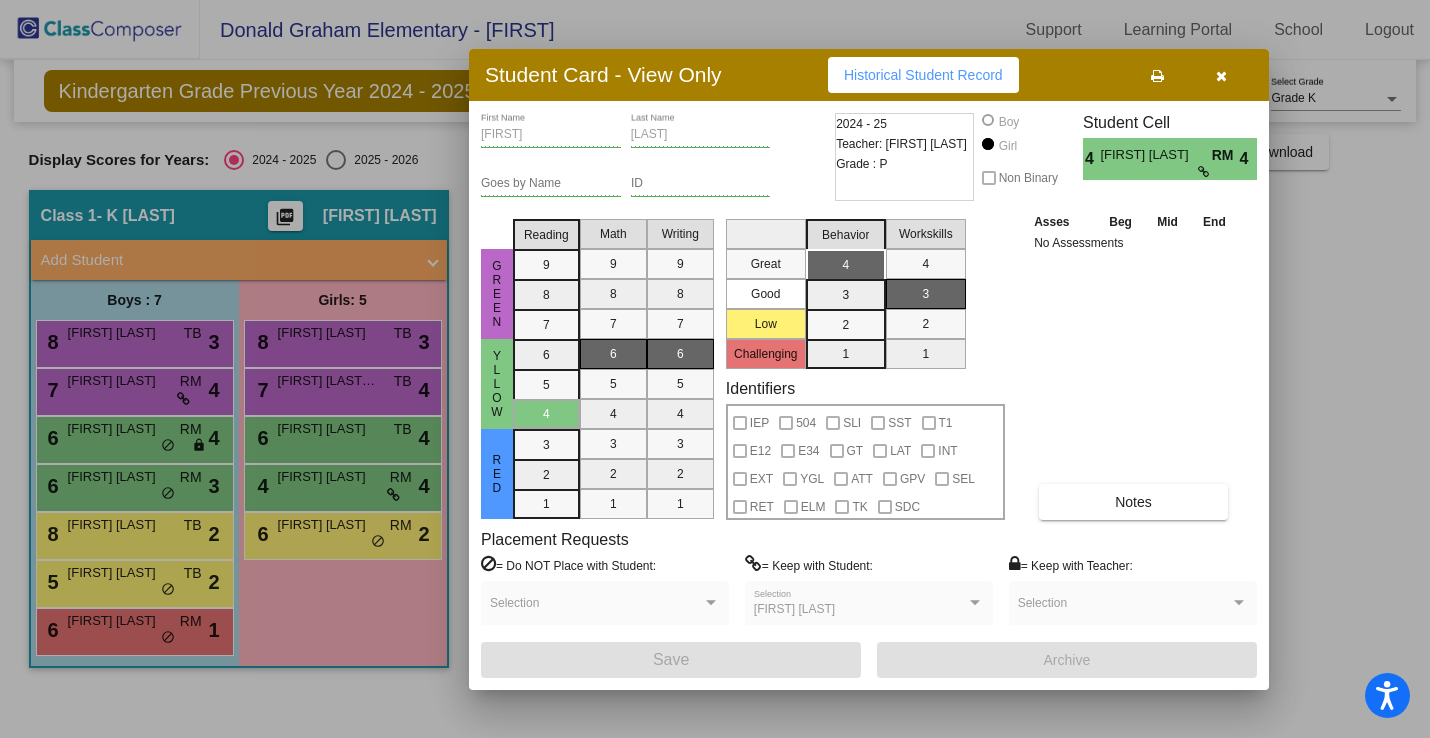 click at bounding box center (1221, 75) 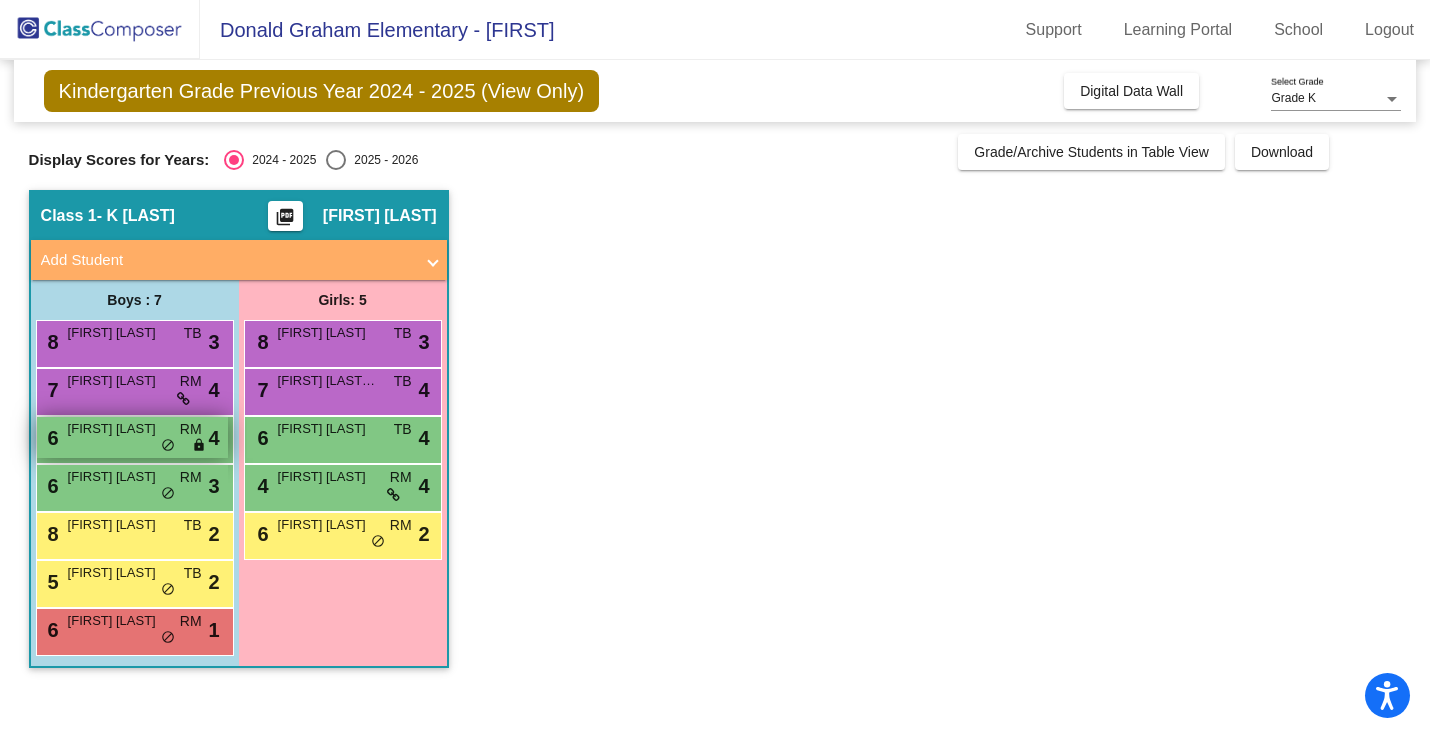 click on "Christian Martinez" at bounding box center [118, 429] 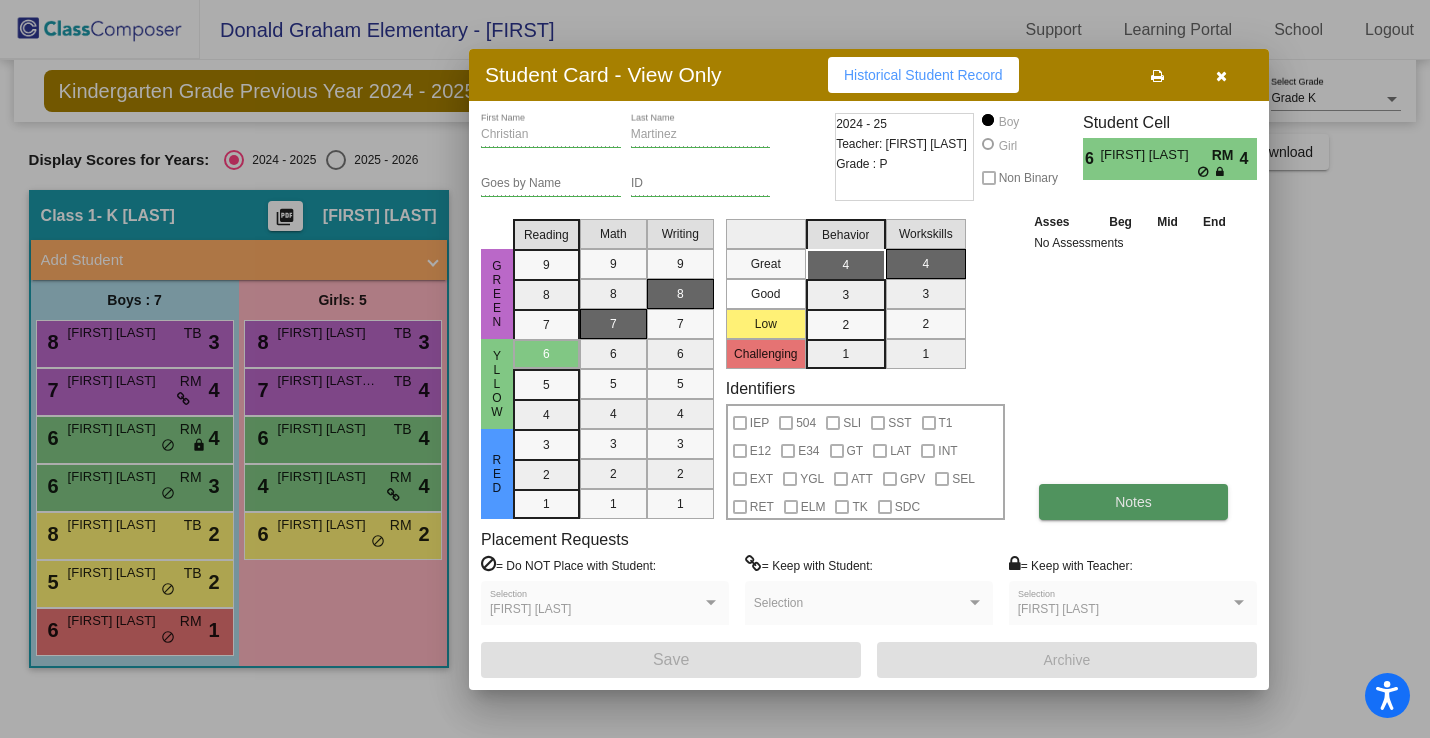 click on "Notes" at bounding box center [1133, 502] 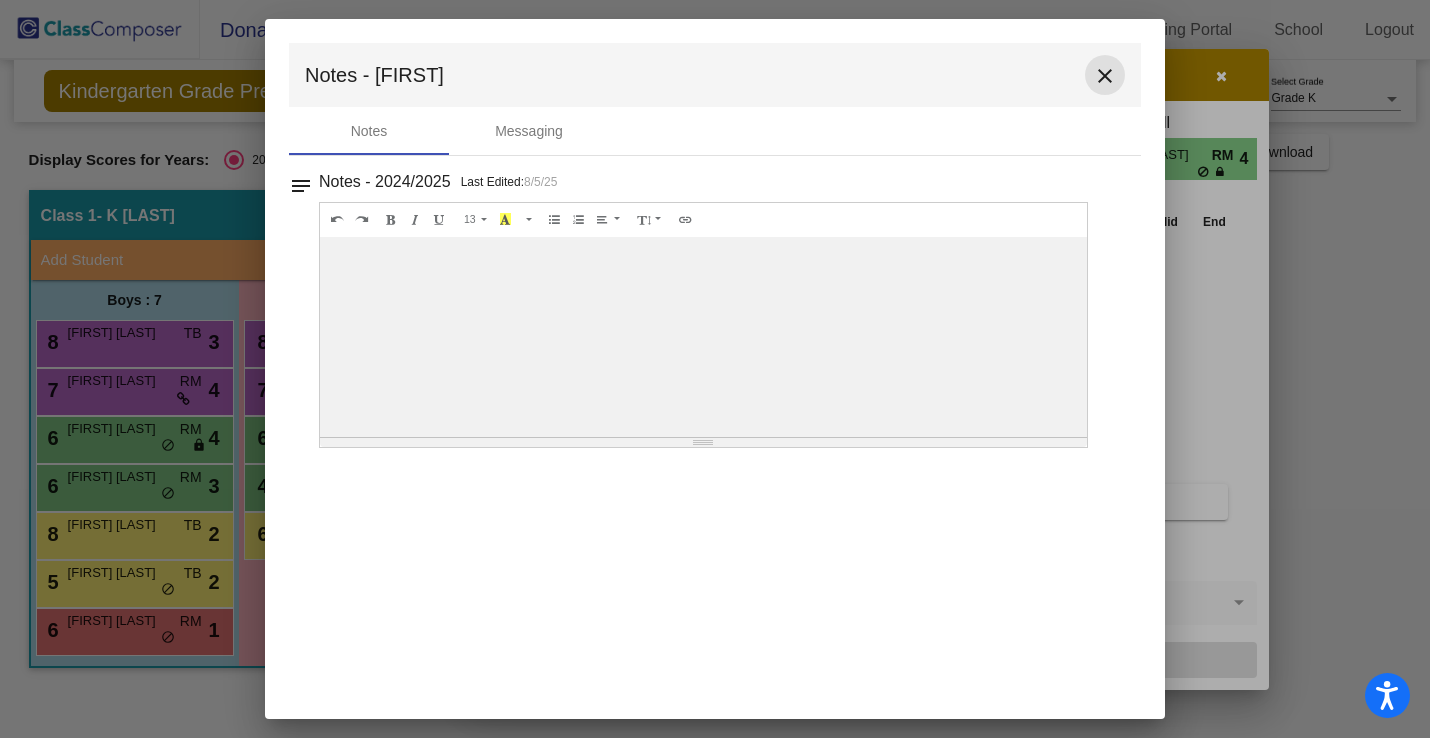 click on "close" at bounding box center [1105, 76] 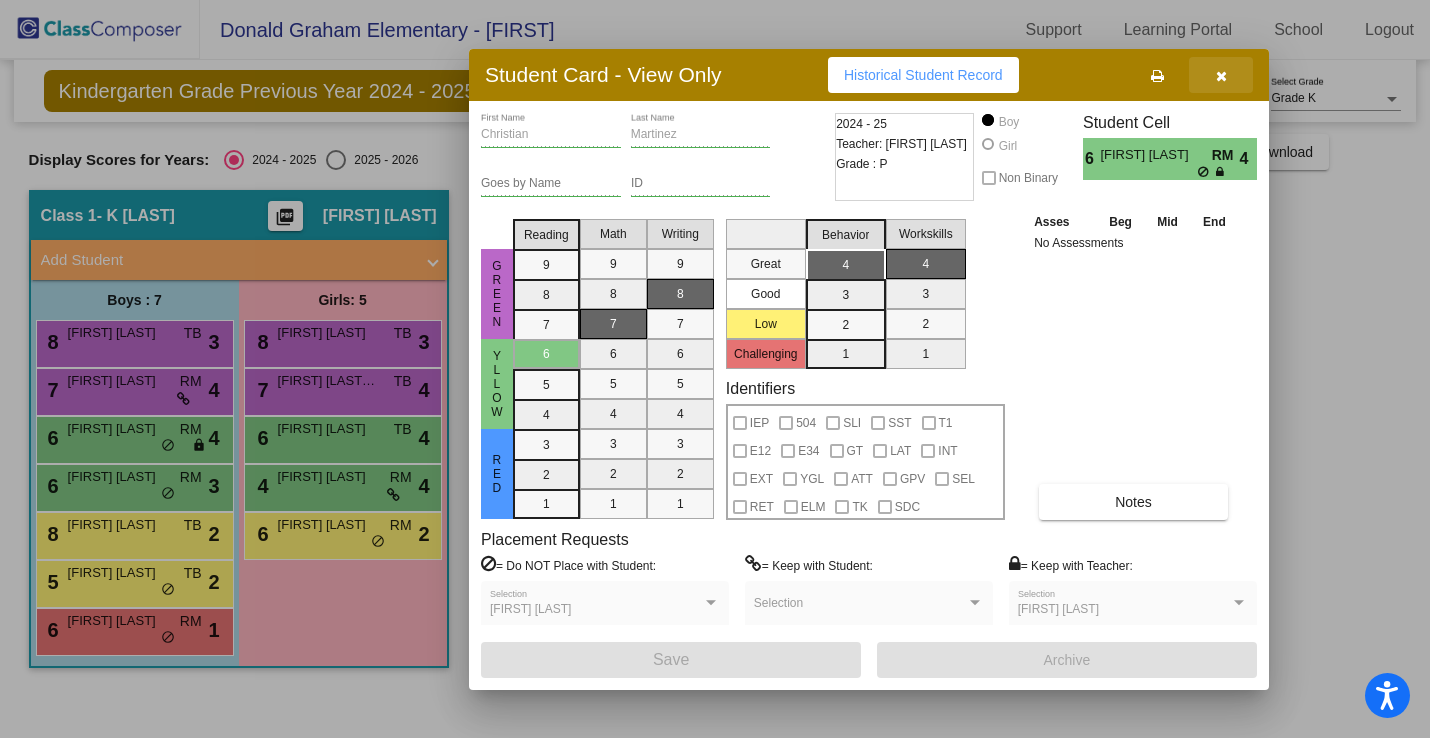 click at bounding box center [1221, 76] 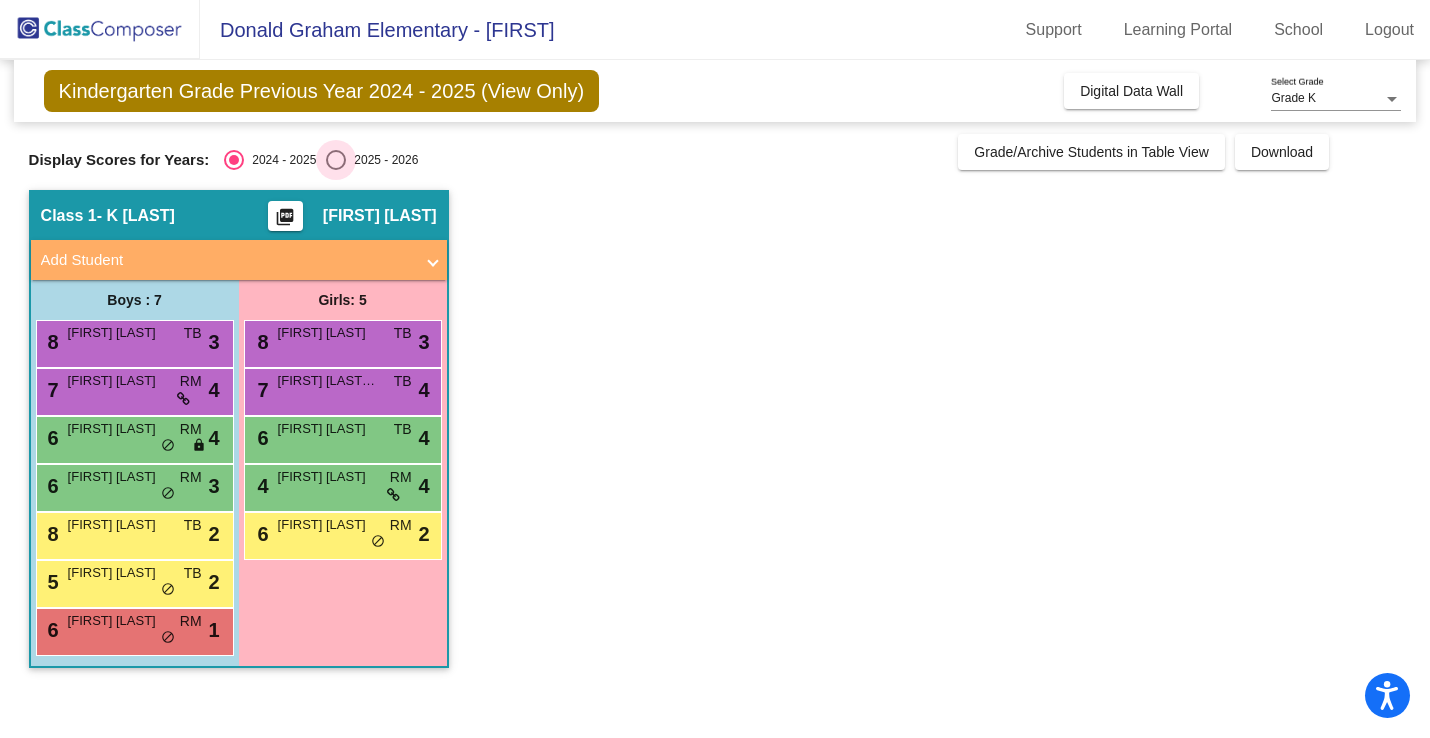 click at bounding box center (336, 160) 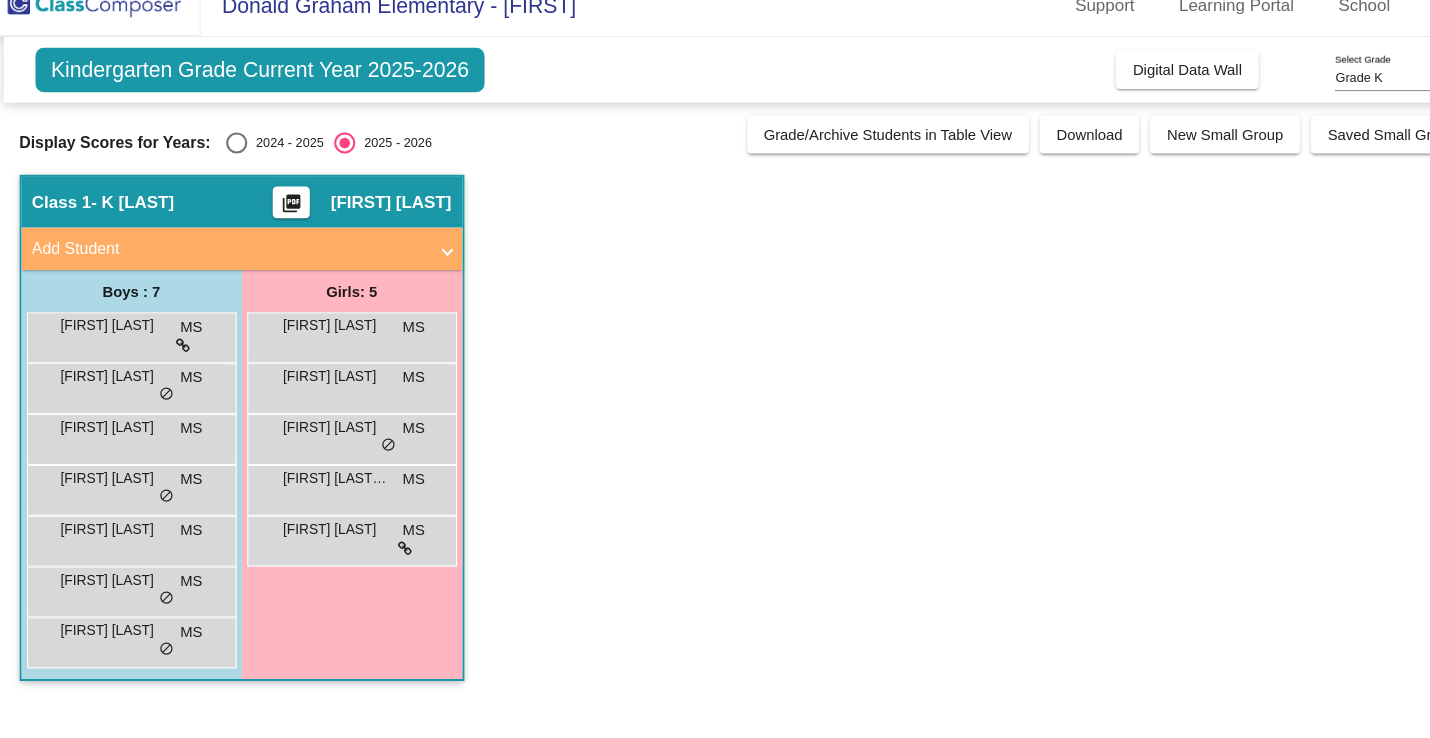 click at bounding box center (234, 160) 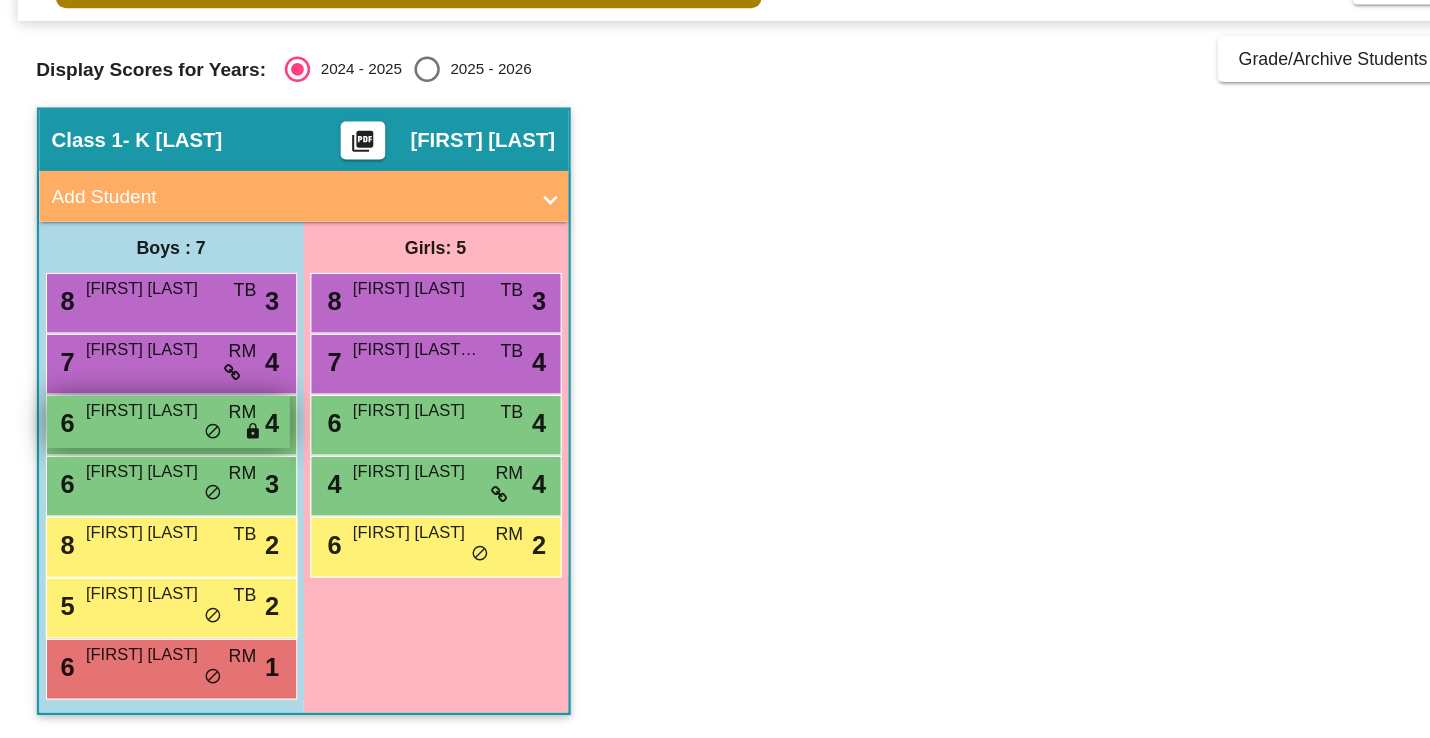 click on "Christian Martinez" at bounding box center [118, 429] 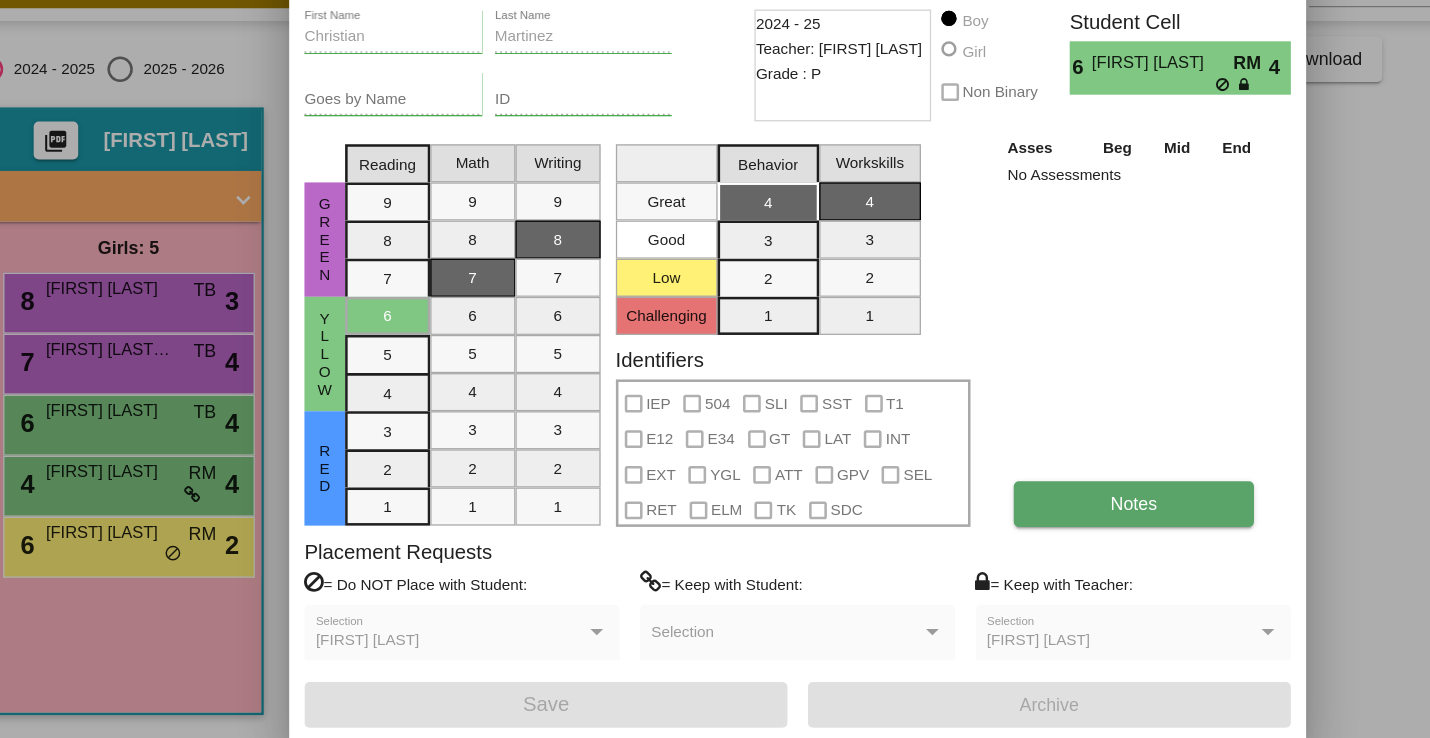 click on "Notes" at bounding box center (1133, 502) 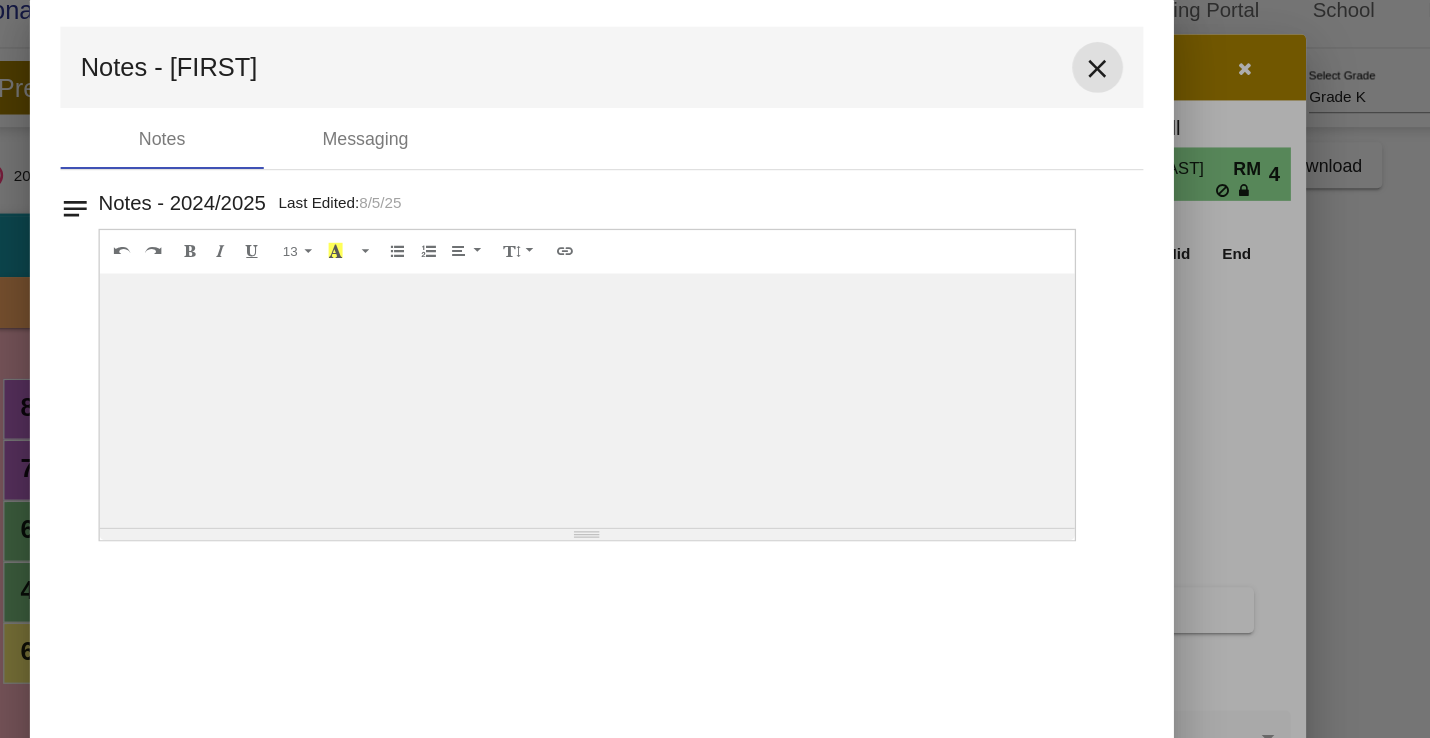 click on "close" at bounding box center (1105, 76) 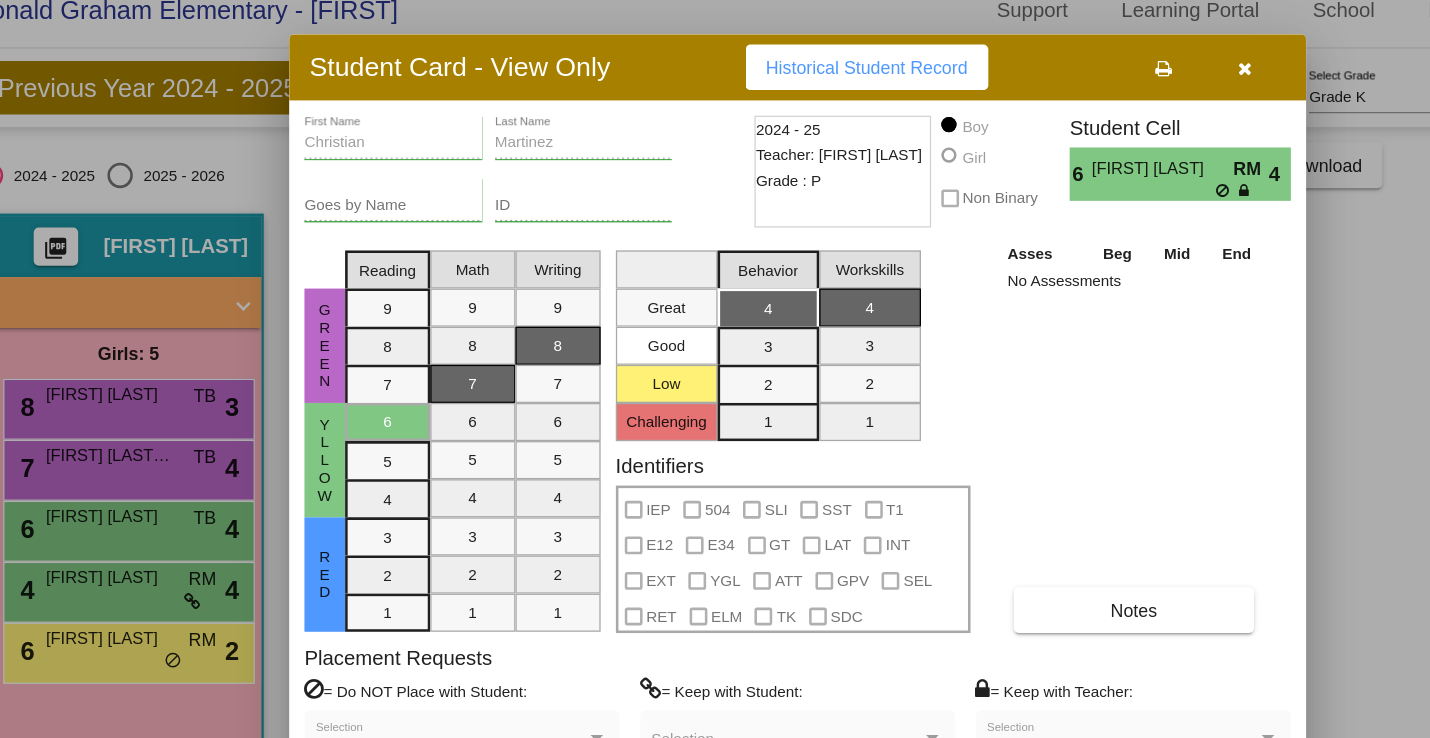 click at bounding box center (1221, 76) 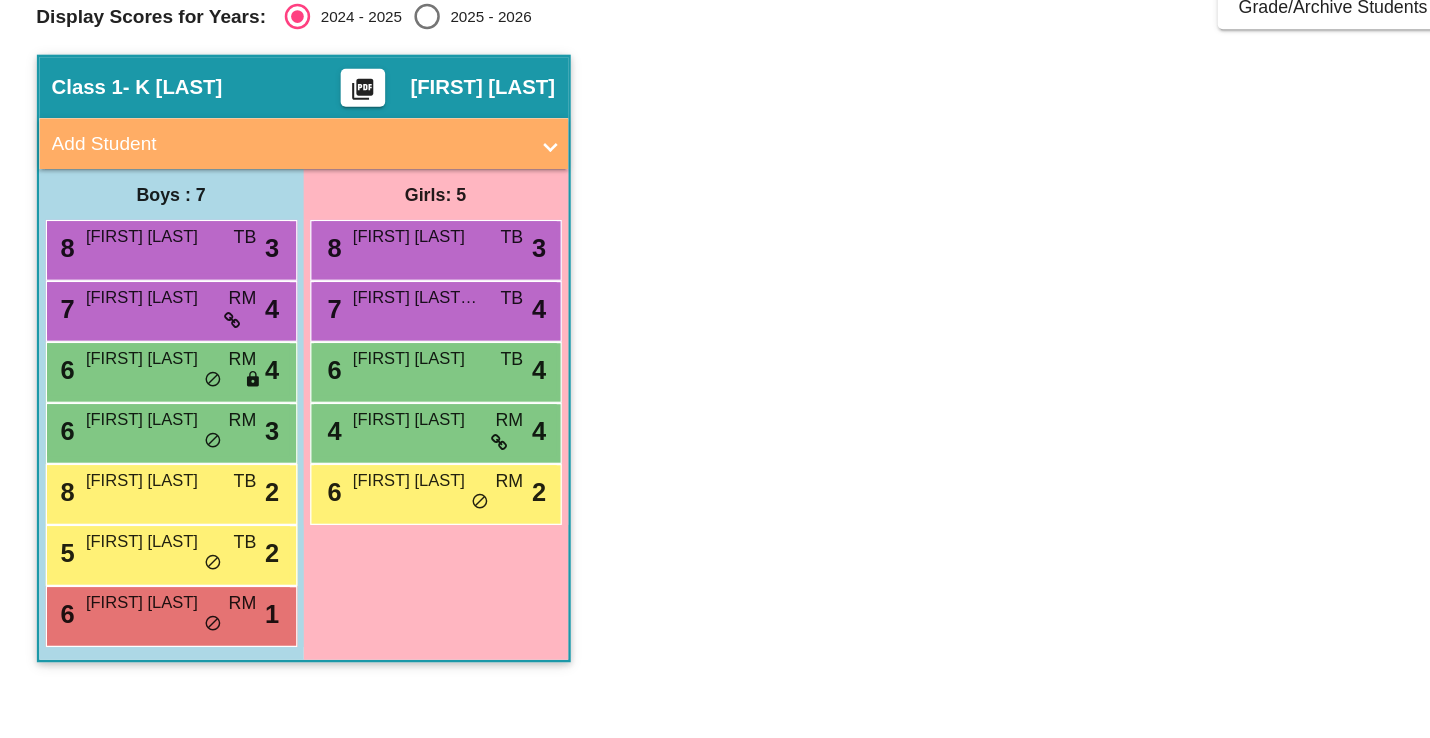 scroll, scrollTop: 0, scrollLeft: 0, axis: both 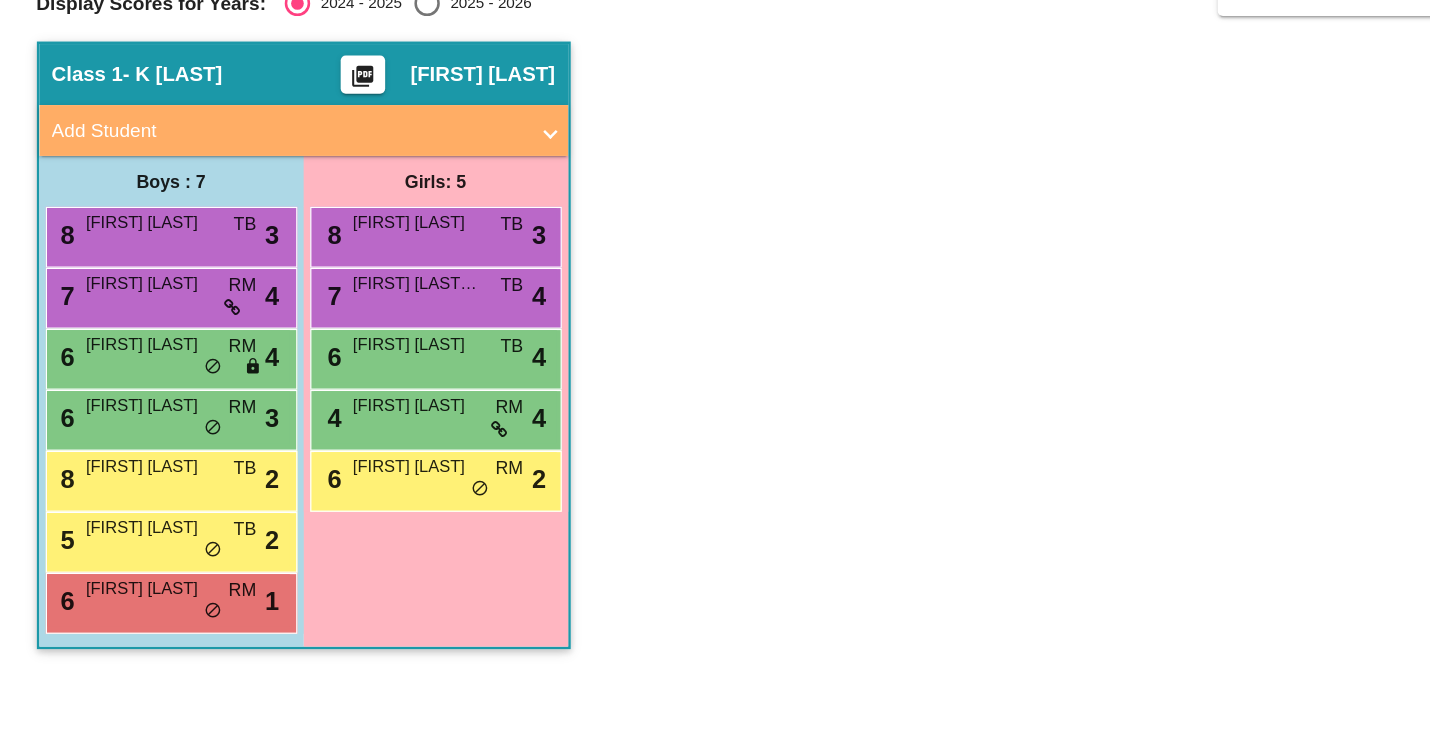 click at bounding box center (336, 160) 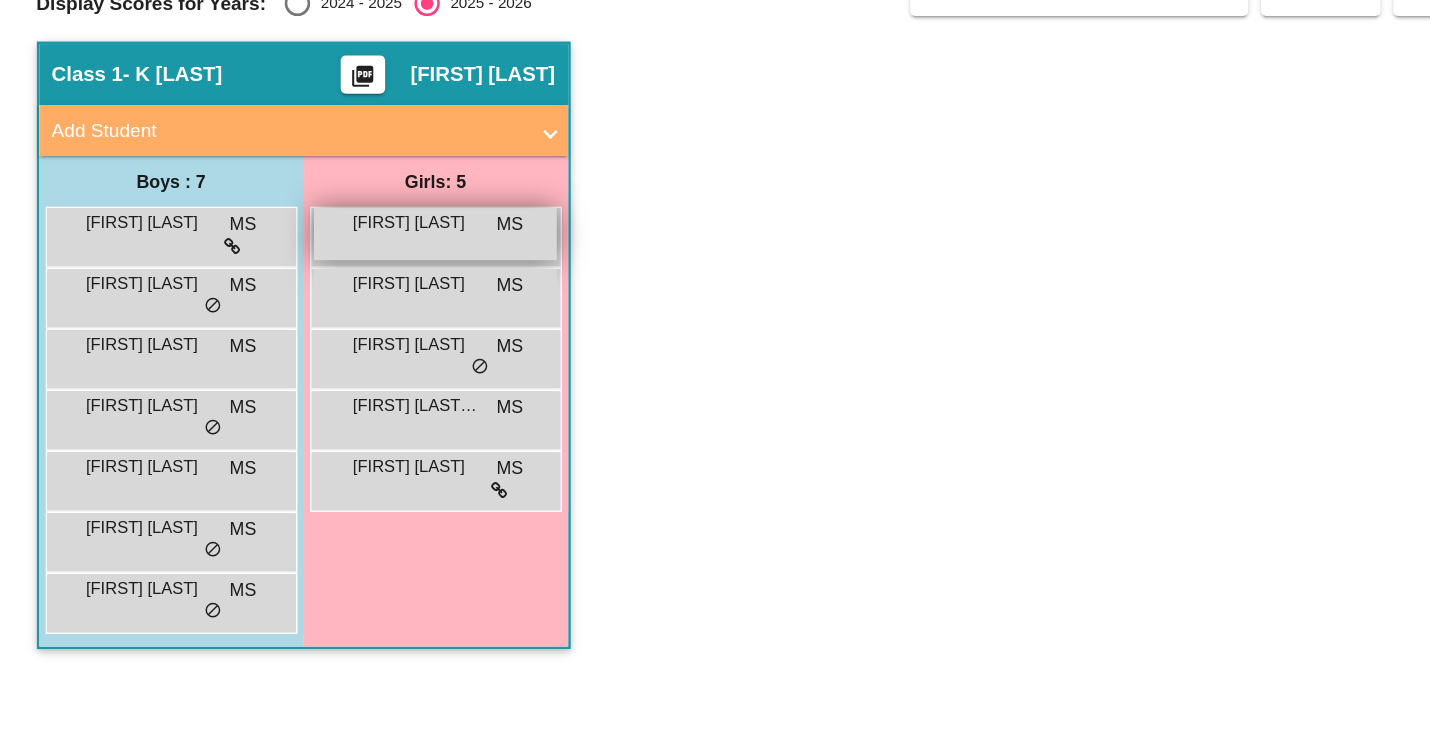 click on "Ailani Sanay" at bounding box center [328, 333] 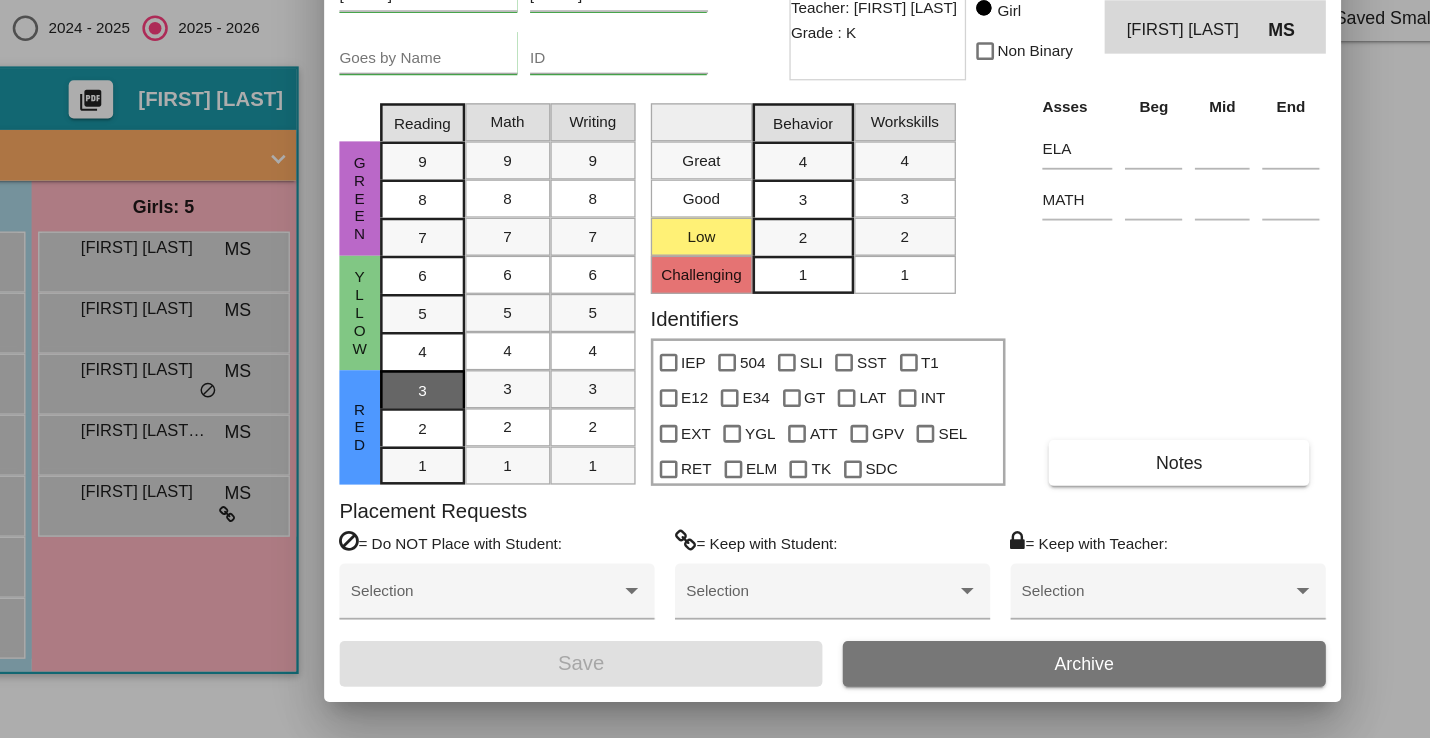 scroll, scrollTop: 0, scrollLeft: 0, axis: both 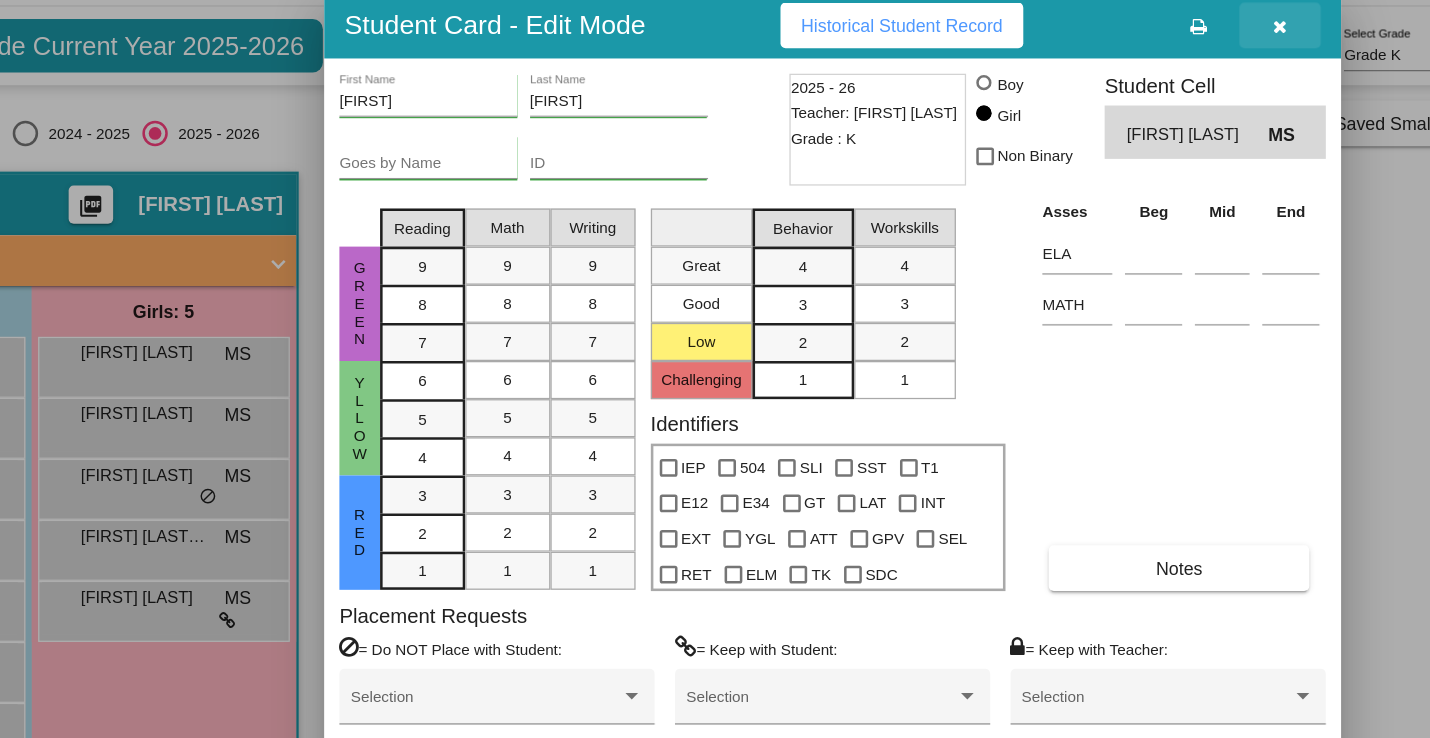 click at bounding box center [1221, 76] 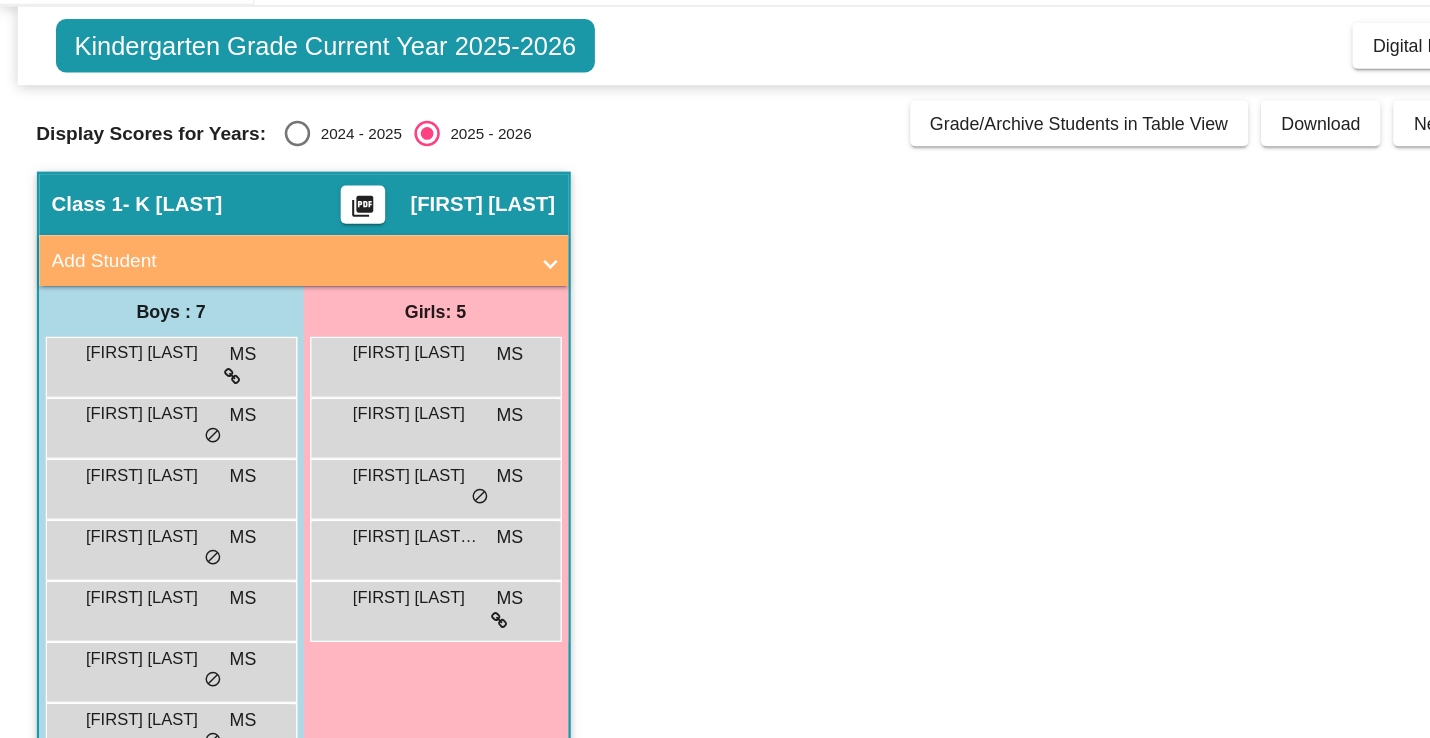 click at bounding box center (234, 160) 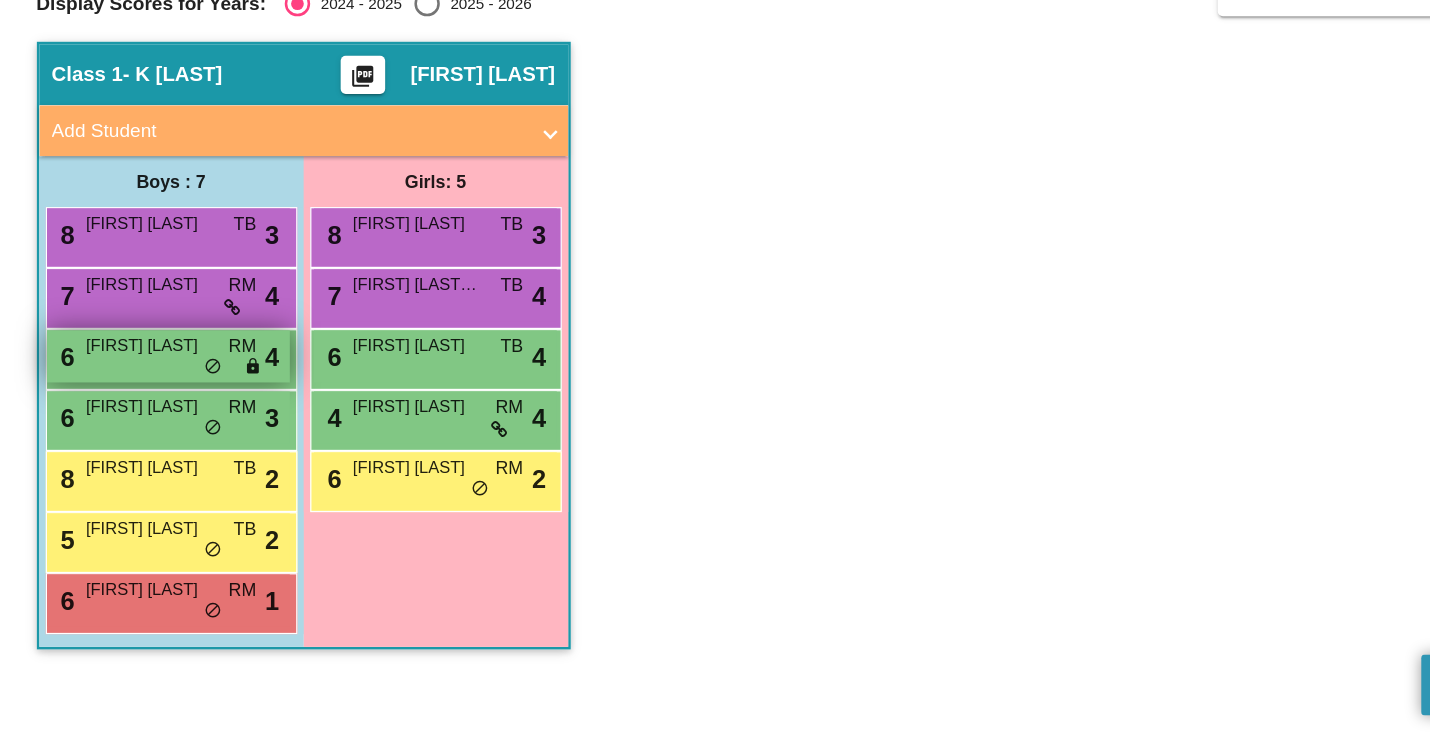 scroll, scrollTop: 0, scrollLeft: 0, axis: both 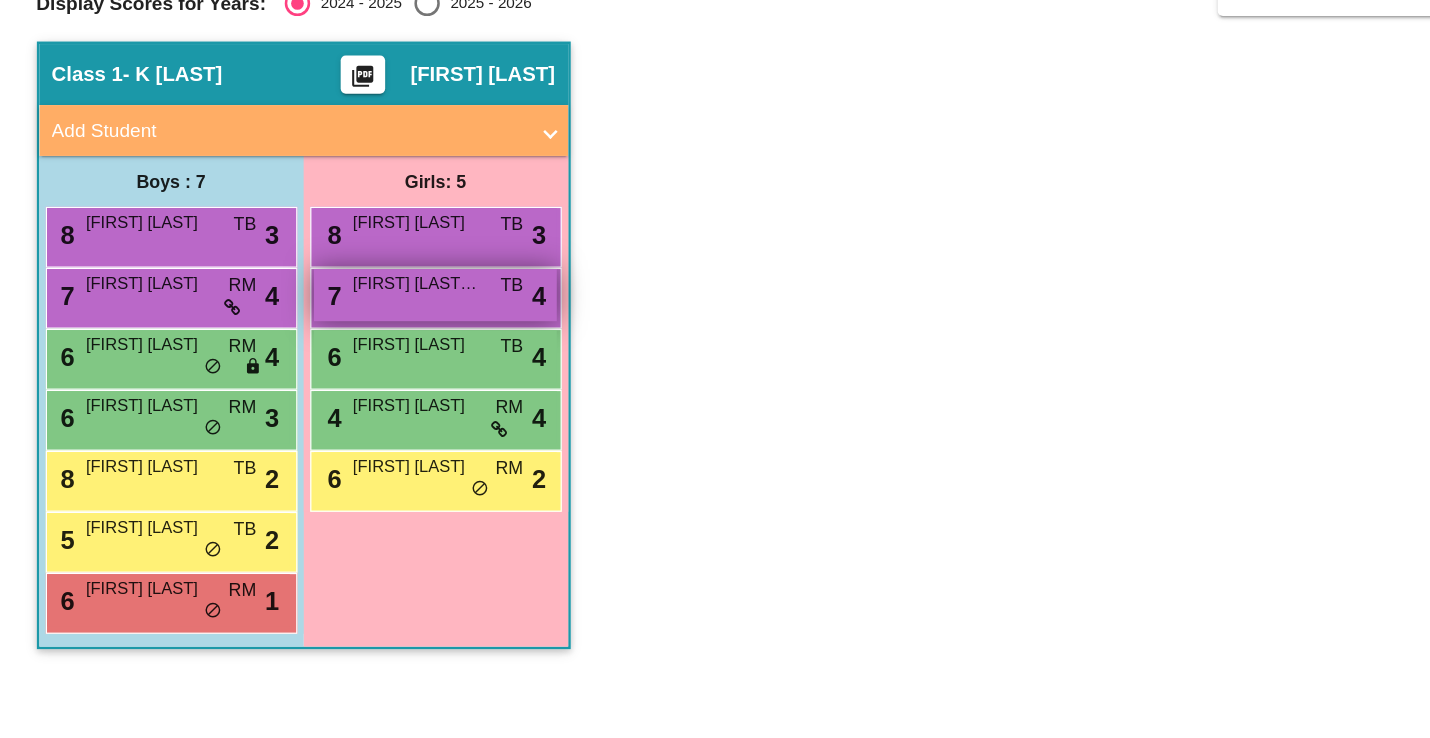 click on "7 Renatta Soto-Montiel TB lock do_not_disturb_alt 4" at bounding box center (342, 389) 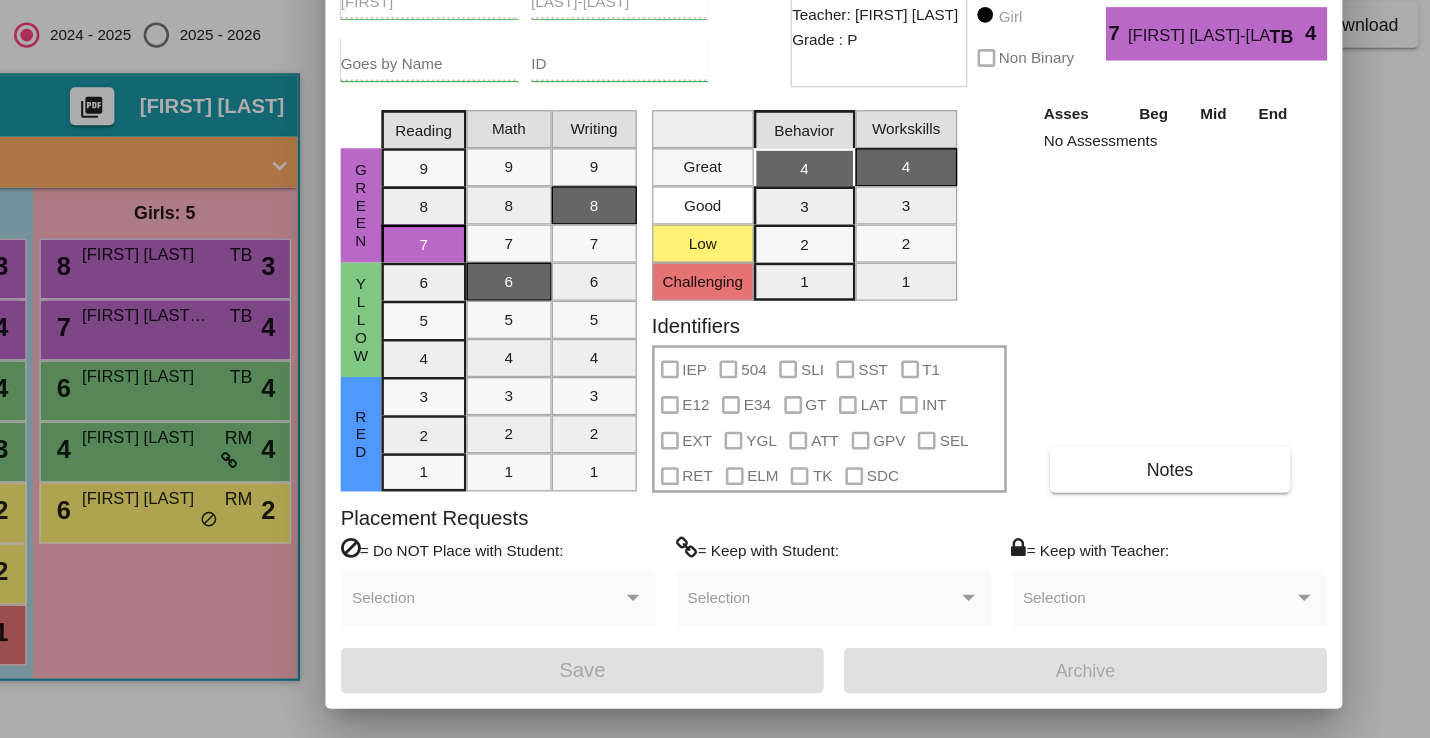 scroll, scrollTop: 0, scrollLeft: 0, axis: both 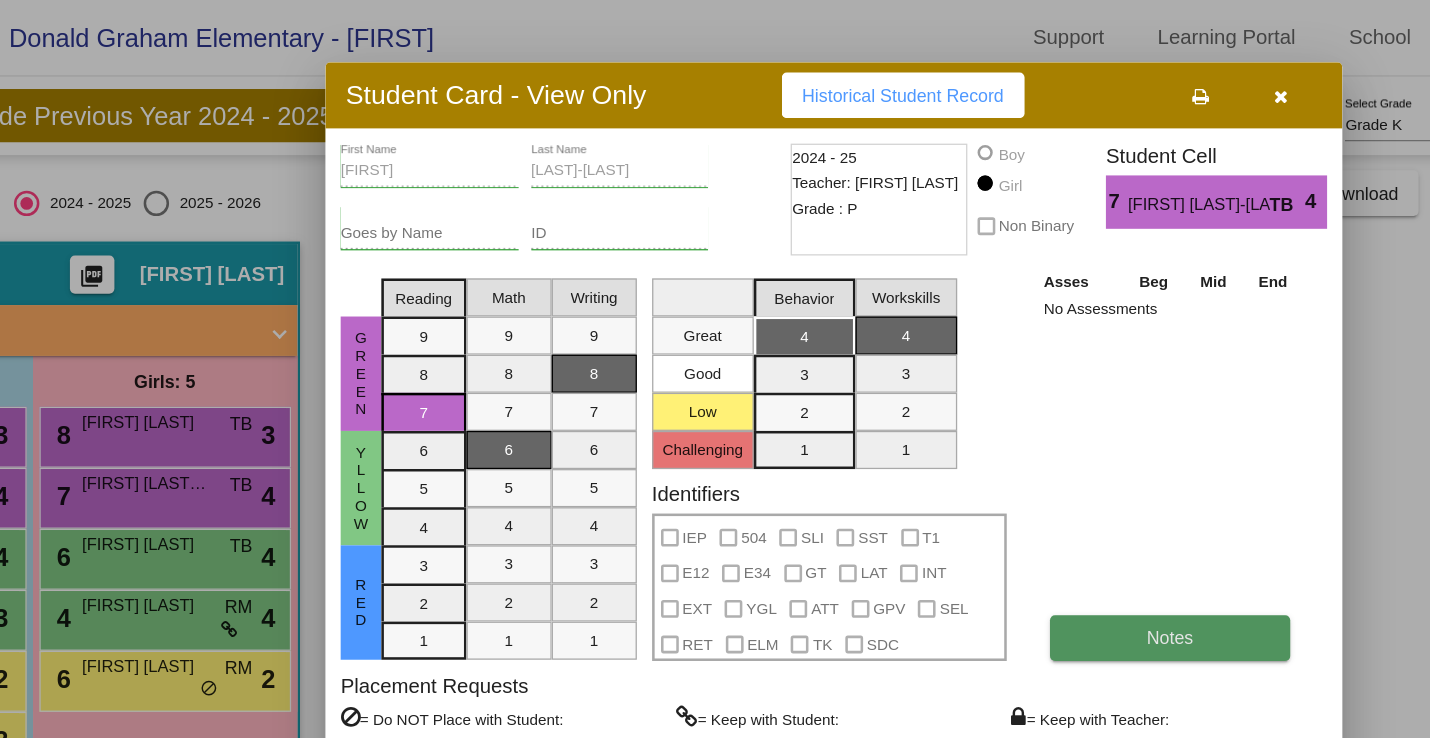 click on "Notes" at bounding box center [1133, 502] 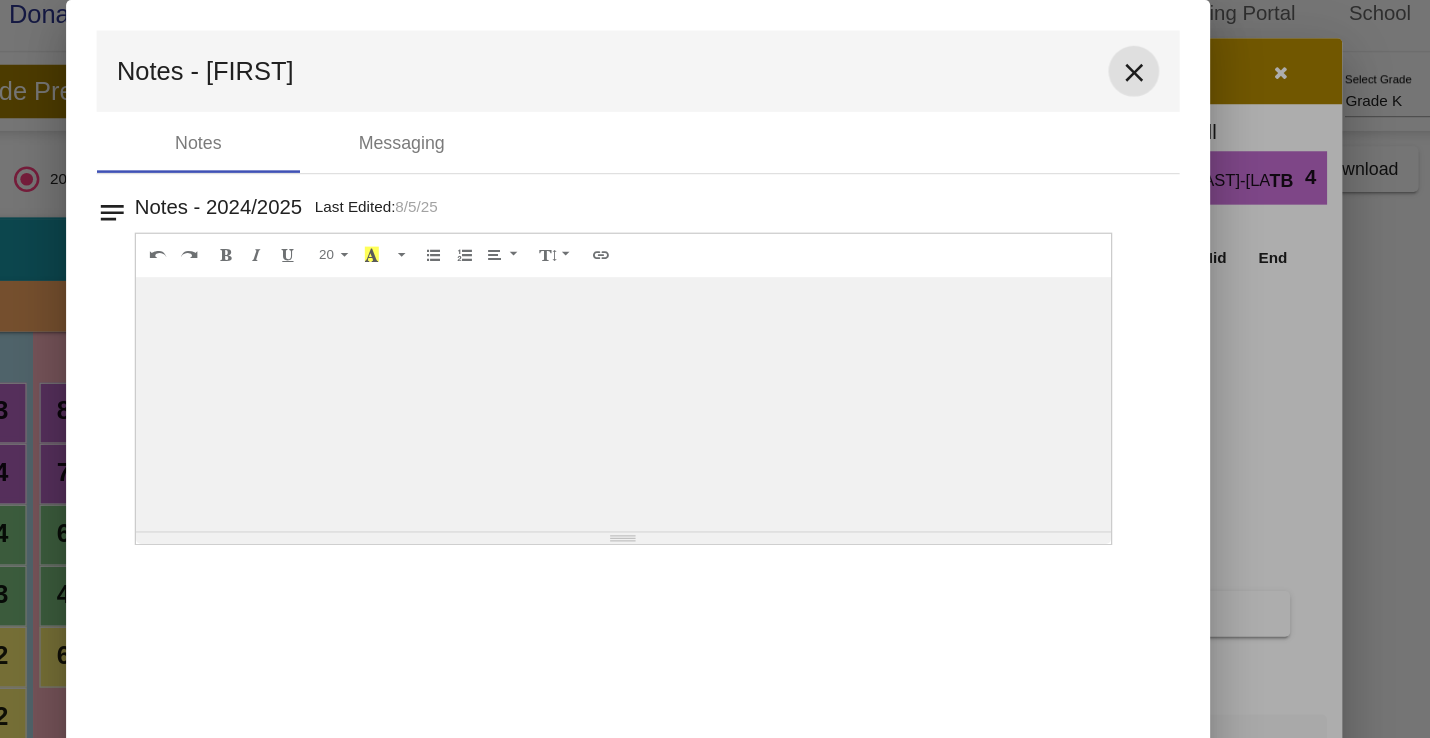 click on "close" at bounding box center [1105, 76] 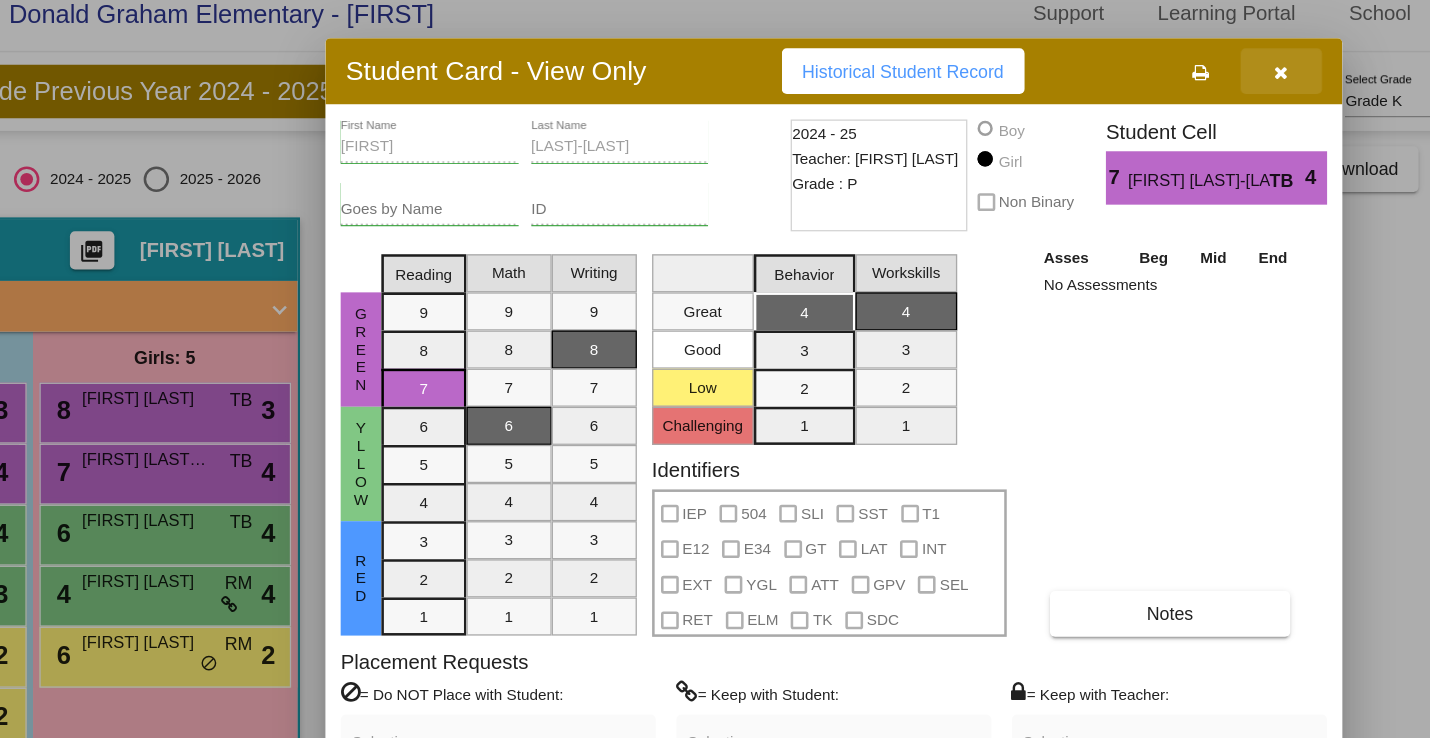 click at bounding box center [1221, 76] 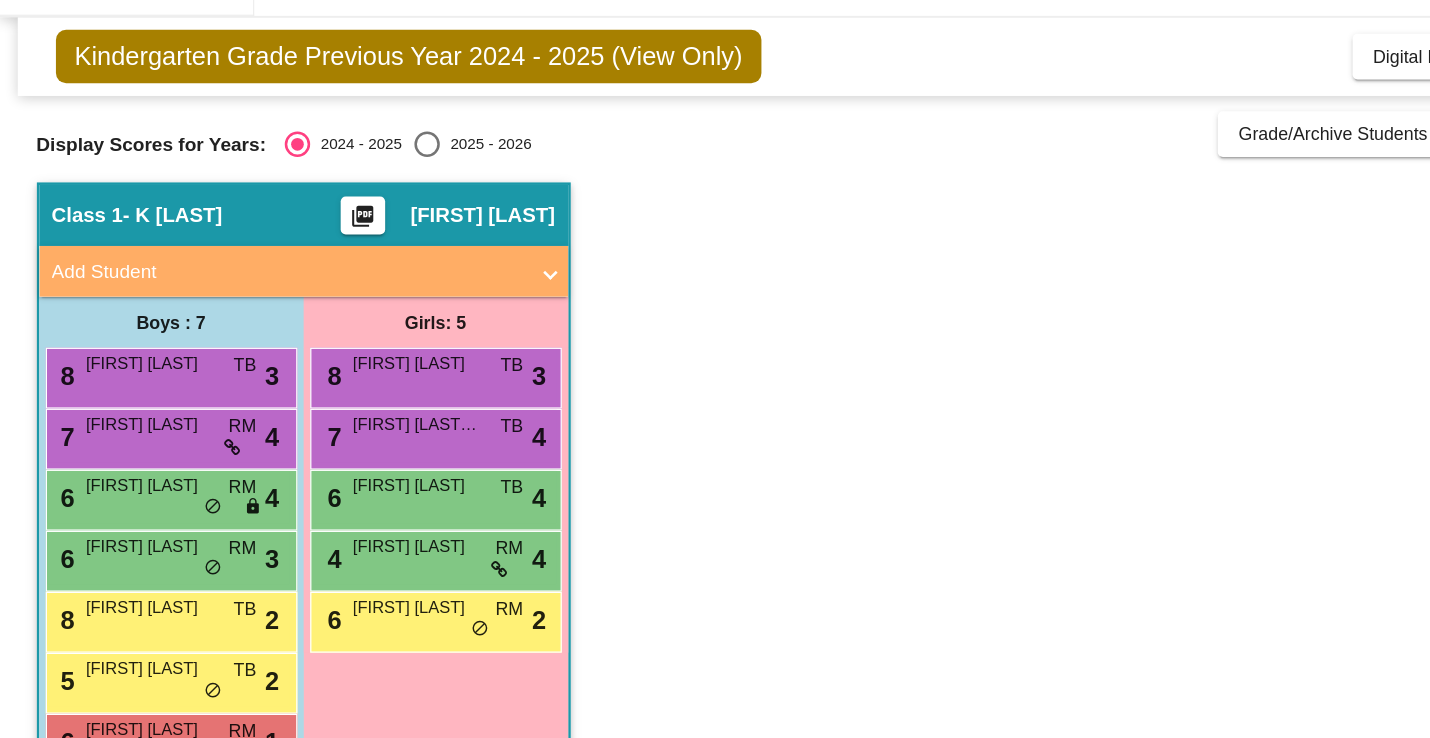 scroll, scrollTop: 0, scrollLeft: 0, axis: both 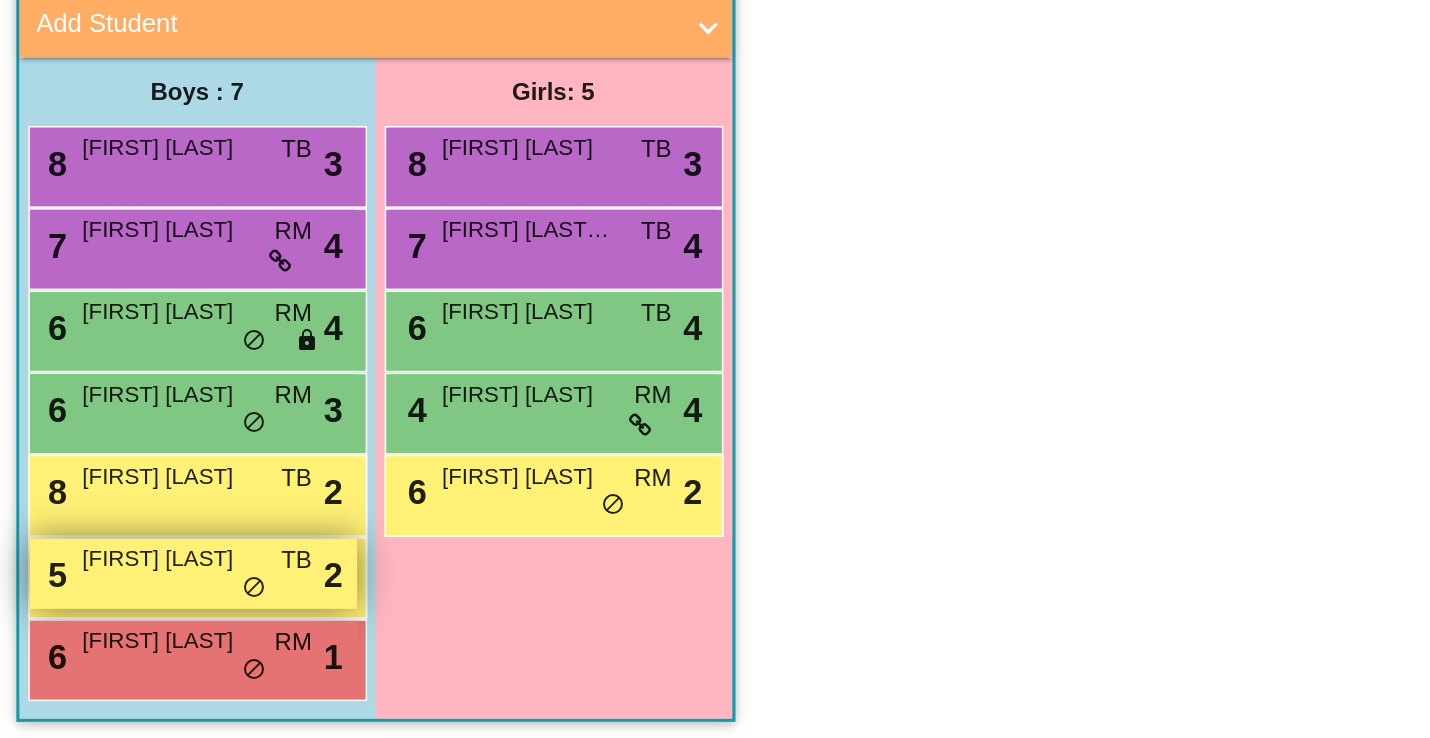 click on "Leo Mendez" at bounding box center [118, 573] 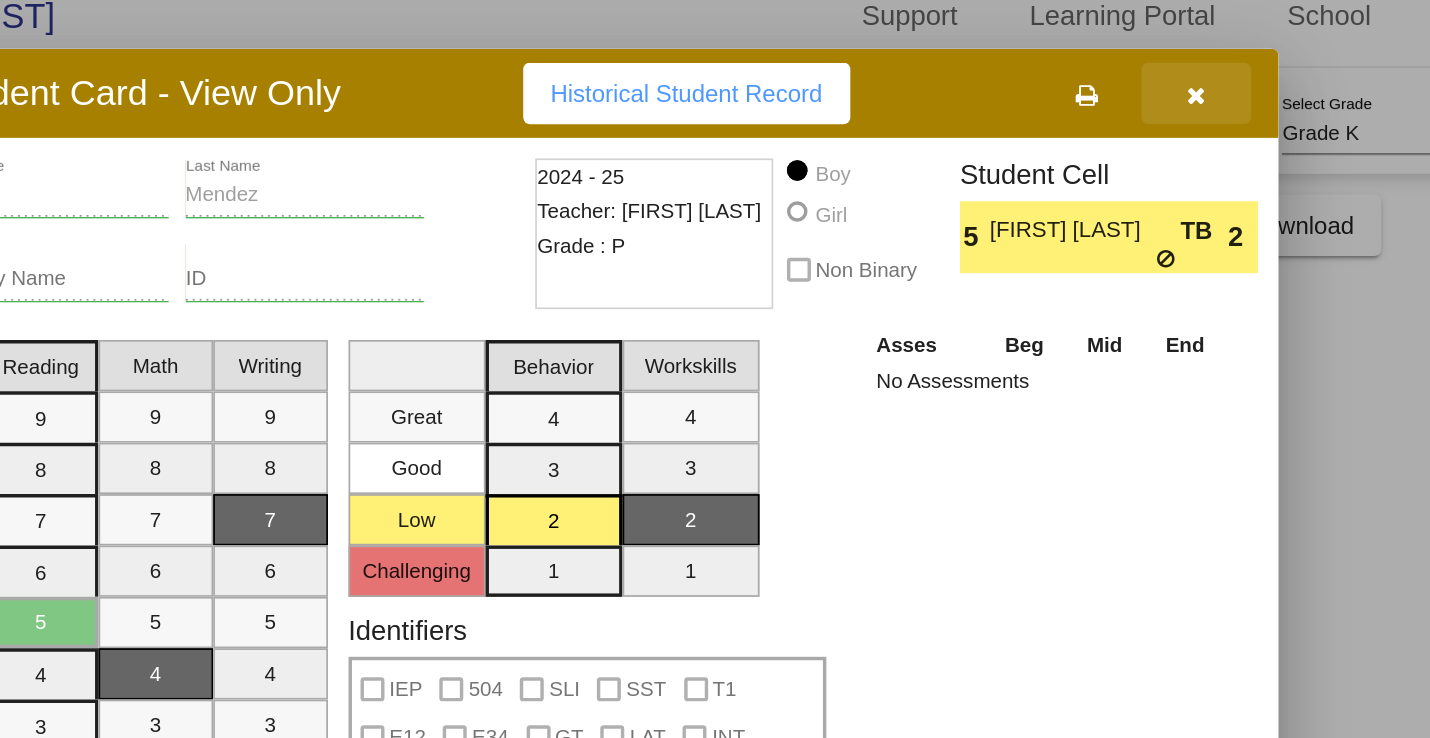 click at bounding box center (1221, 75) 